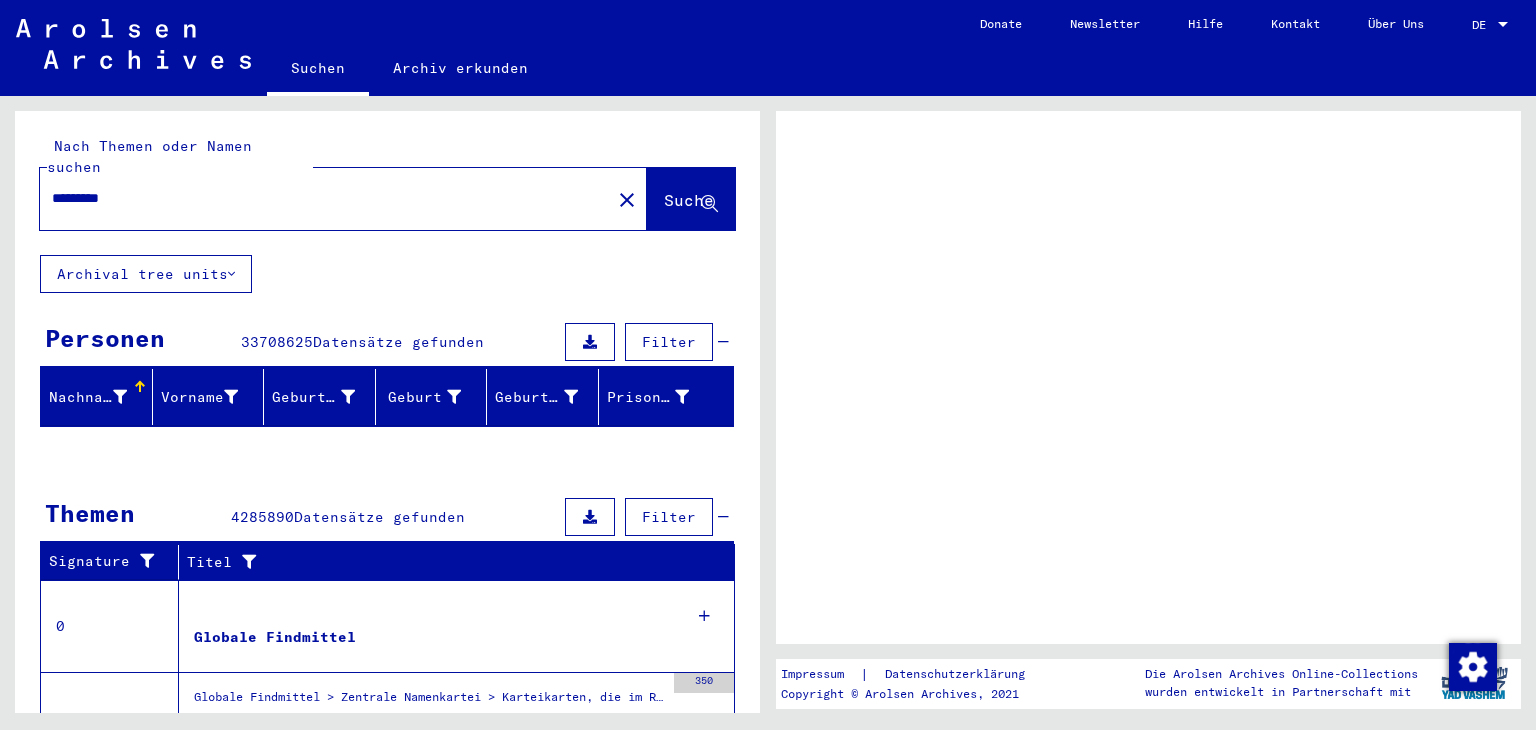 scroll, scrollTop: 0, scrollLeft: 0, axis: both 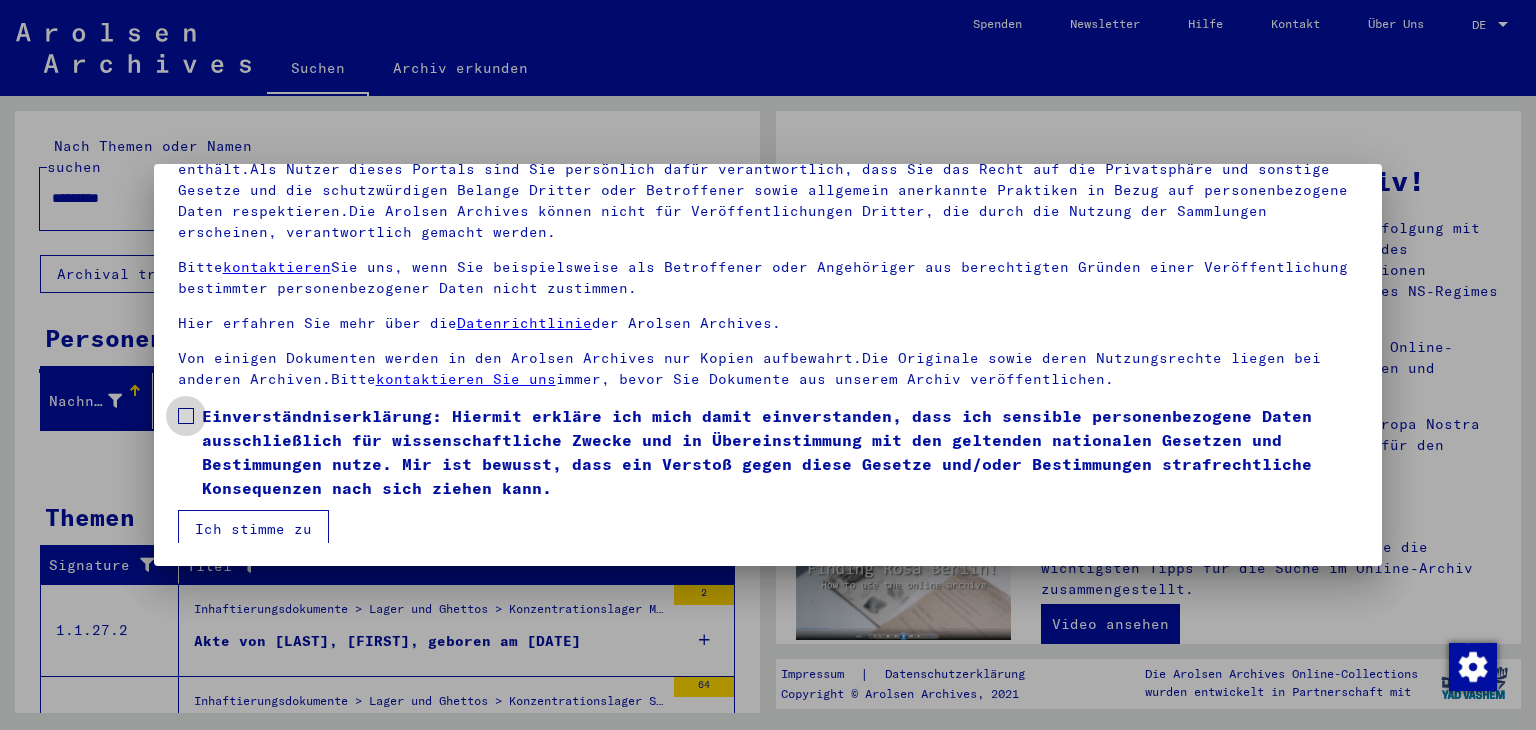 click at bounding box center [186, 416] 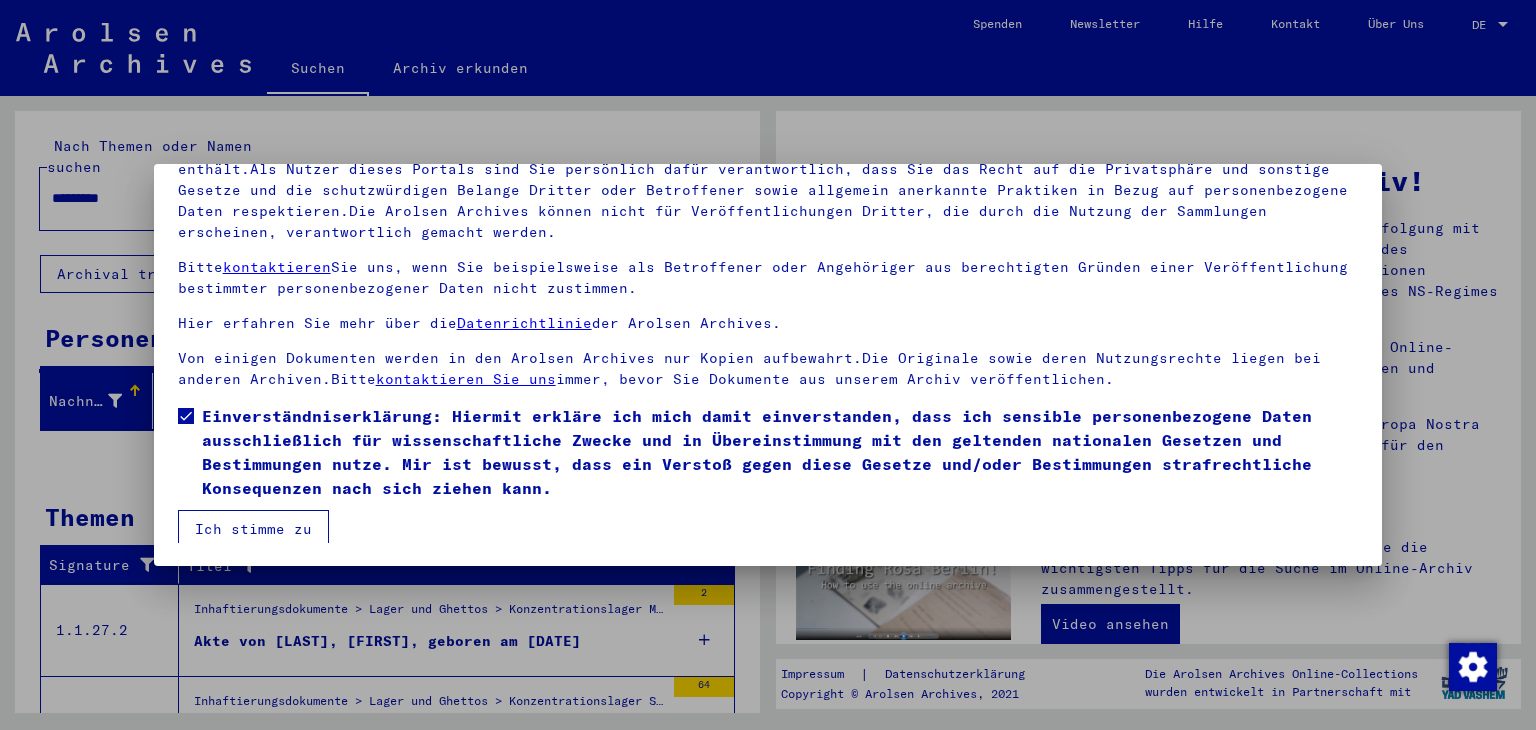 click on "Ich stimme zu" at bounding box center [253, 529] 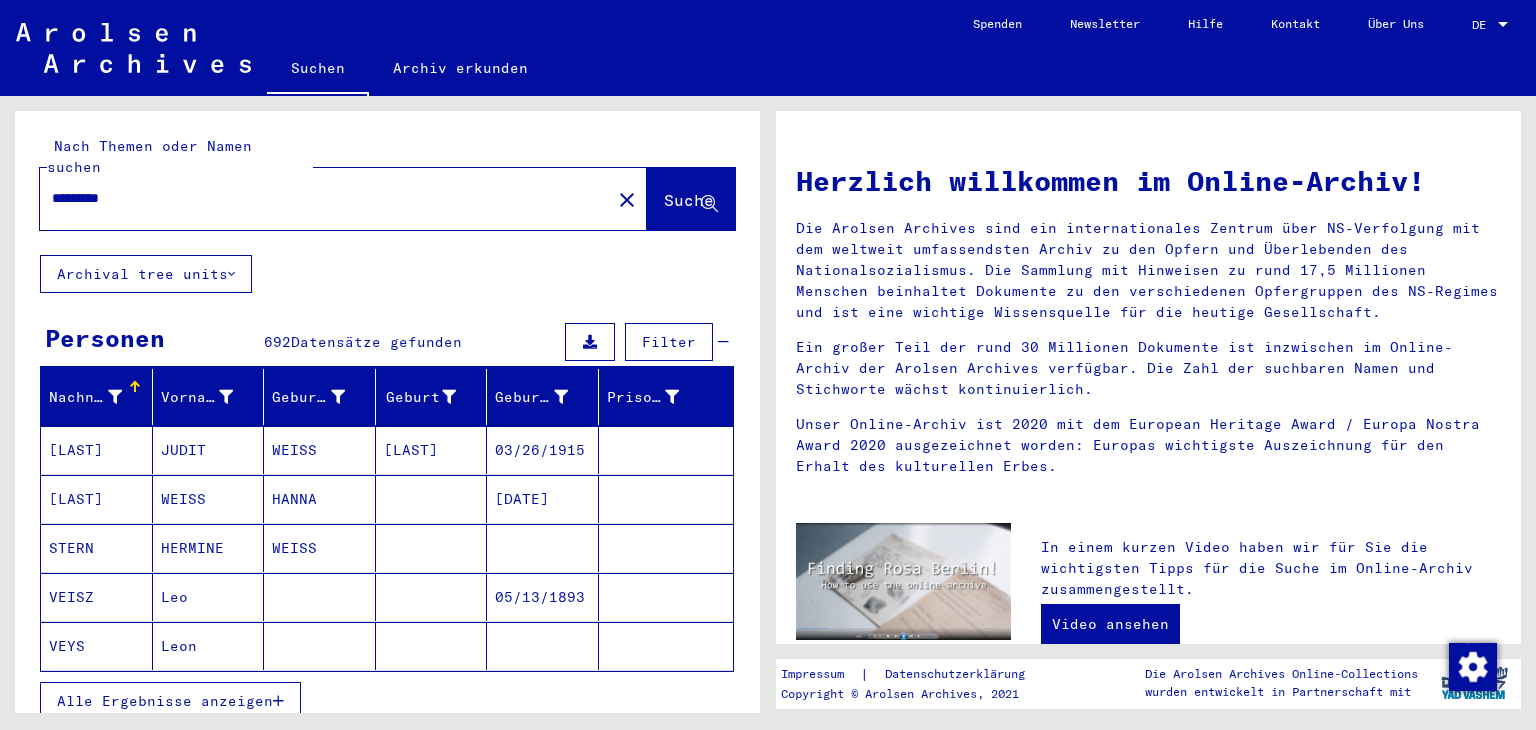 click on "Alle Ergebnisse anzeigen" at bounding box center (165, 701) 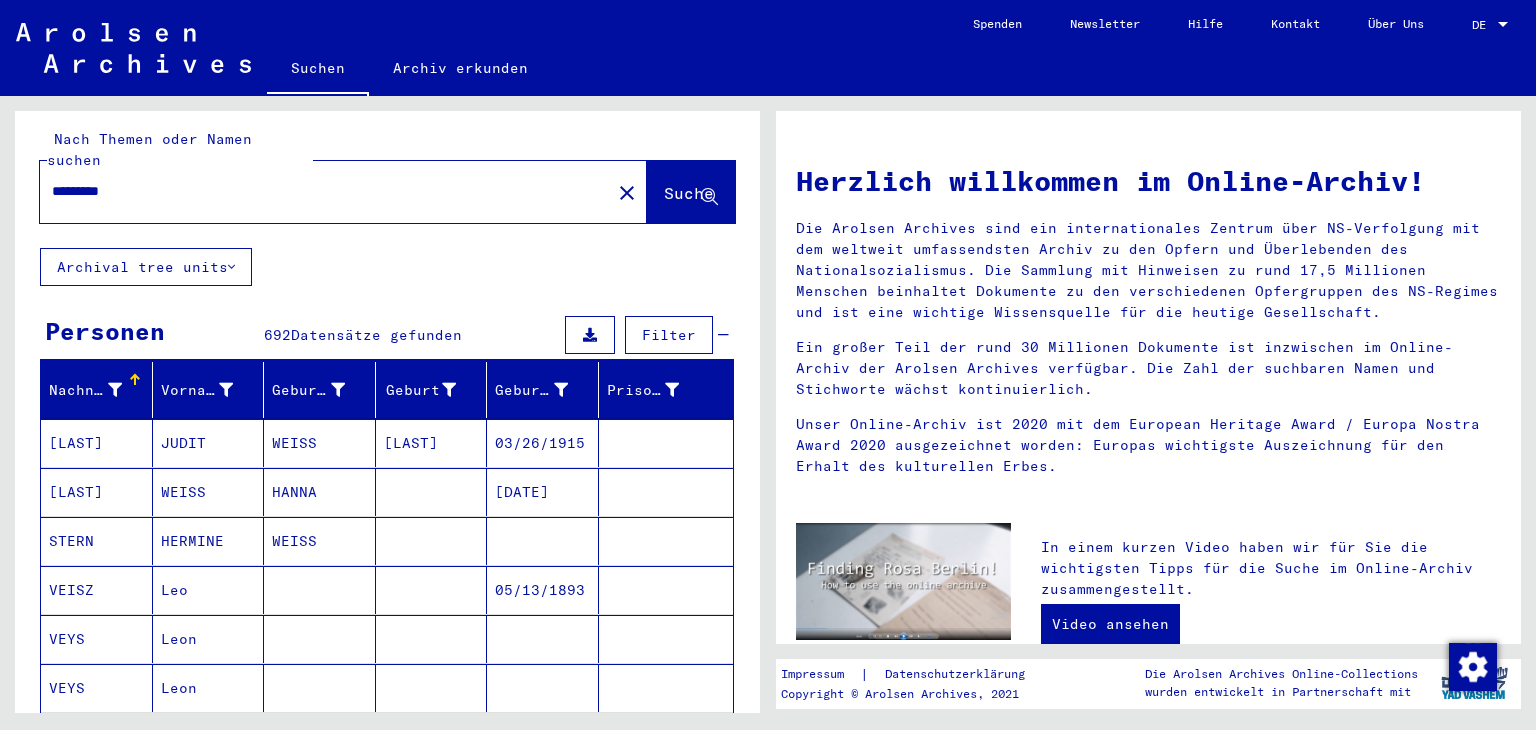 scroll, scrollTop: 0, scrollLeft: 0, axis: both 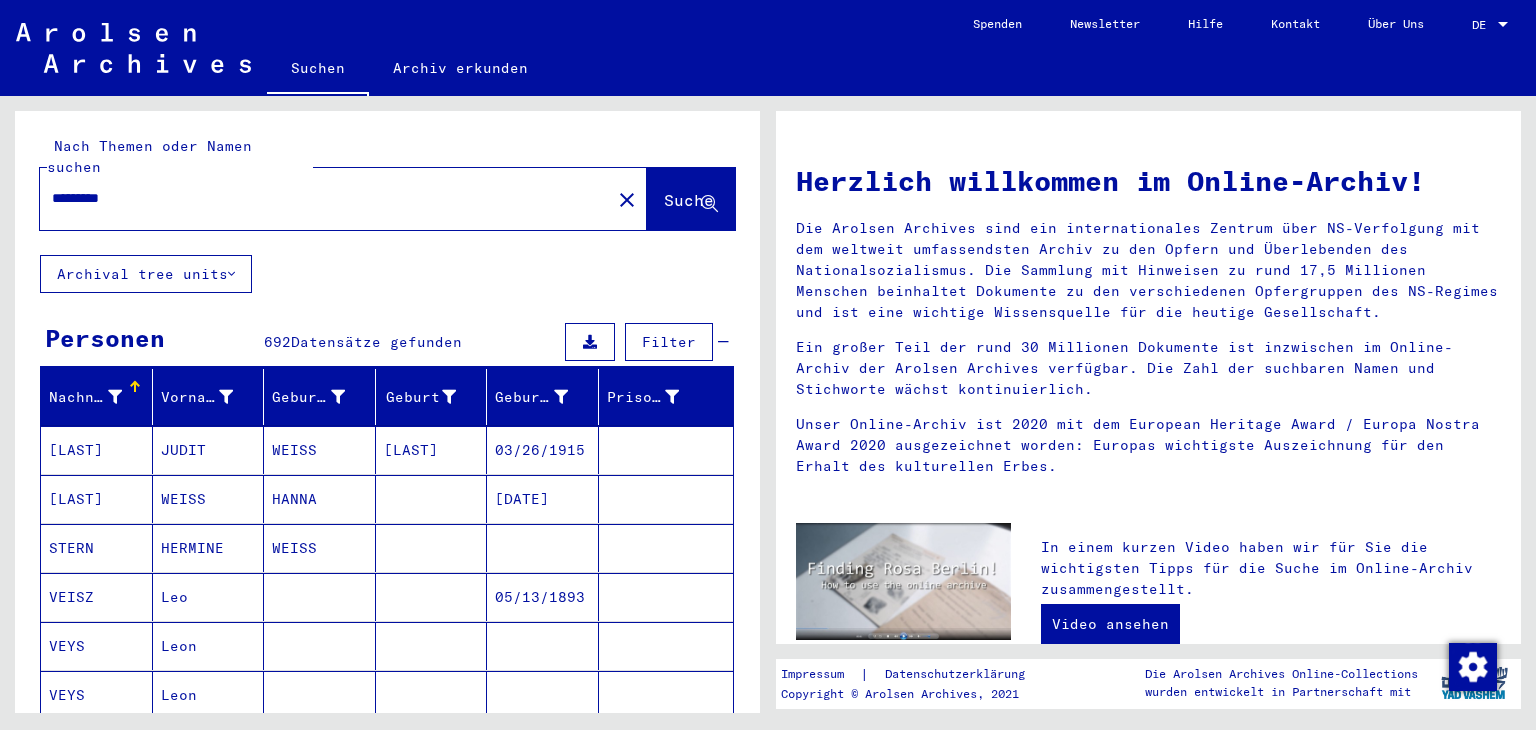 click on "*********" at bounding box center [319, 198] 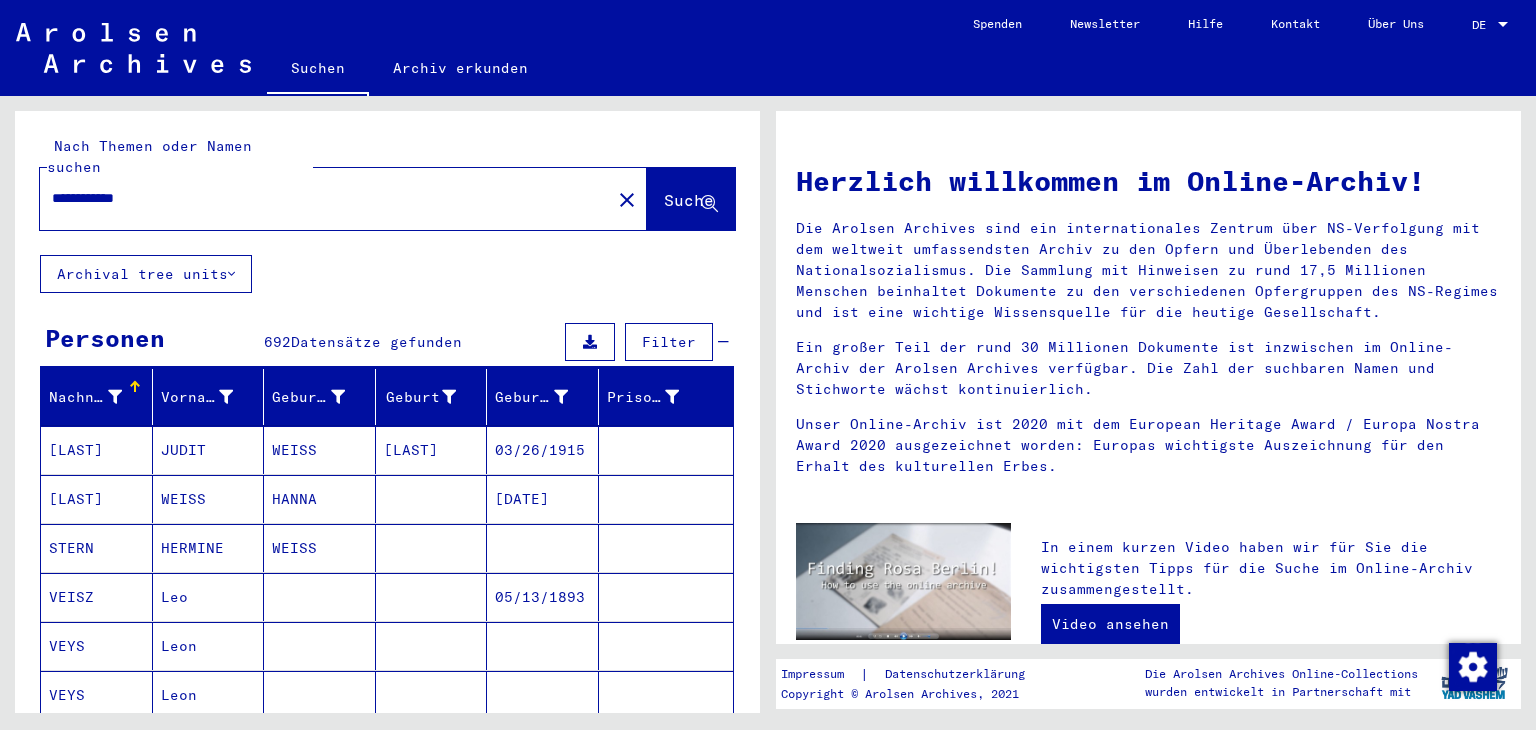 type on "**********" 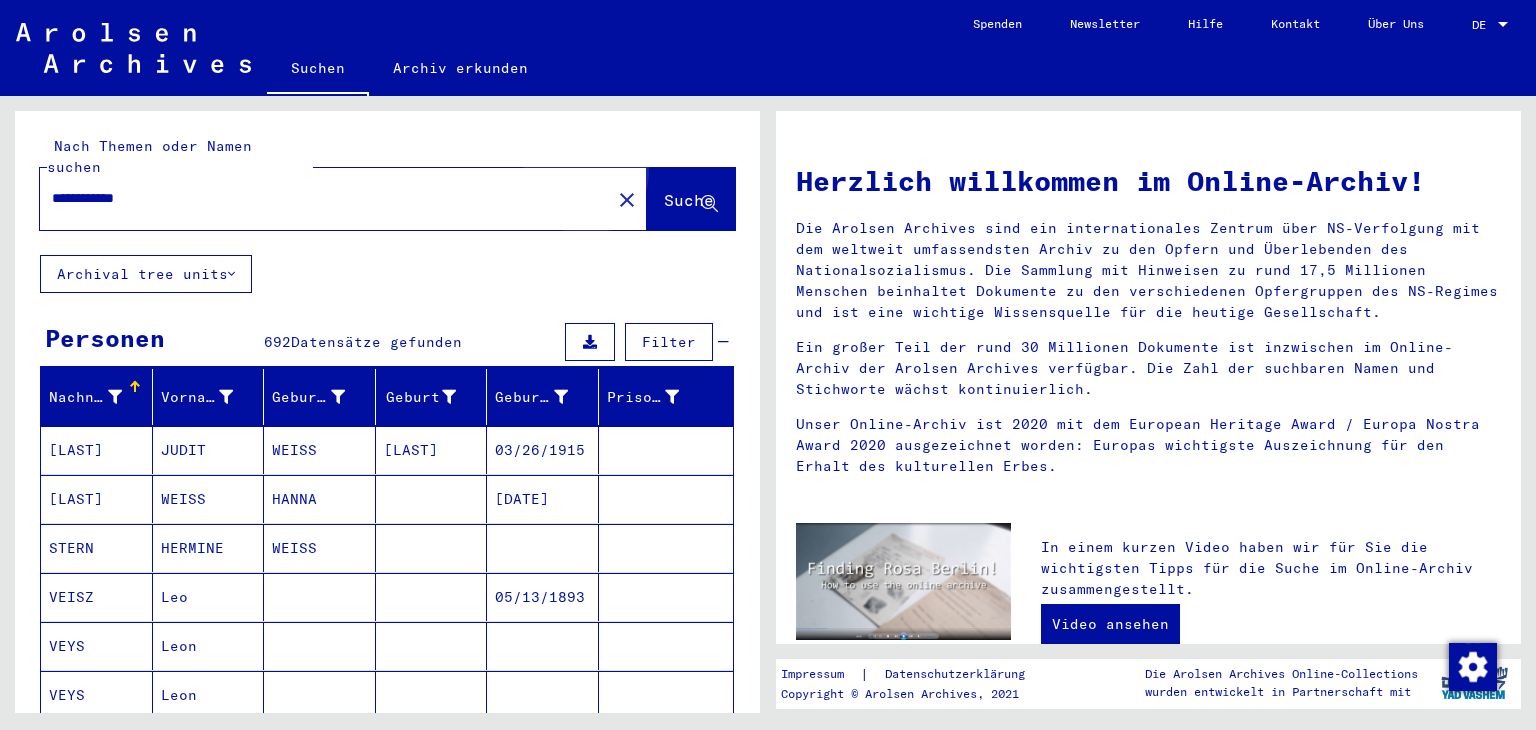 click on "Suche" 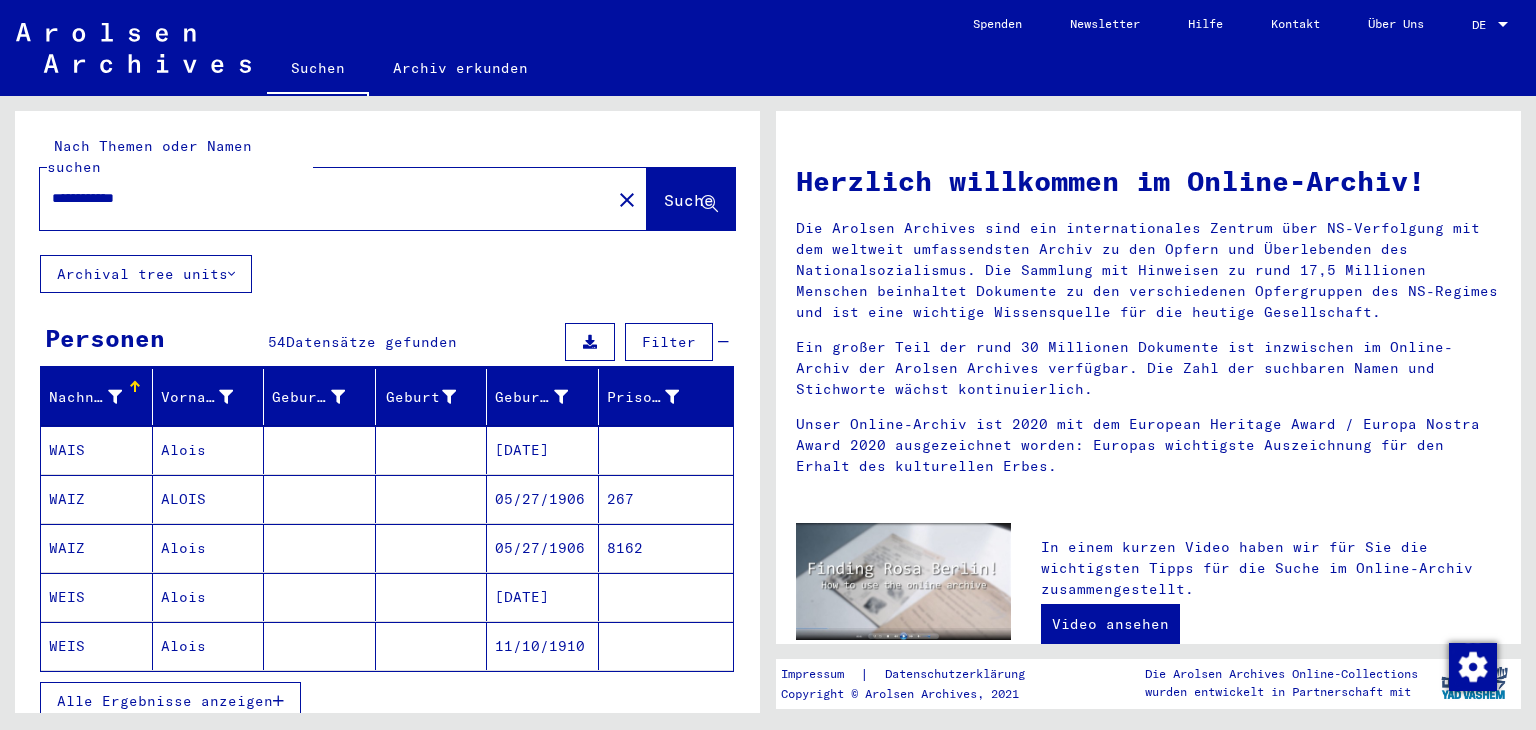 type 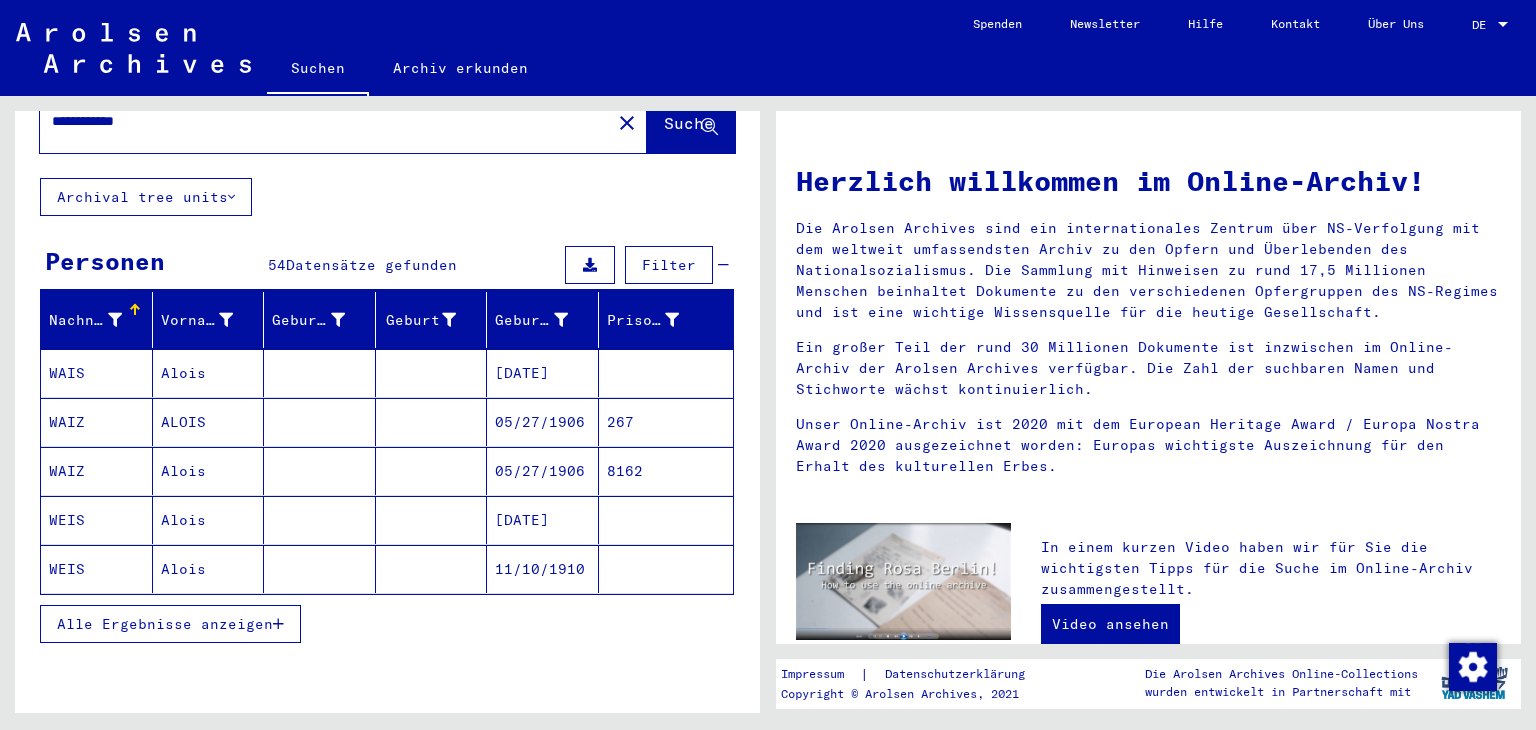 scroll, scrollTop: 80, scrollLeft: 0, axis: vertical 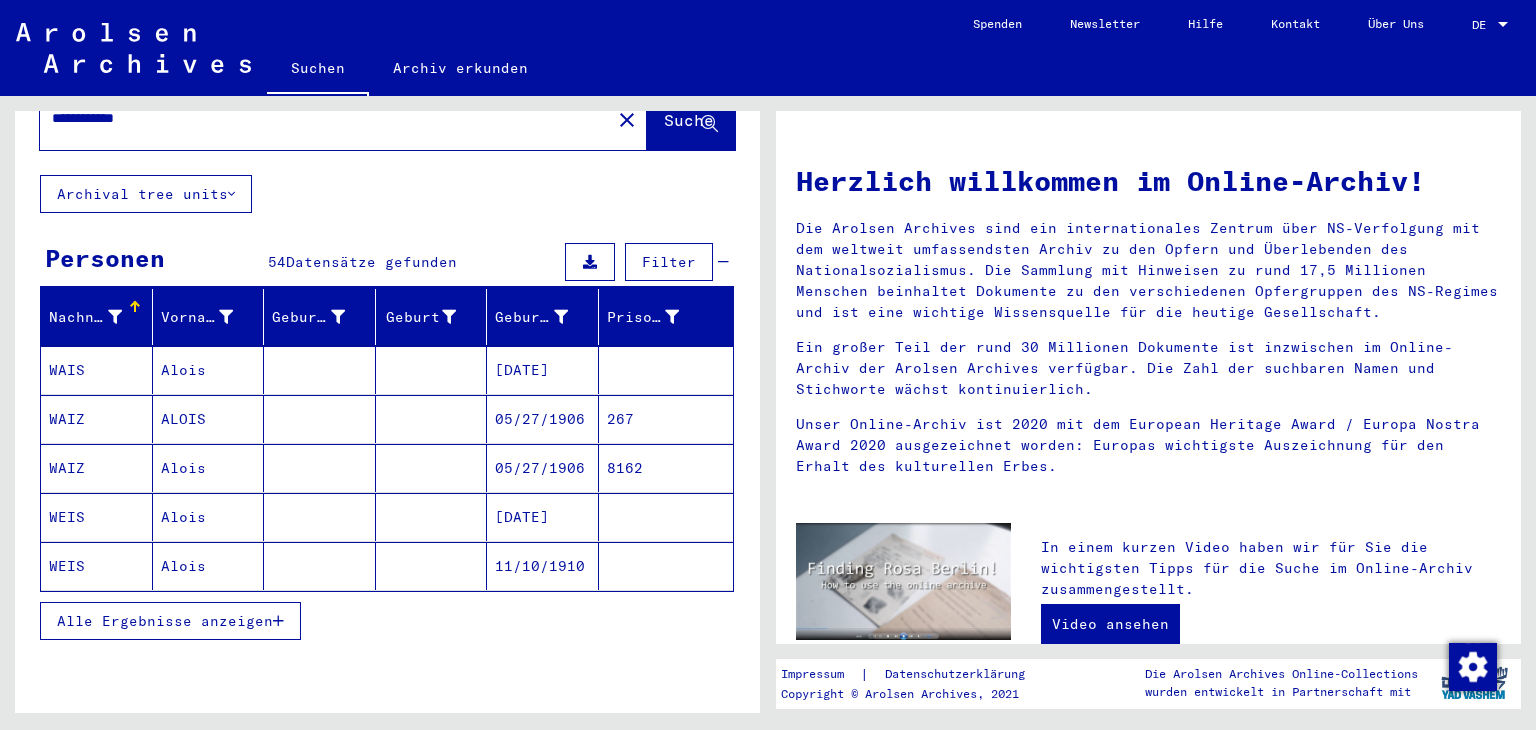 click on "Alle Ergebnisse anzeigen" at bounding box center [165, 621] 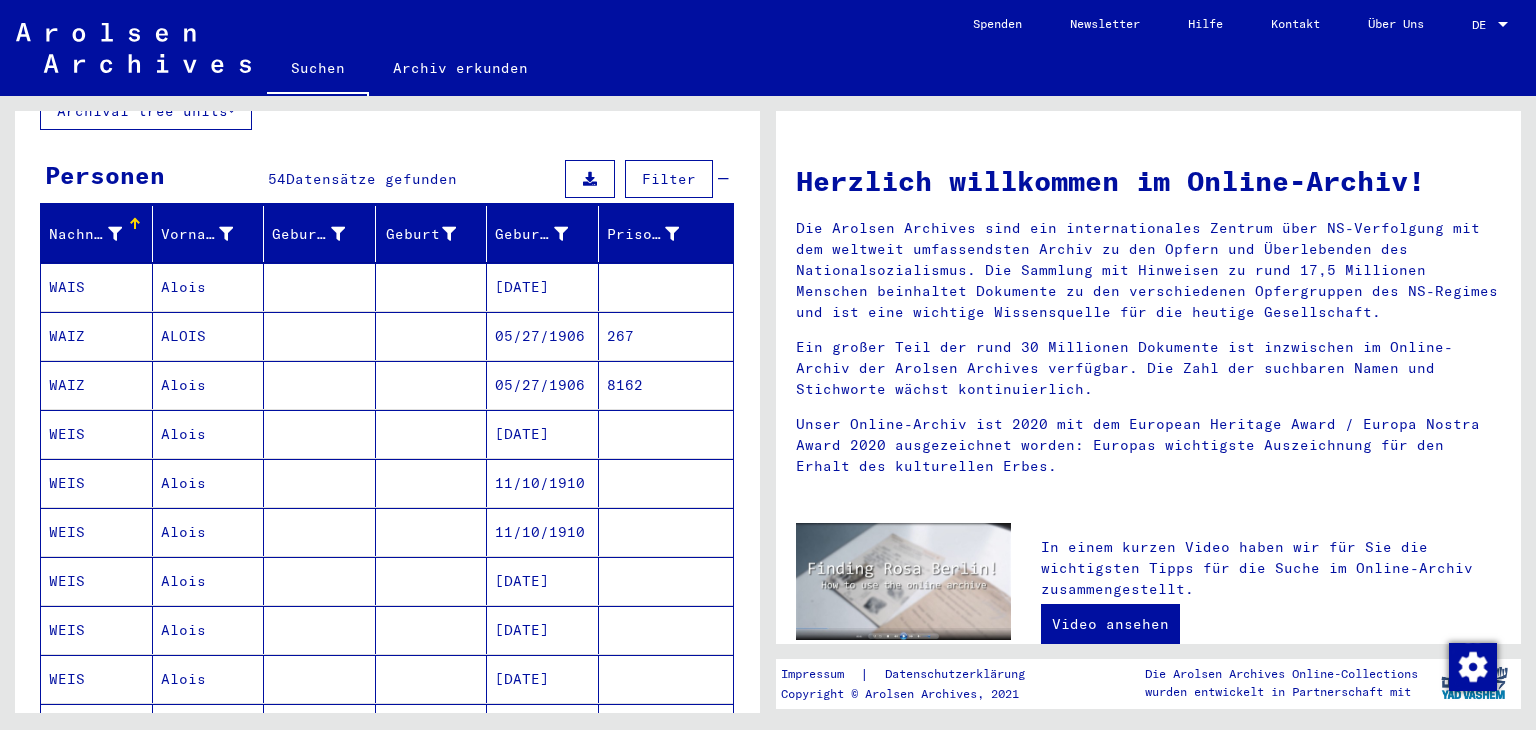 scroll, scrollTop: 160, scrollLeft: 0, axis: vertical 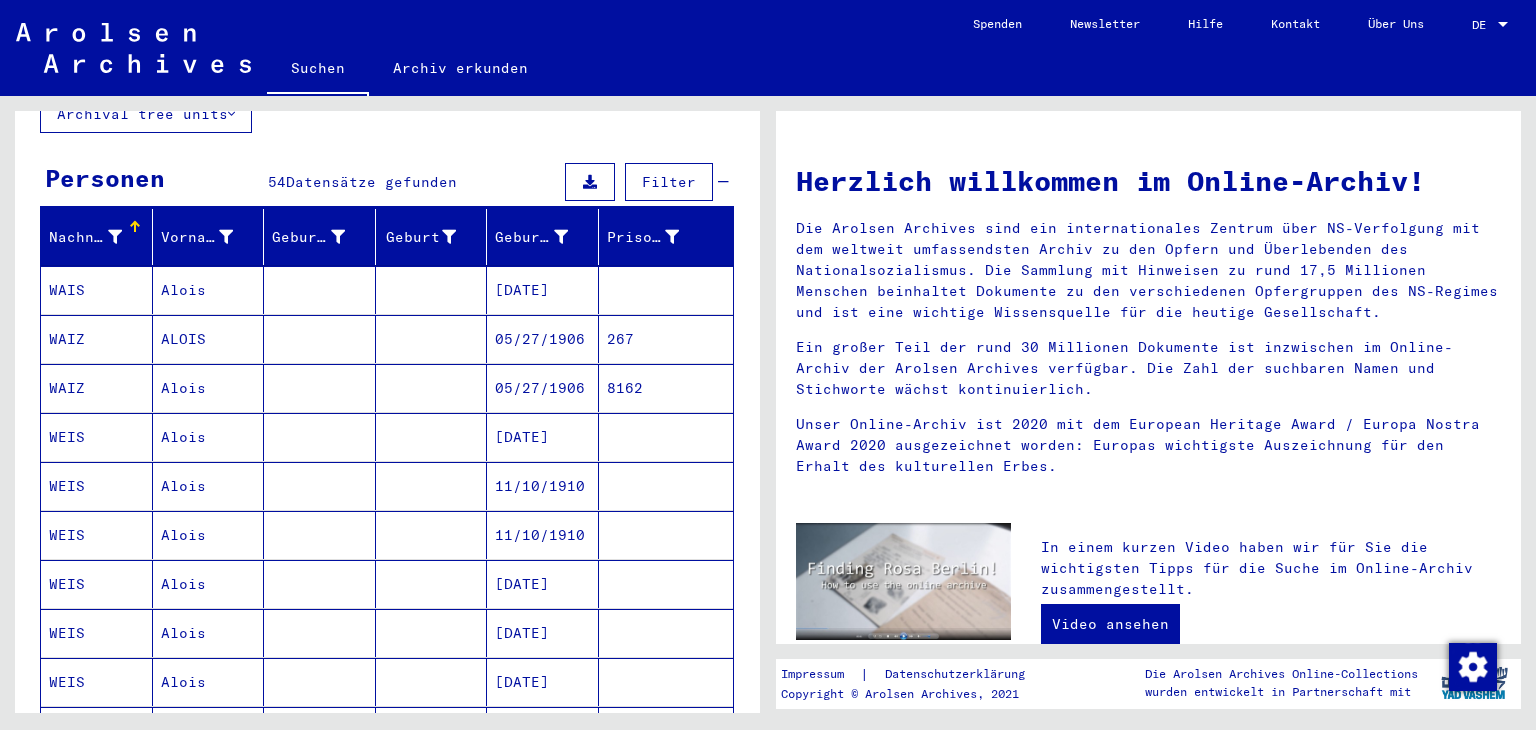 click on "WEIS" at bounding box center [97, 486] 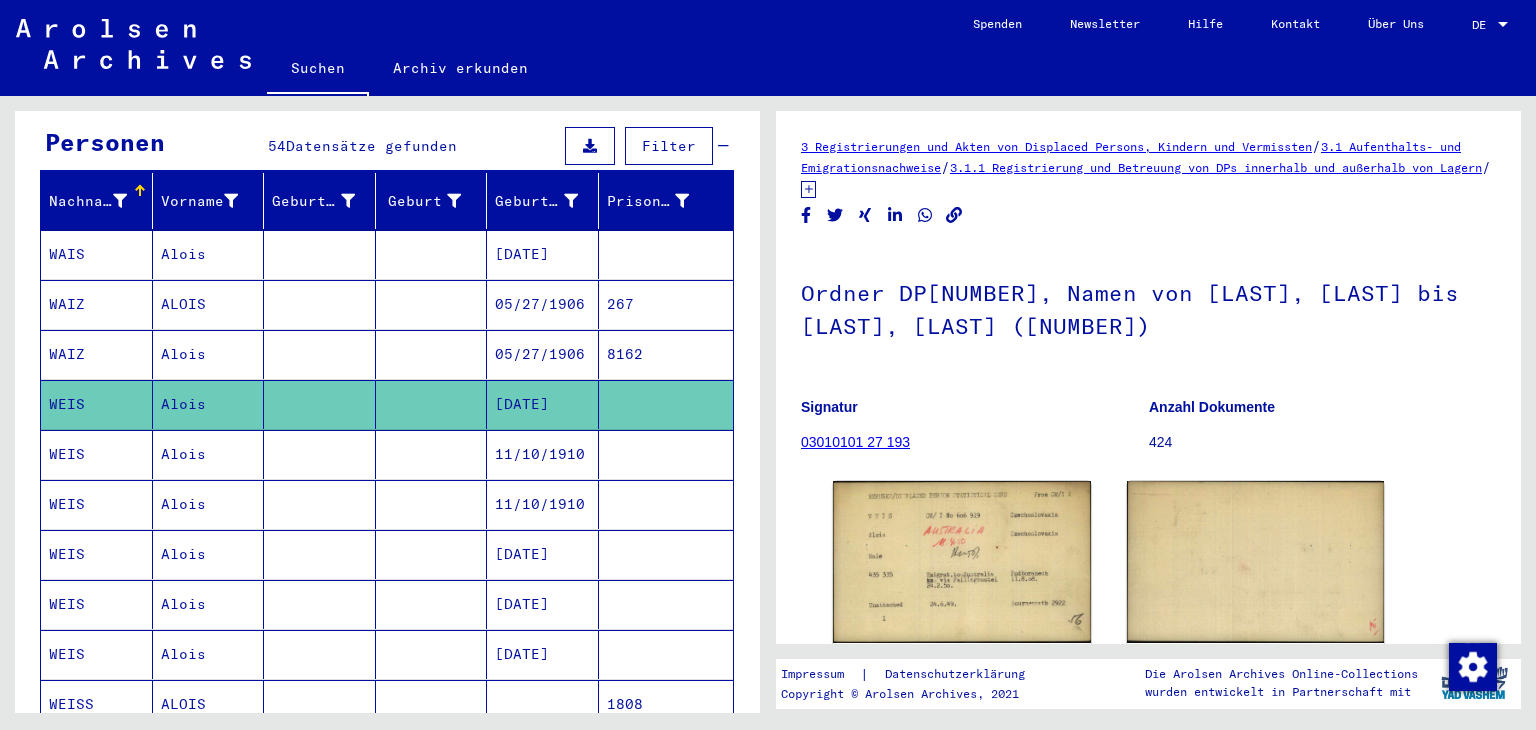 scroll, scrollTop: 200, scrollLeft: 0, axis: vertical 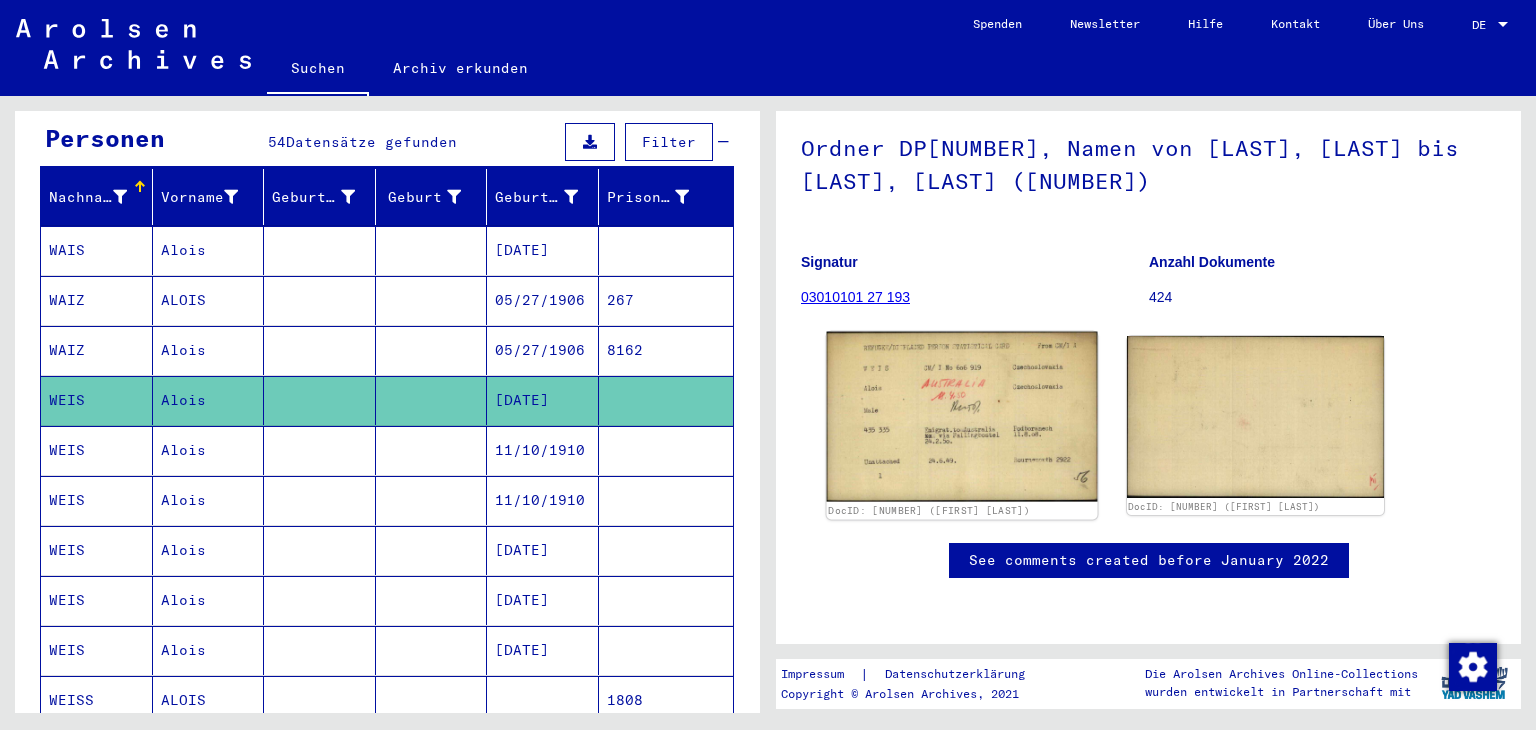 click 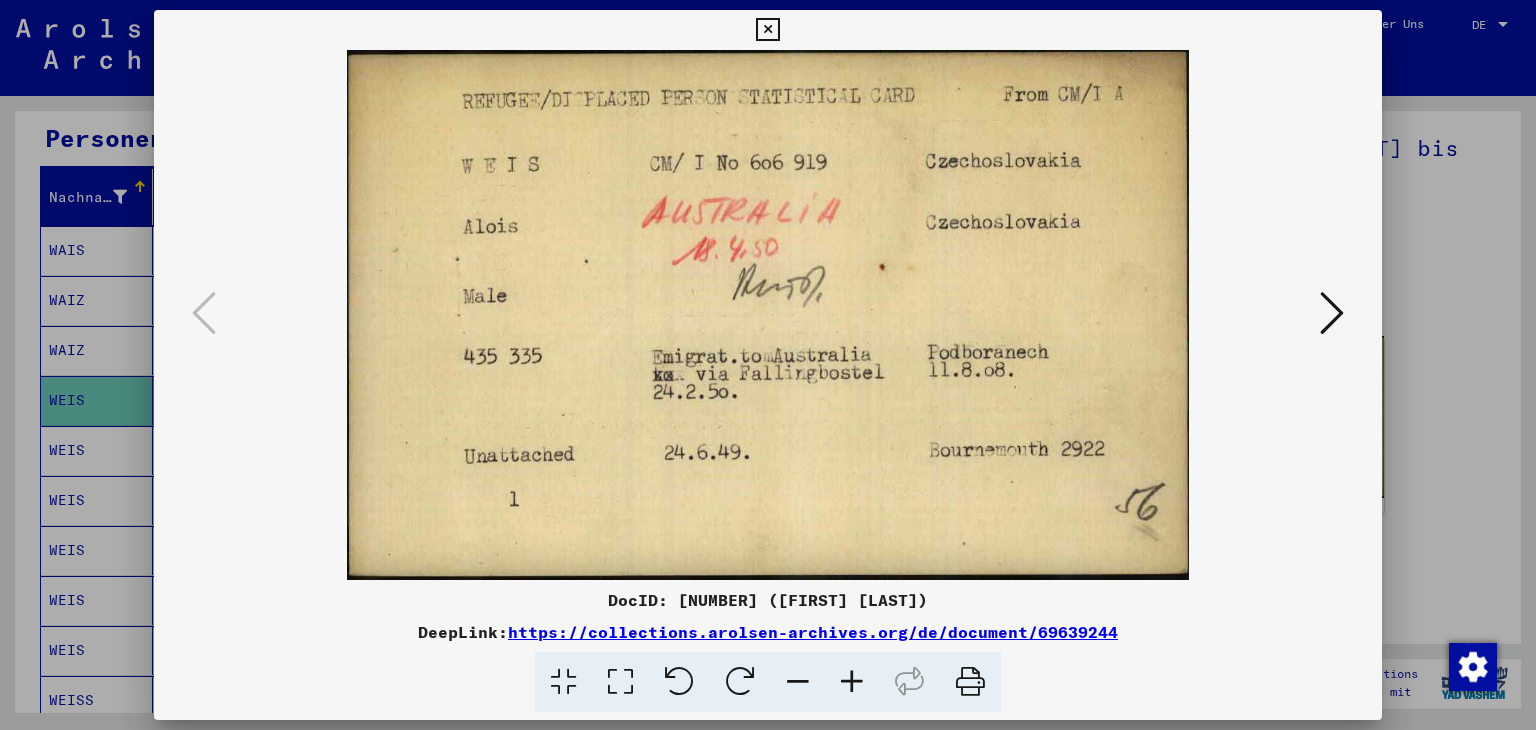 click at bounding box center (1332, 313) 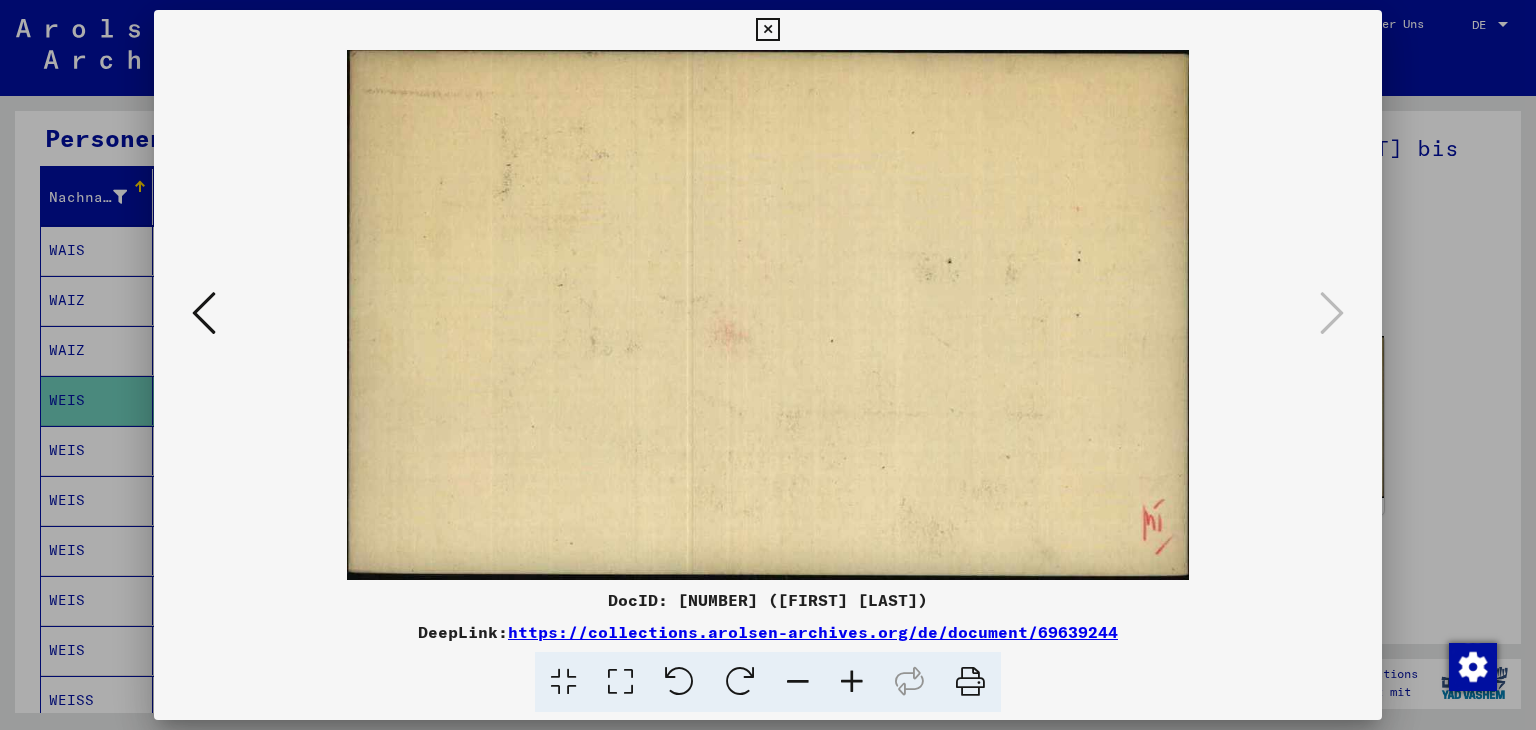 click at bounding box center [767, 30] 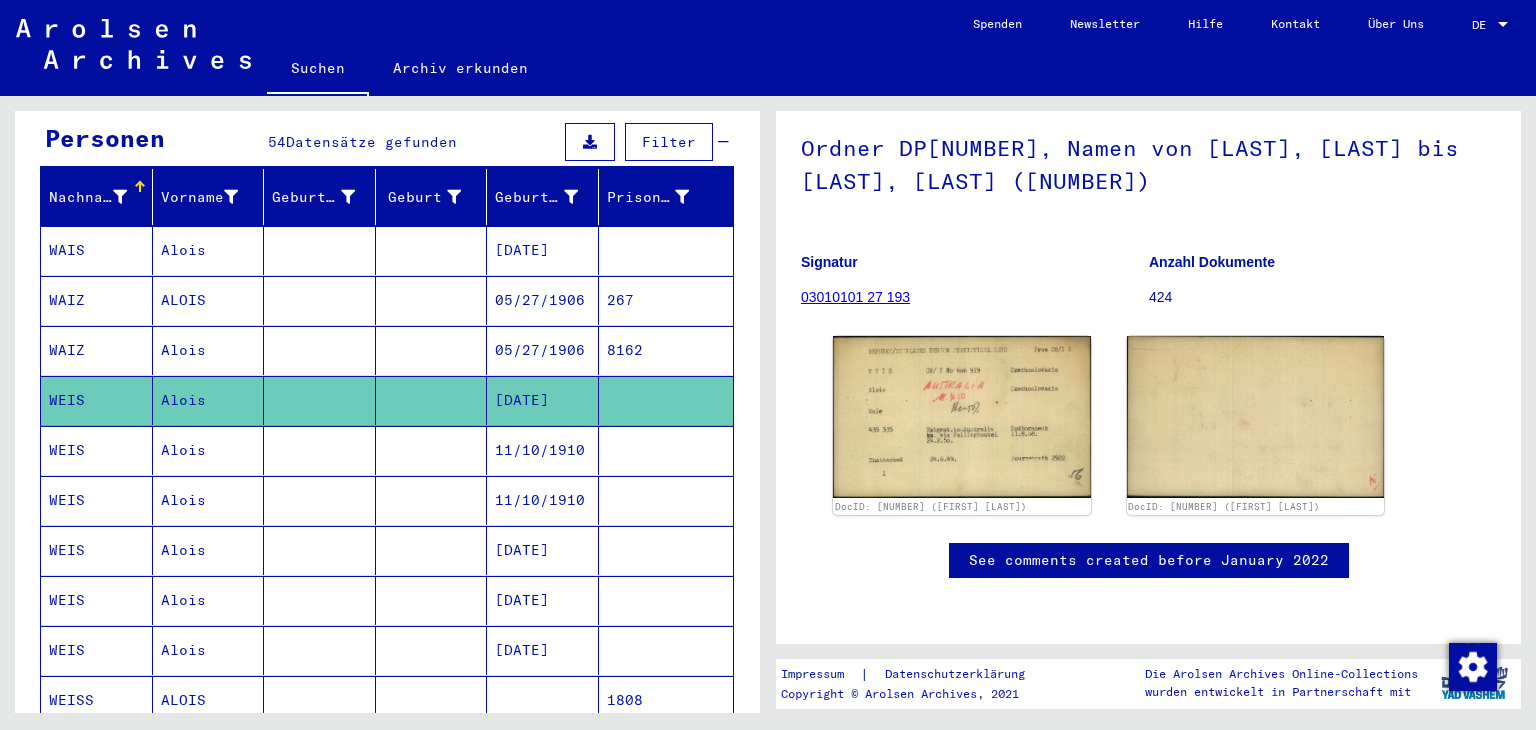 click on "WEIS" at bounding box center (97, 600) 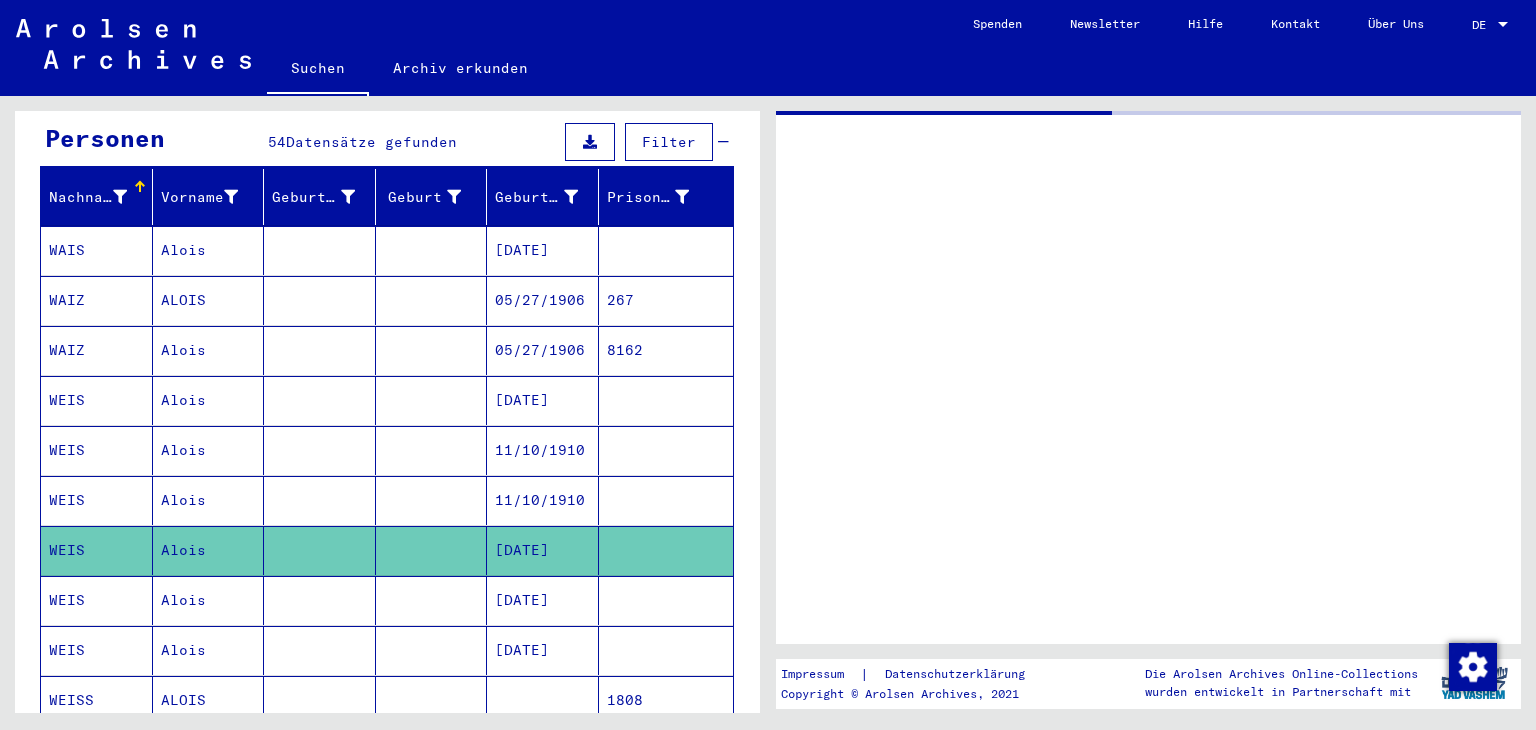 scroll, scrollTop: 0, scrollLeft: 0, axis: both 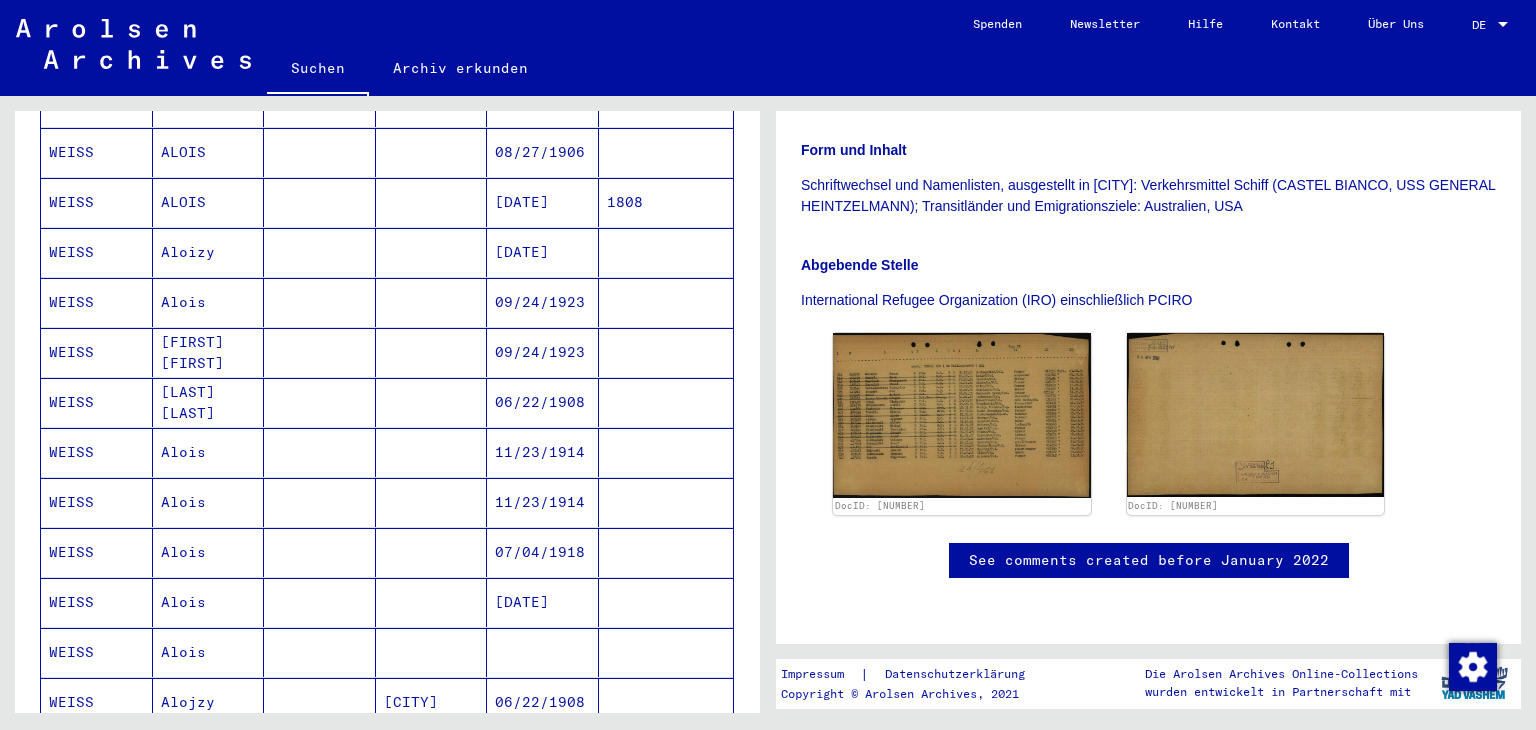 click on "WEISS" at bounding box center [97, 452] 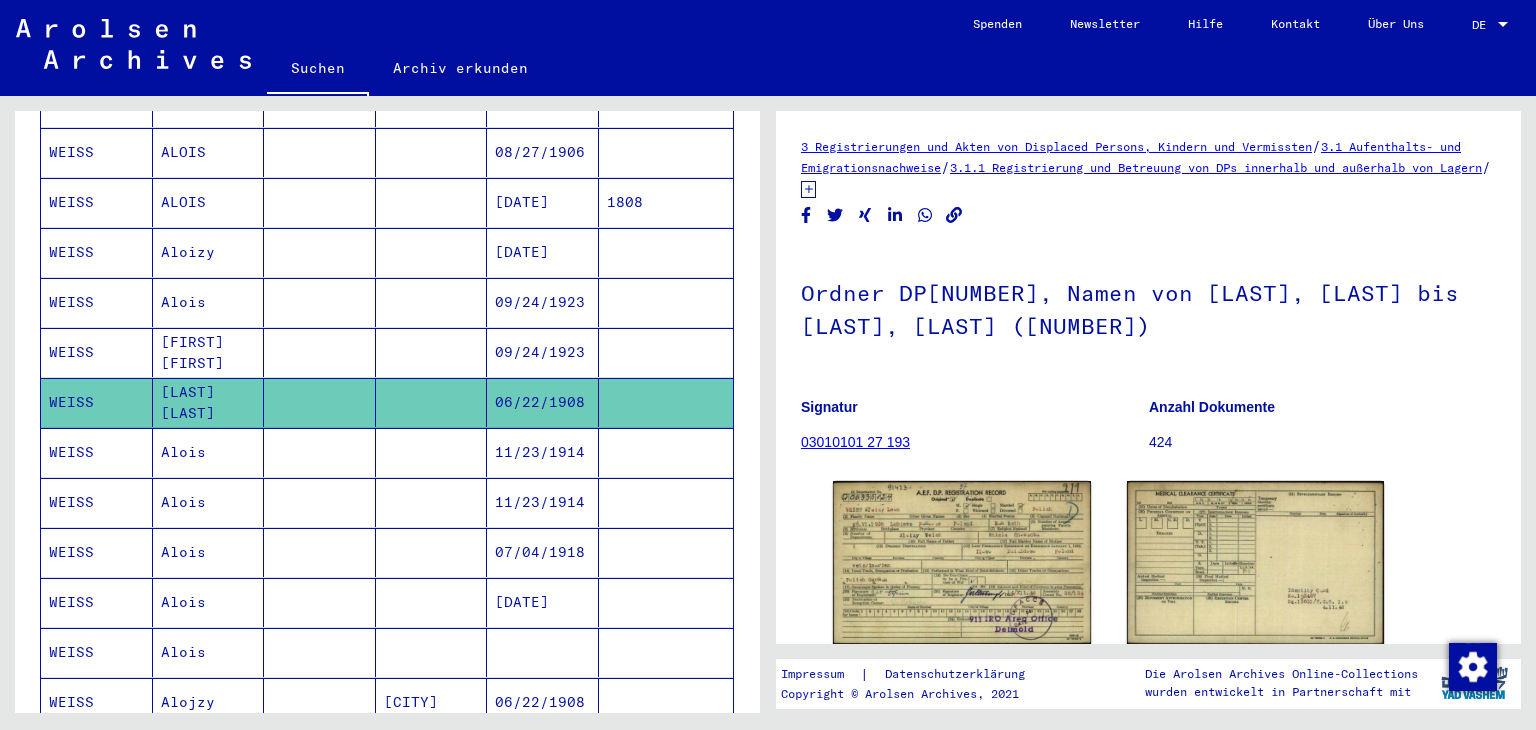 scroll, scrollTop: 0, scrollLeft: 0, axis: both 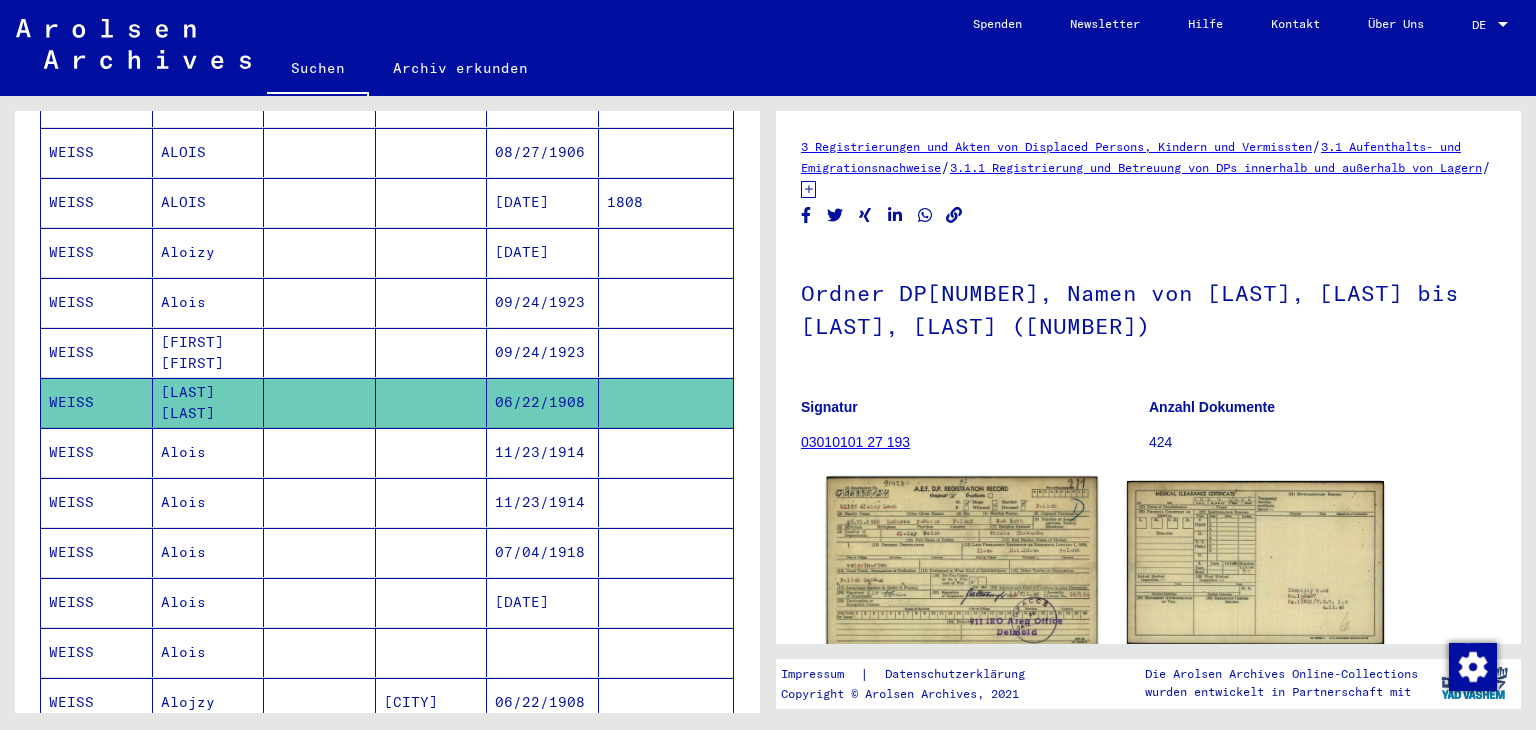 click 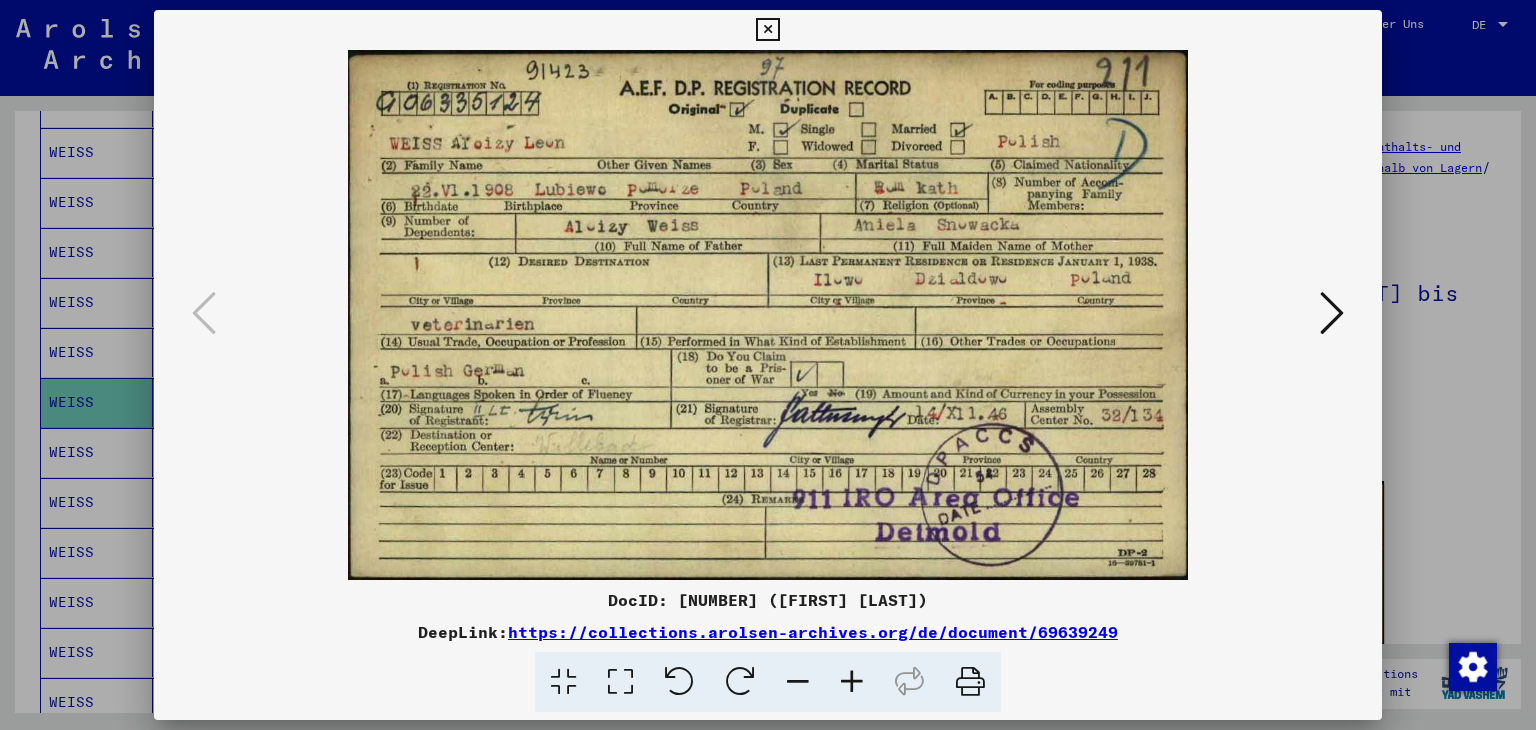 click at bounding box center [1332, 313] 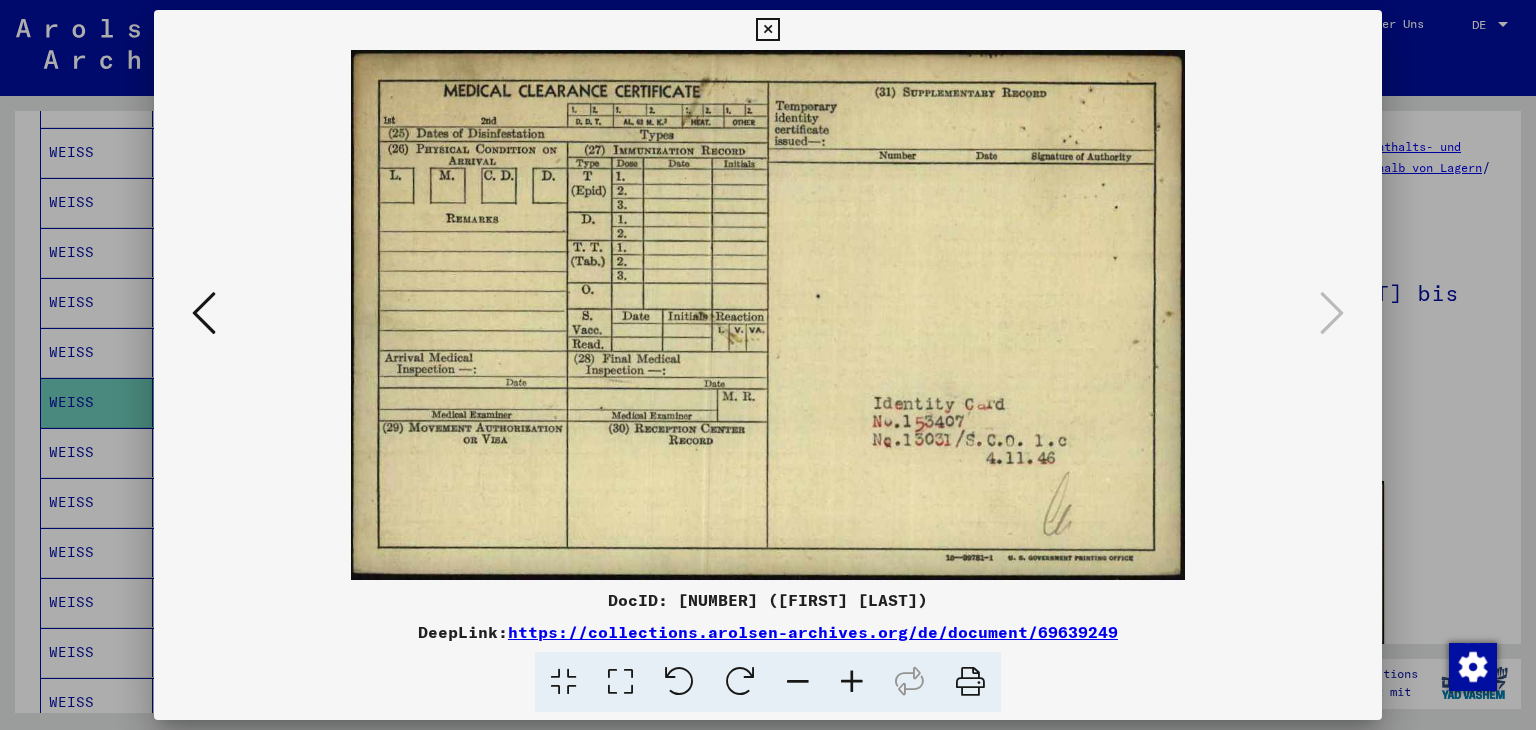 click at bounding box center [767, 30] 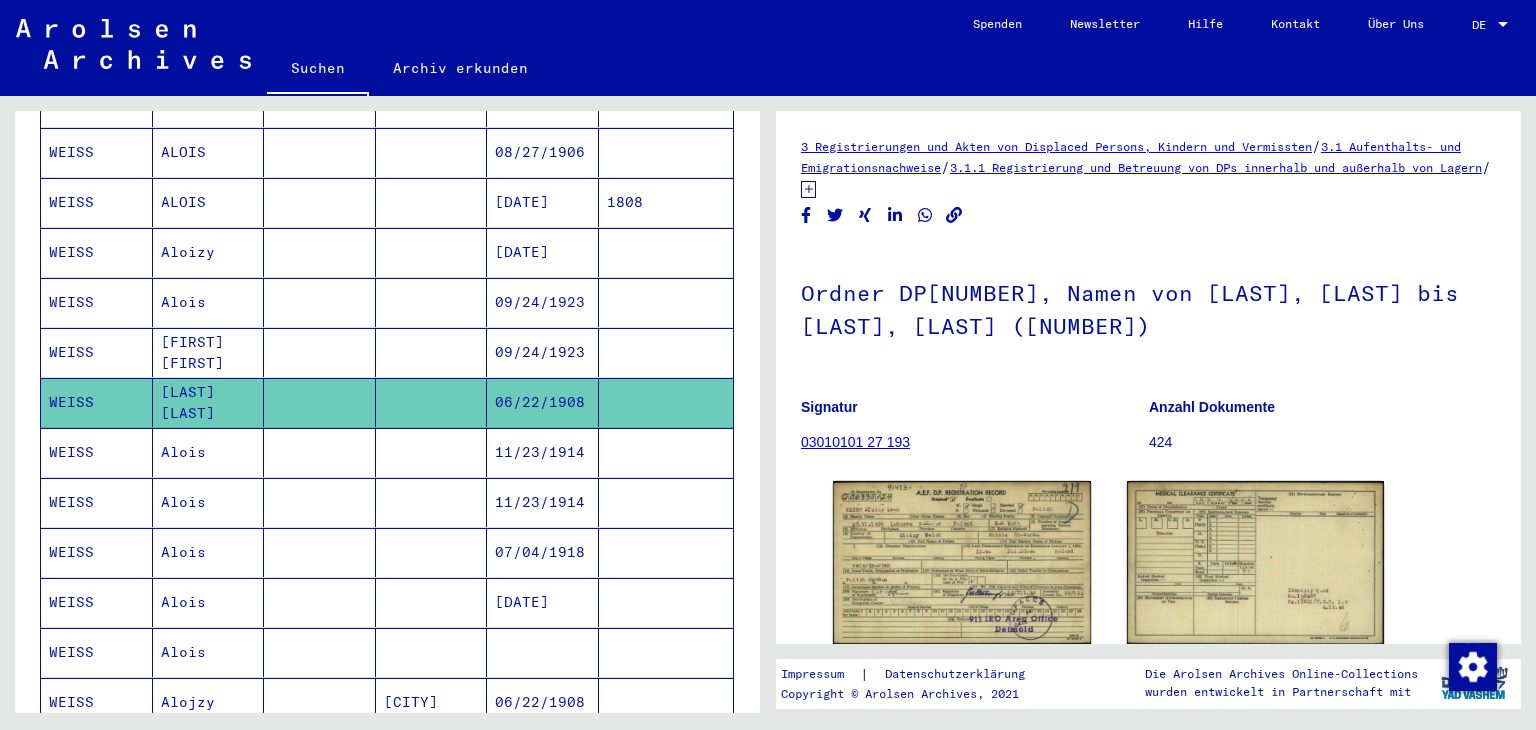 click 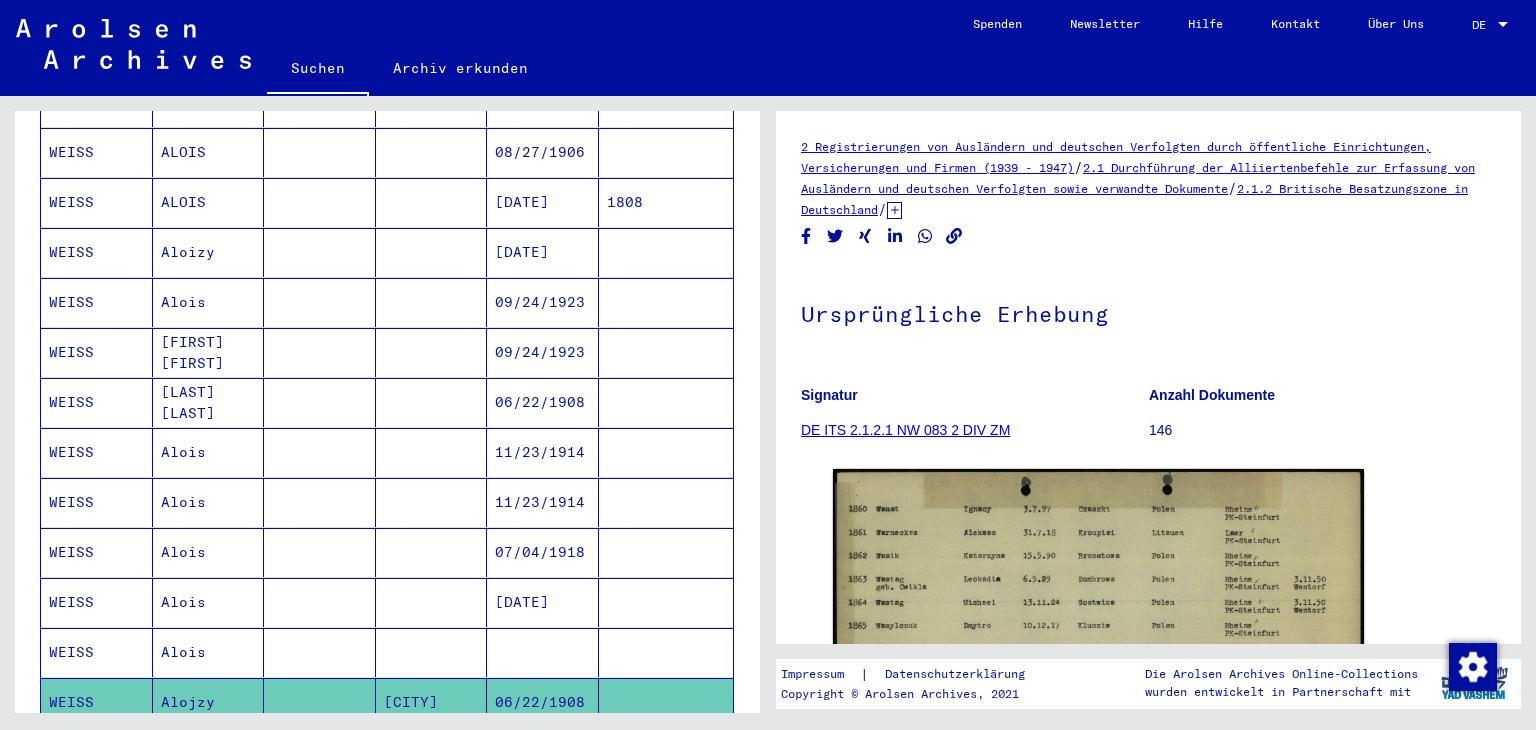 scroll, scrollTop: 0, scrollLeft: 0, axis: both 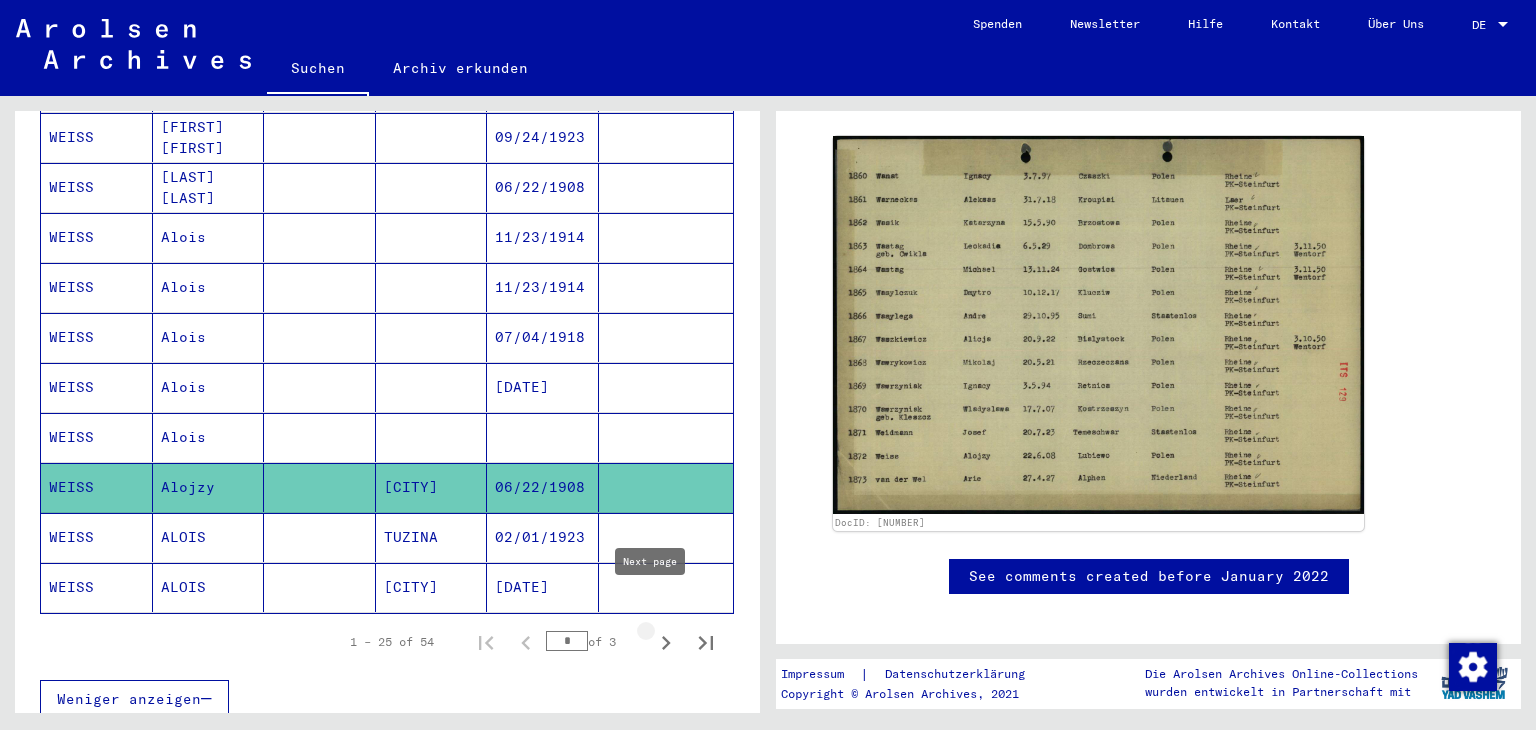 click 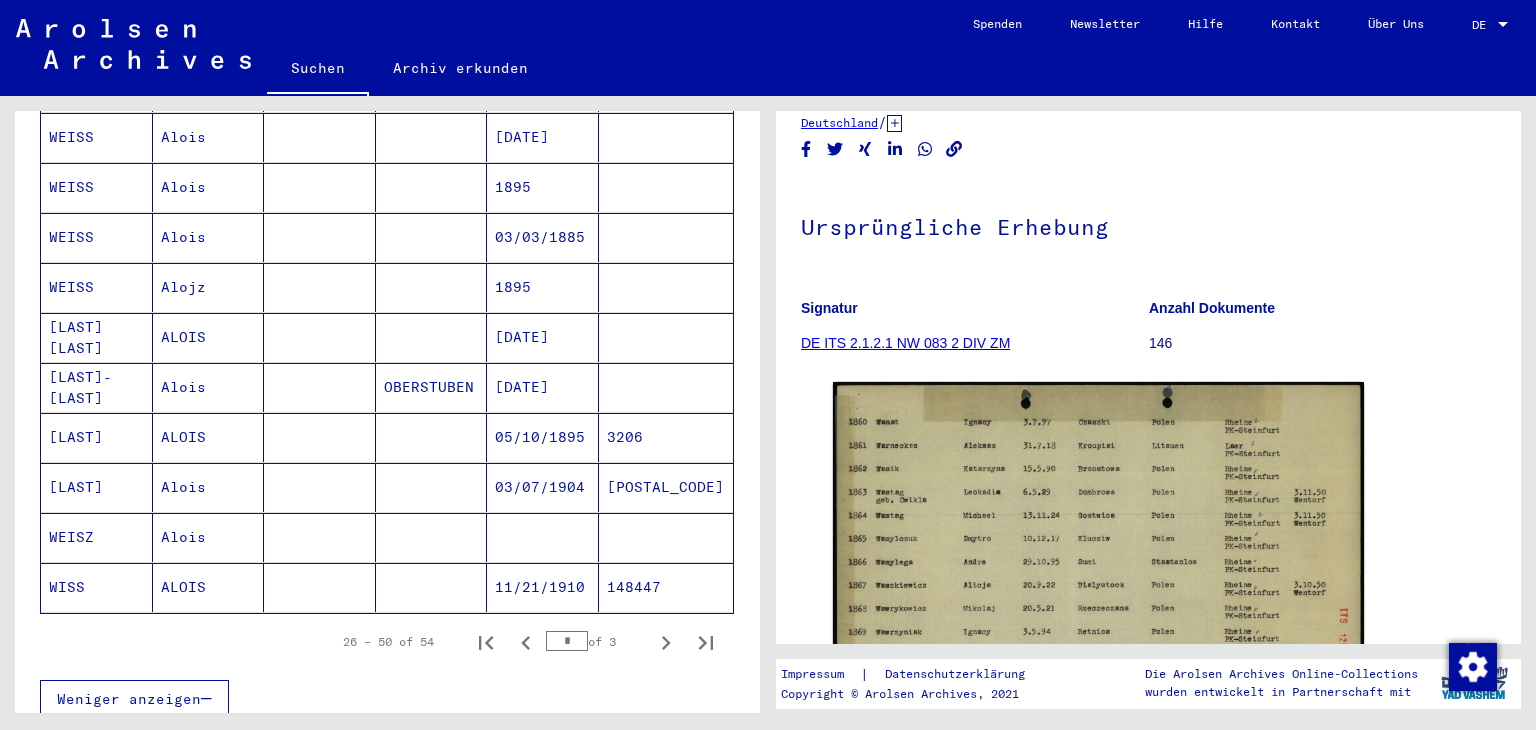 scroll, scrollTop: 26, scrollLeft: 0, axis: vertical 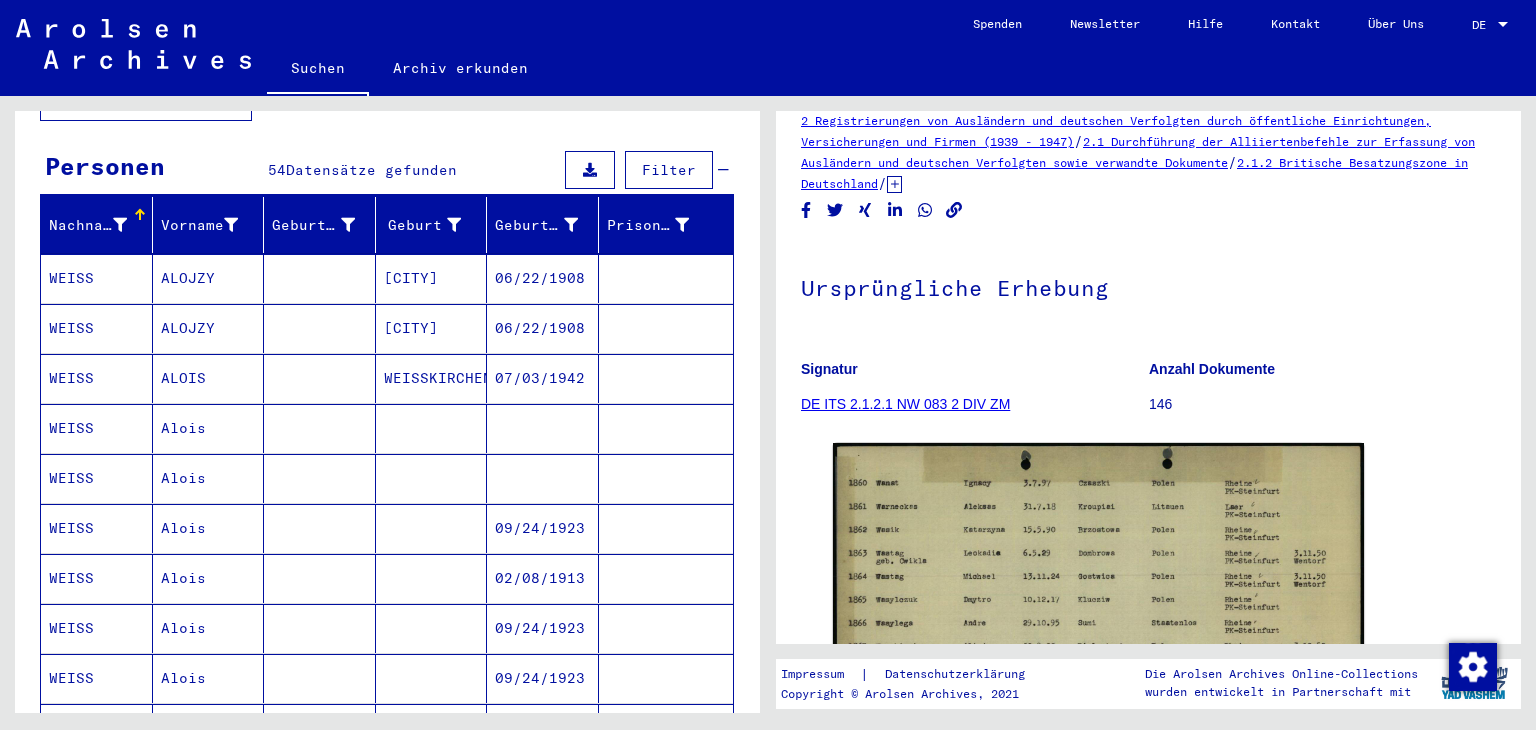 click on "WEISS" at bounding box center (97, 328) 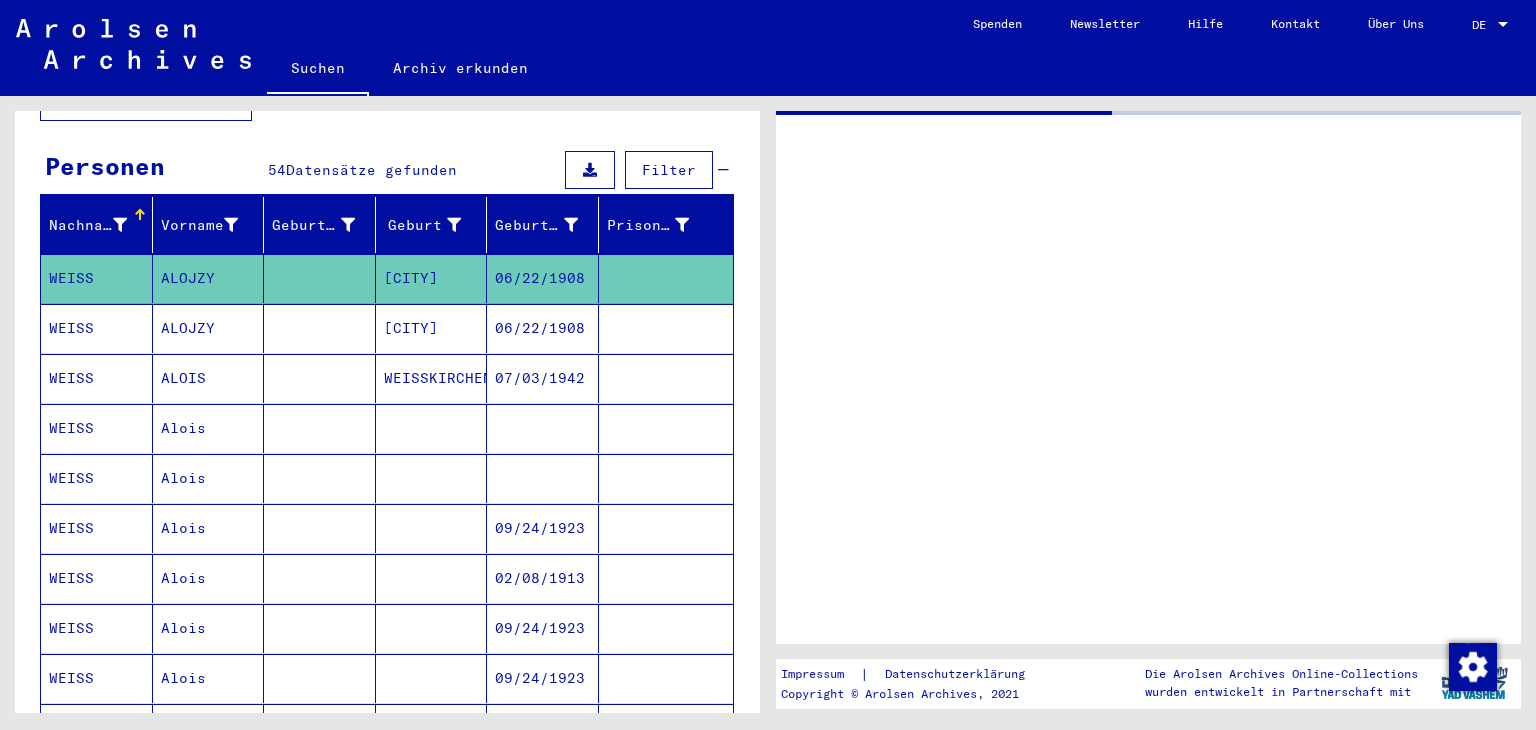 scroll, scrollTop: 0, scrollLeft: 0, axis: both 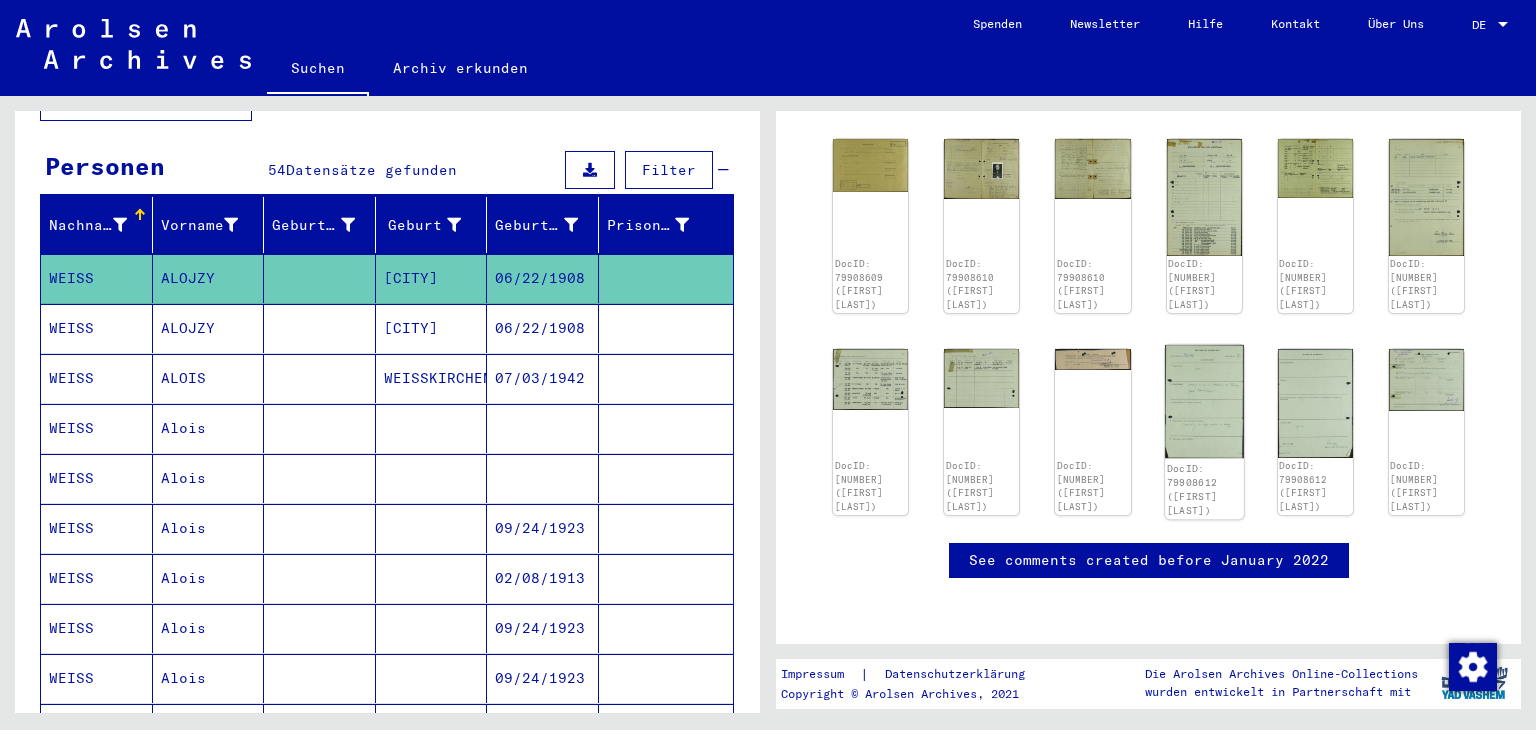 click 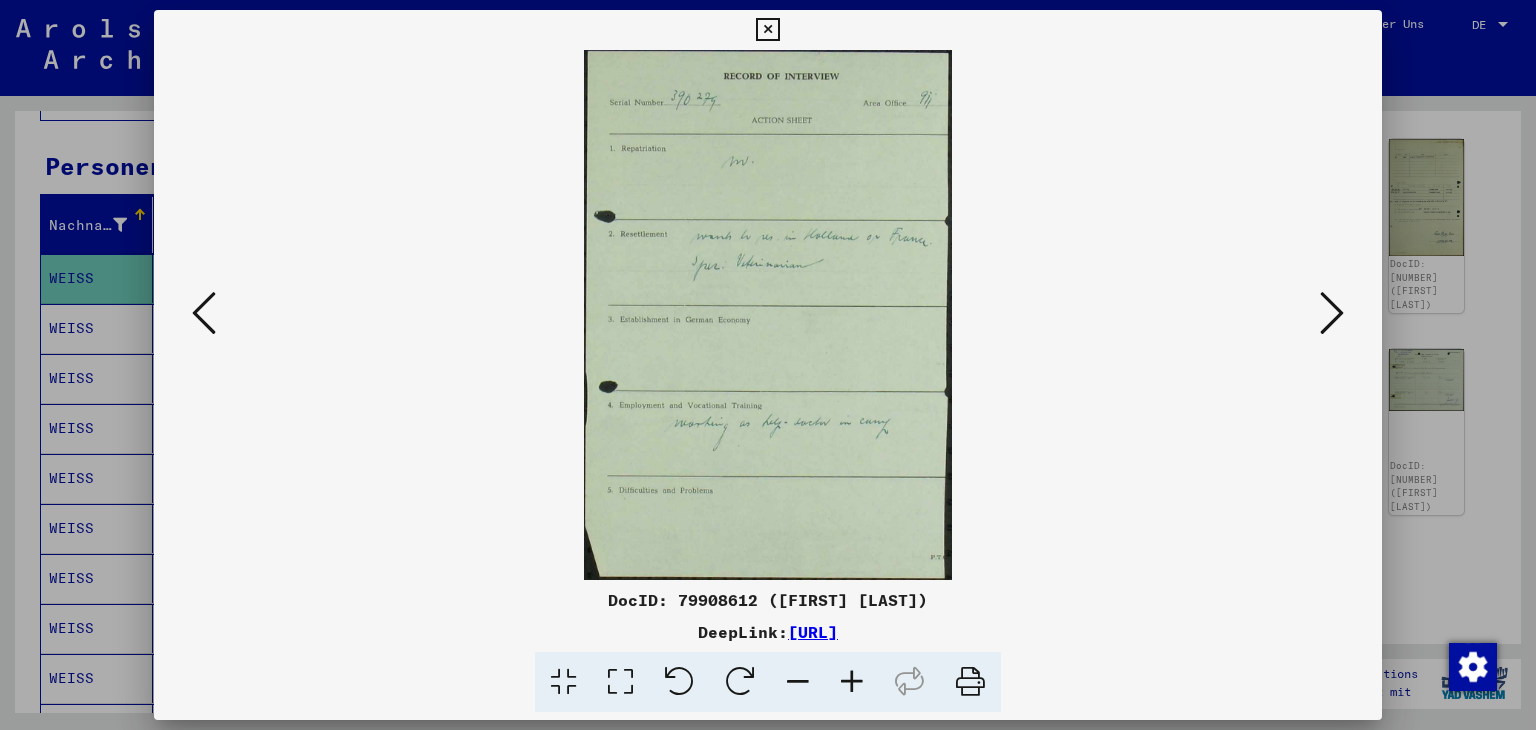 click at bounding box center [1332, 313] 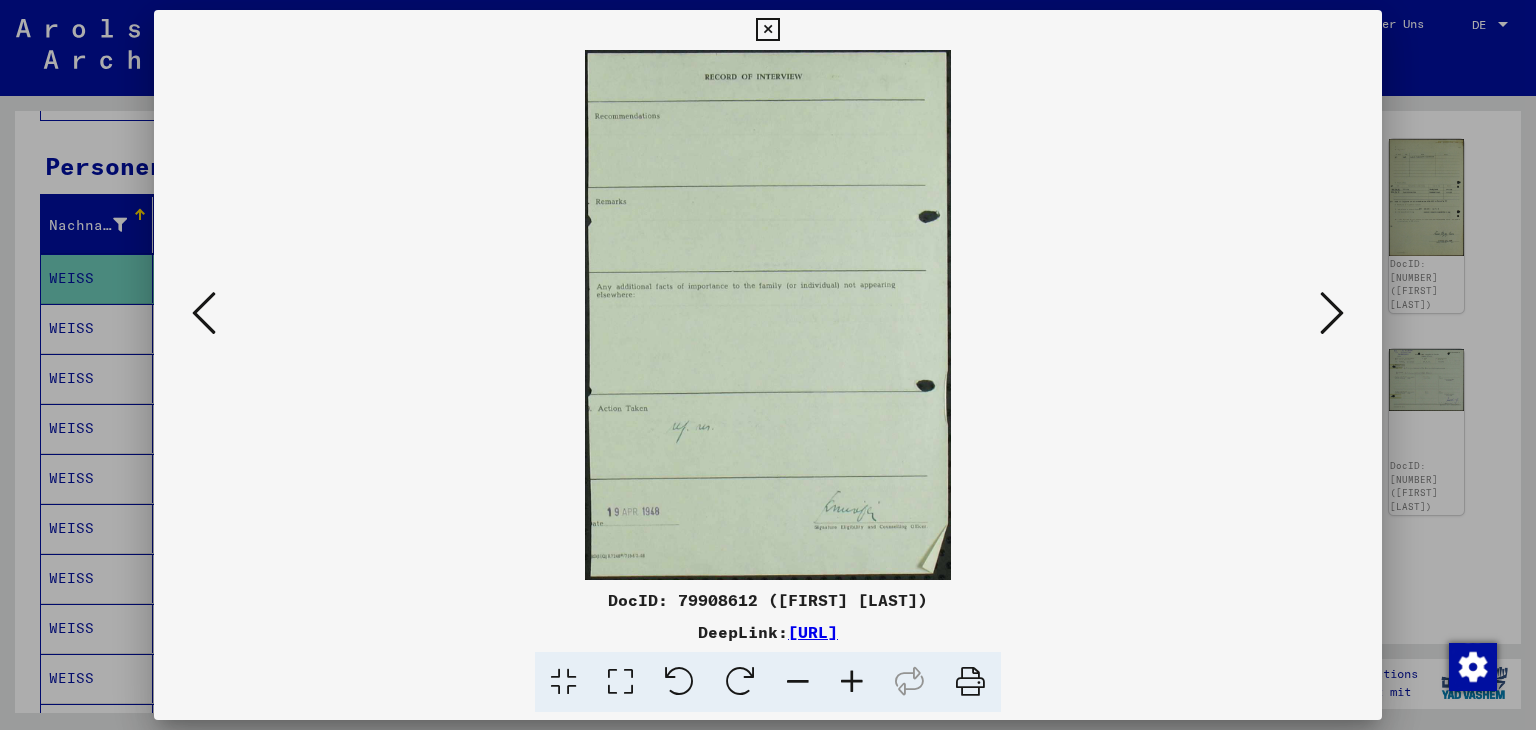 click at bounding box center [1332, 313] 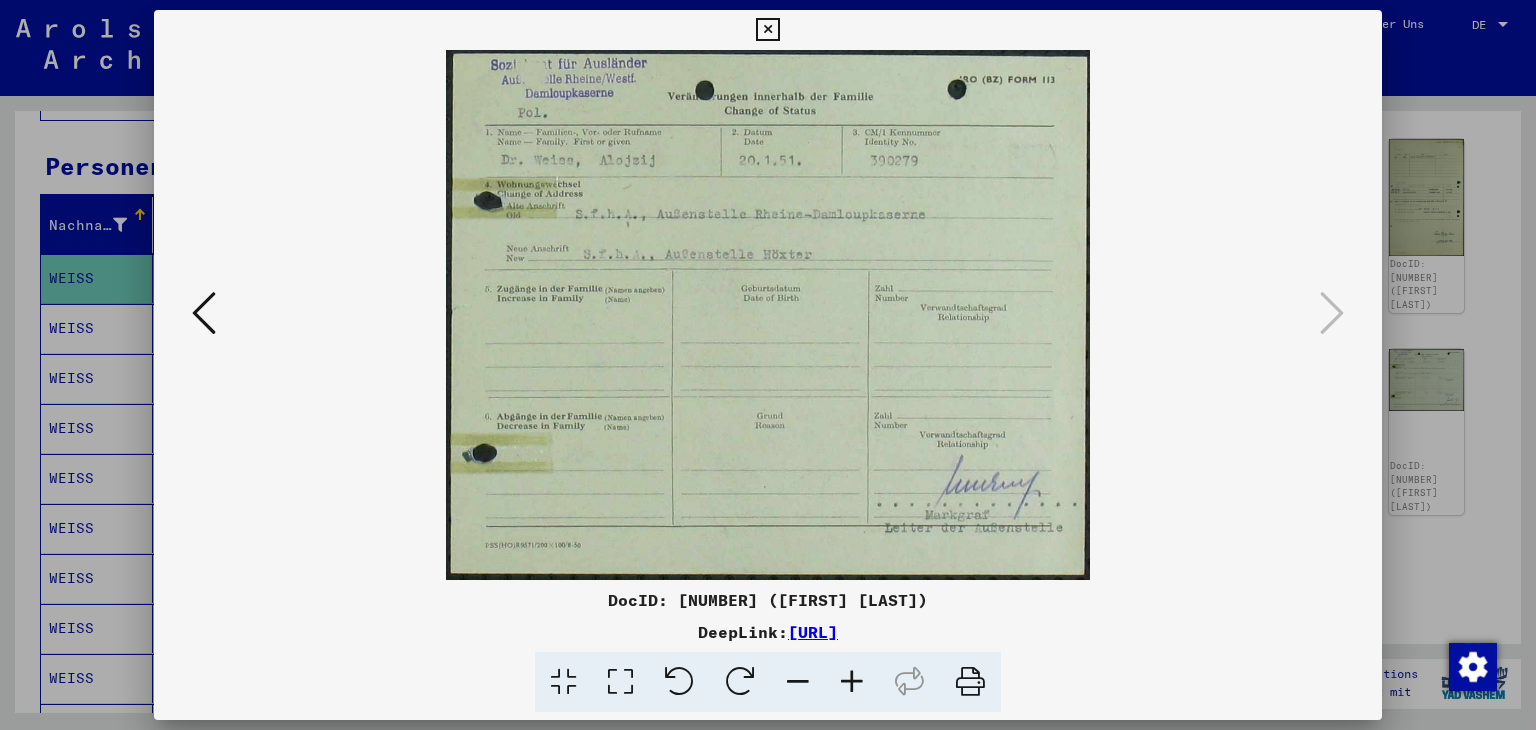 click at bounding box center [767, 30] 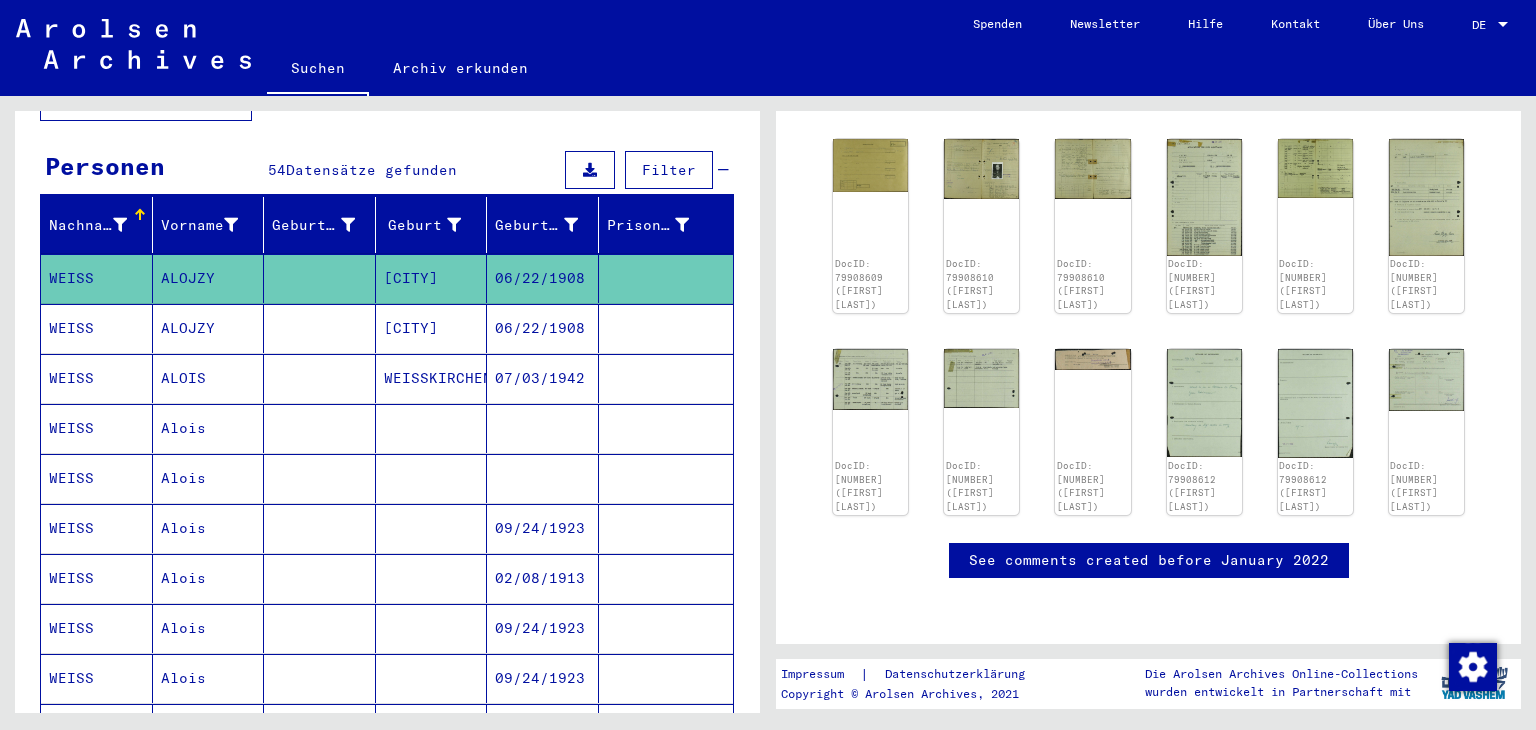 click on "WEISS" at bounding box center [97, 378] 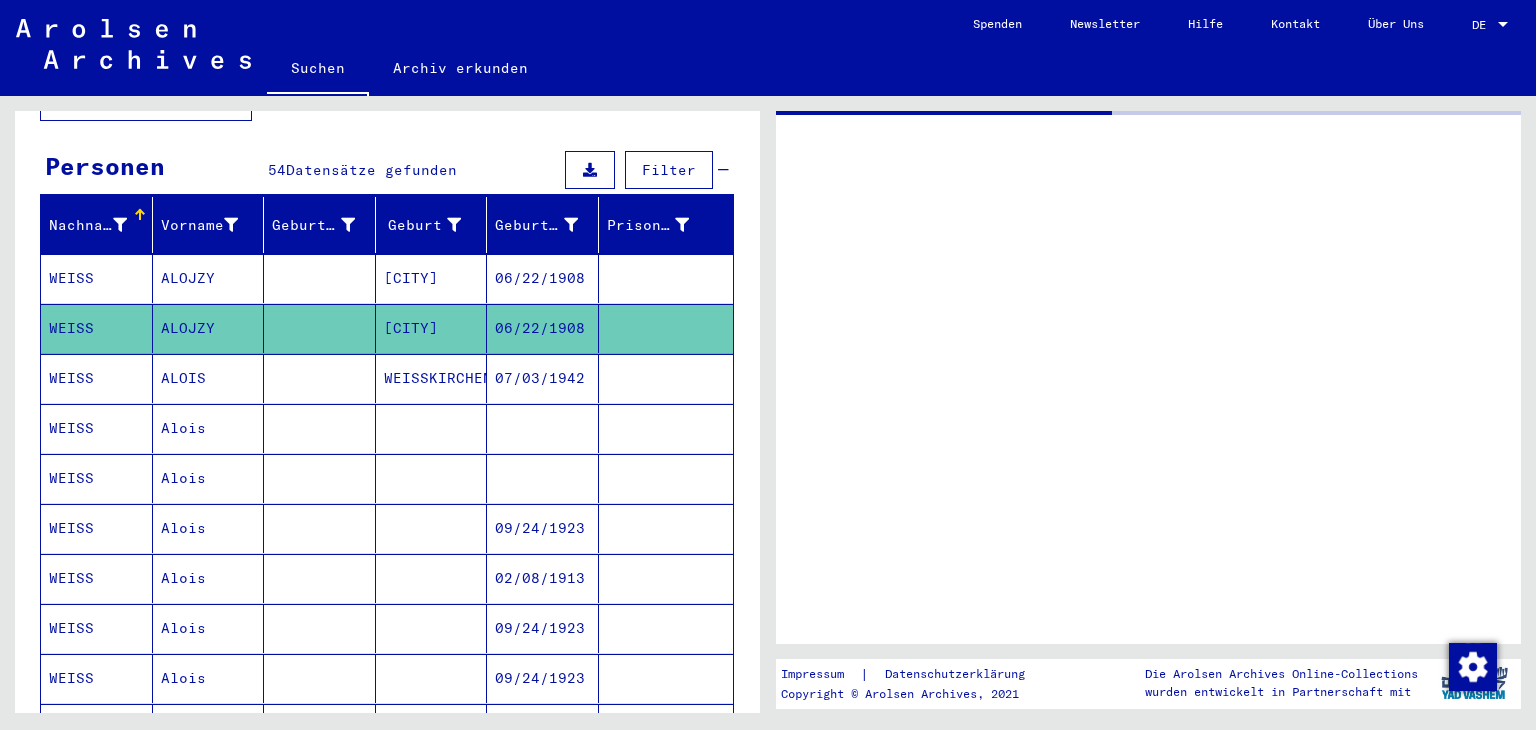 click on "WEISS" 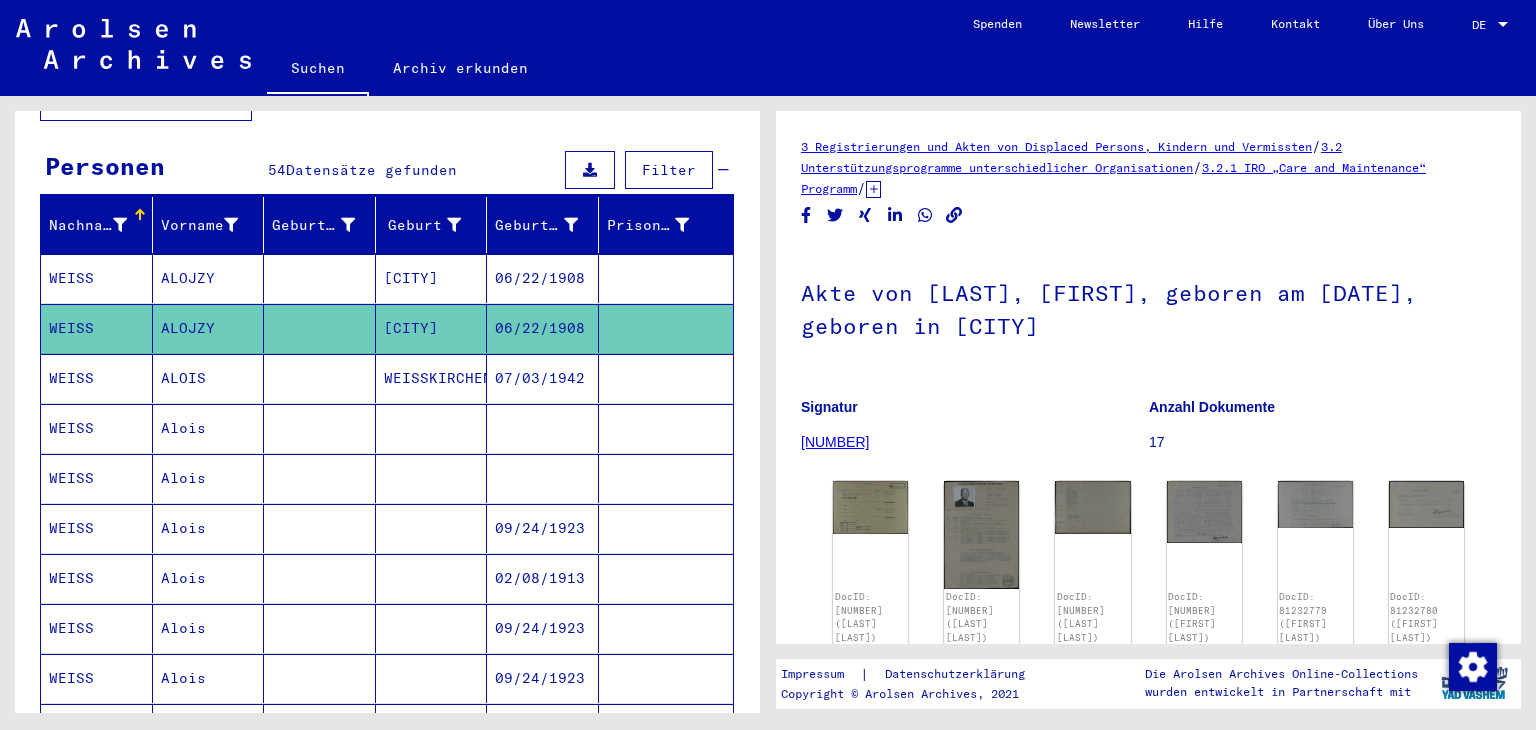 scroll, scrollTop: 0, scrollLeft: 0, axis: both 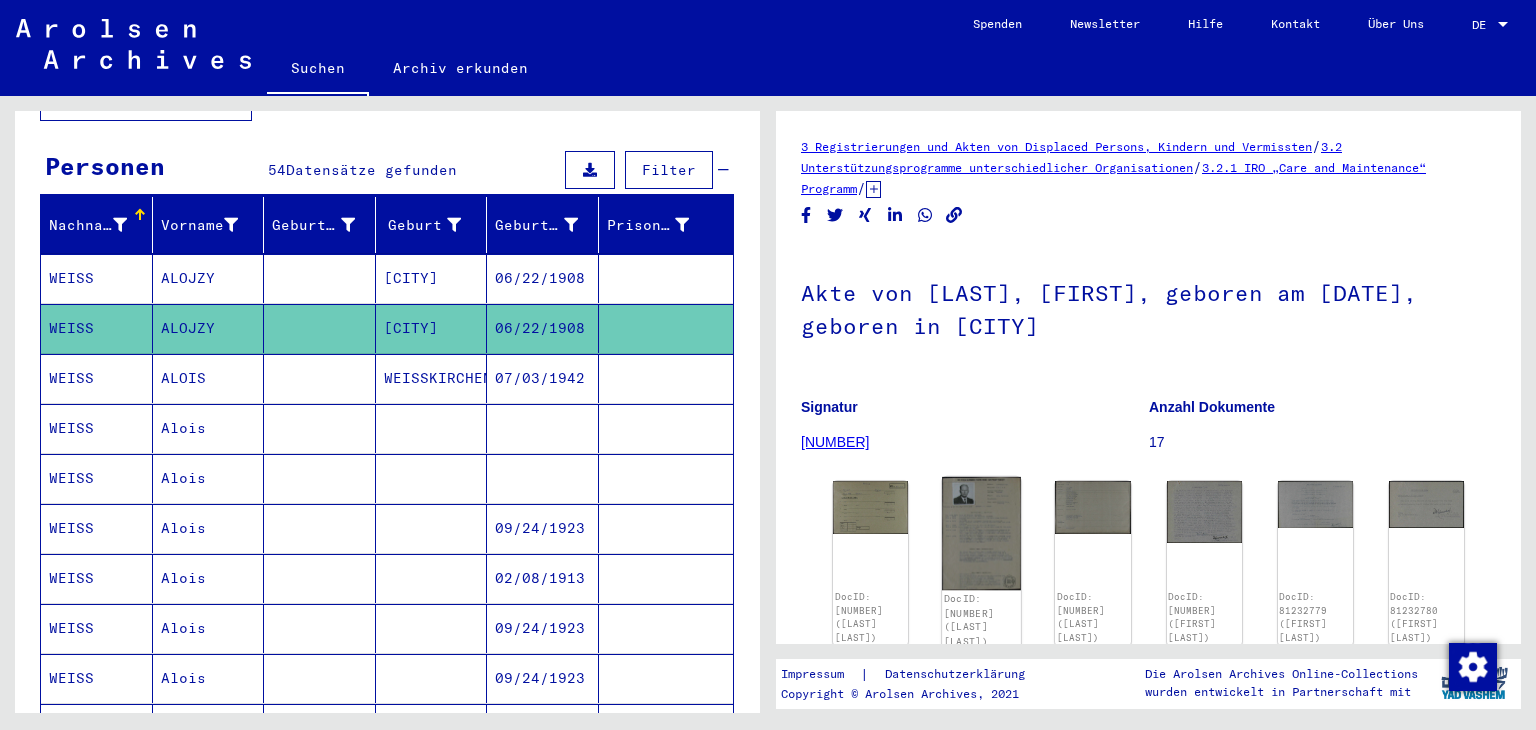 click 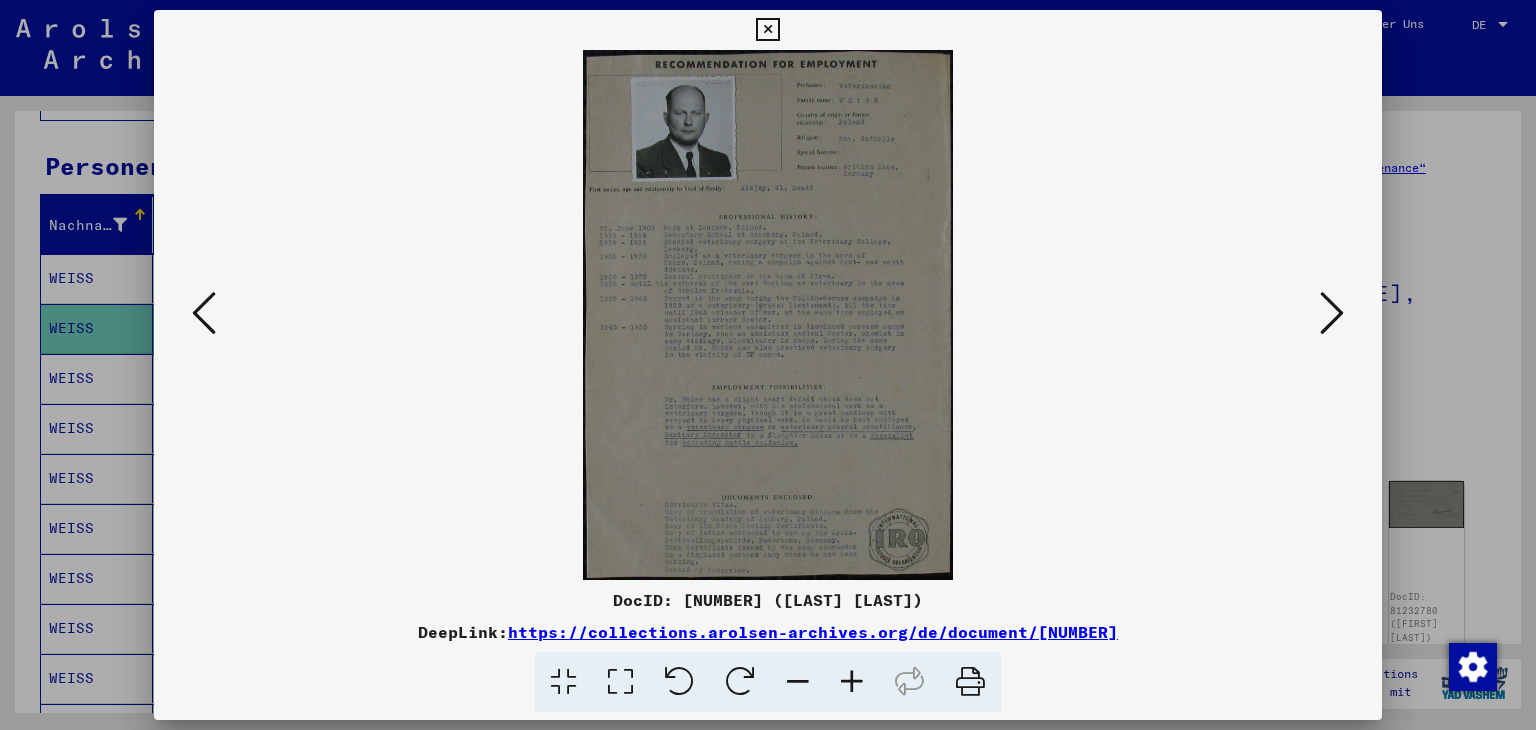 click at bounding box center (852, 682) 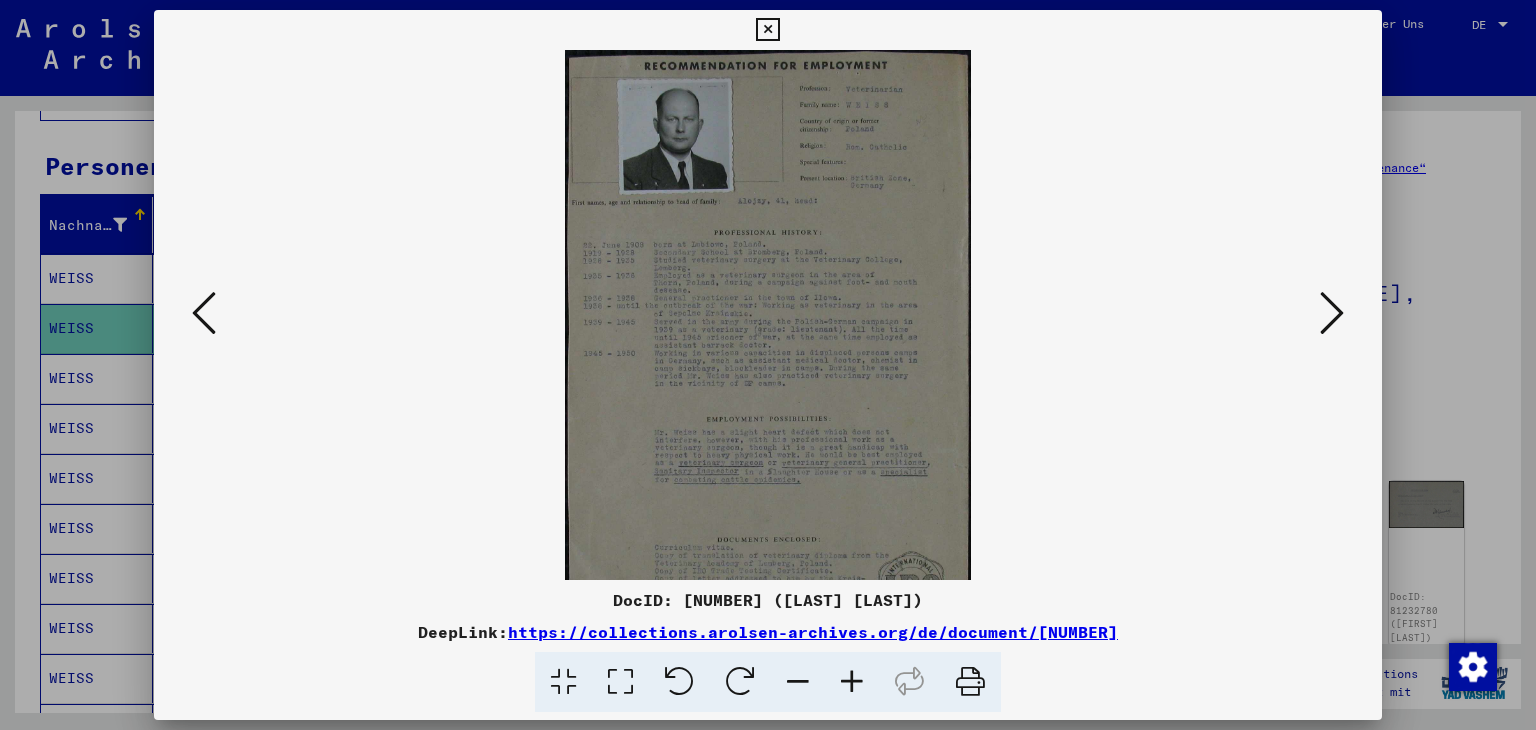 click at bounding box center [852, 682] 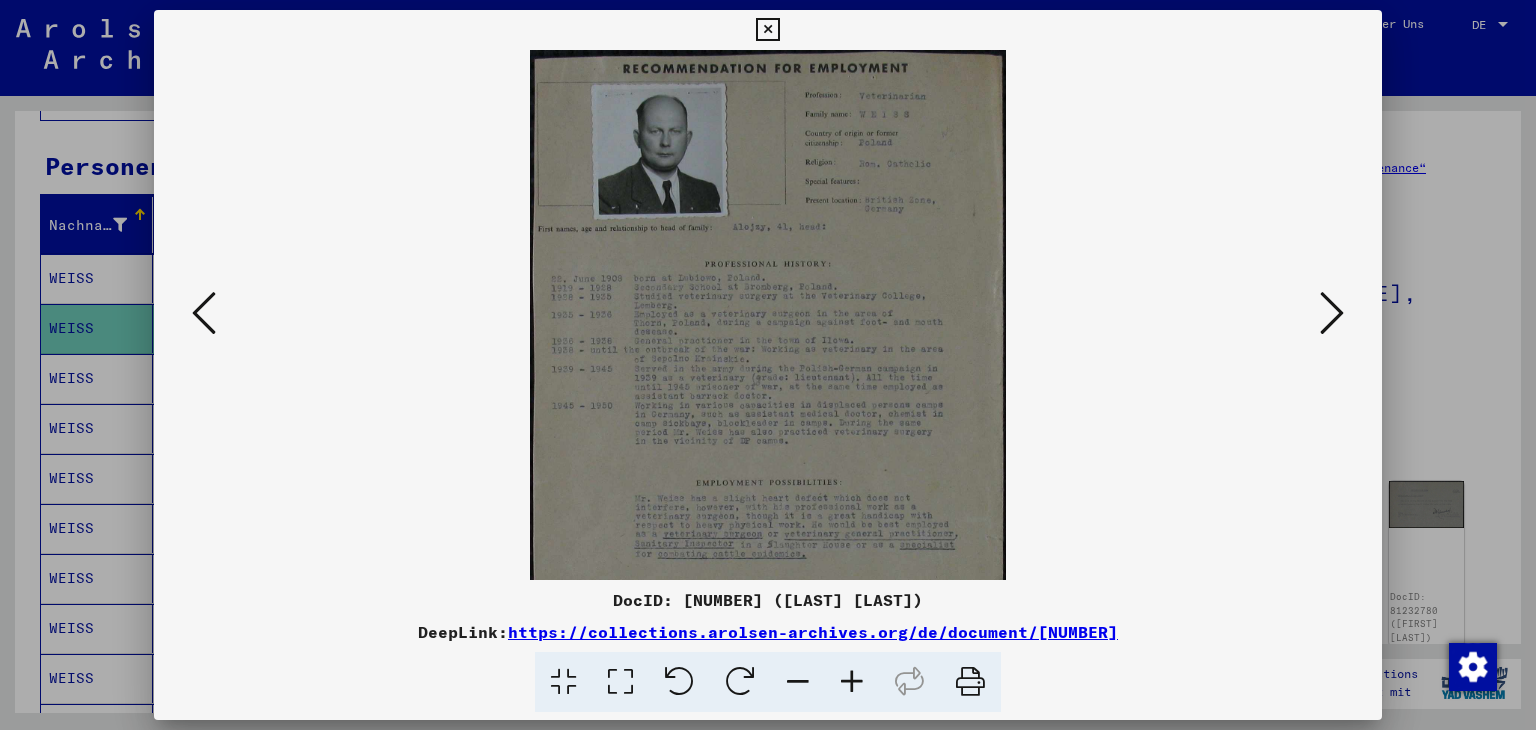 click at bounding box center (852, 682) 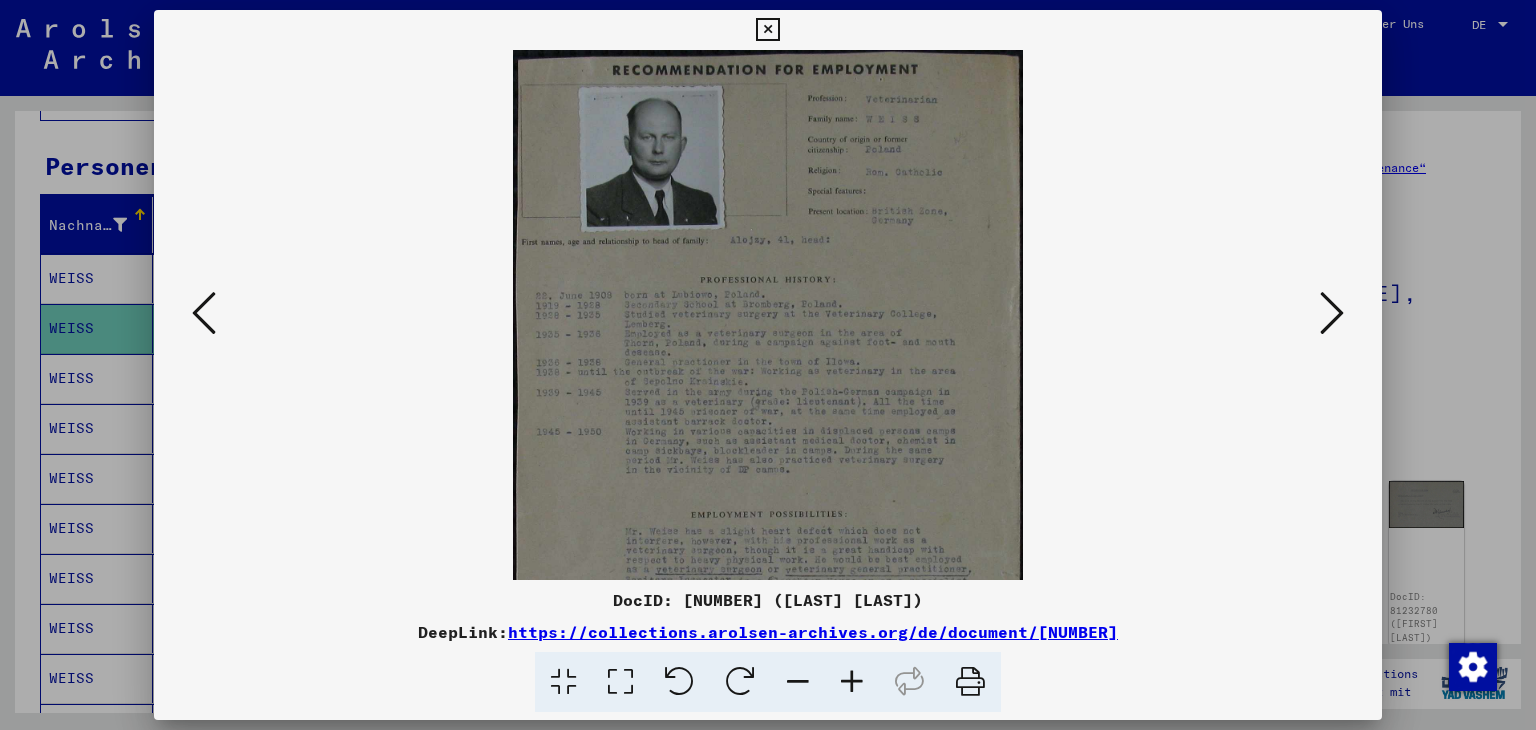 click at bounding box center (852, 682) 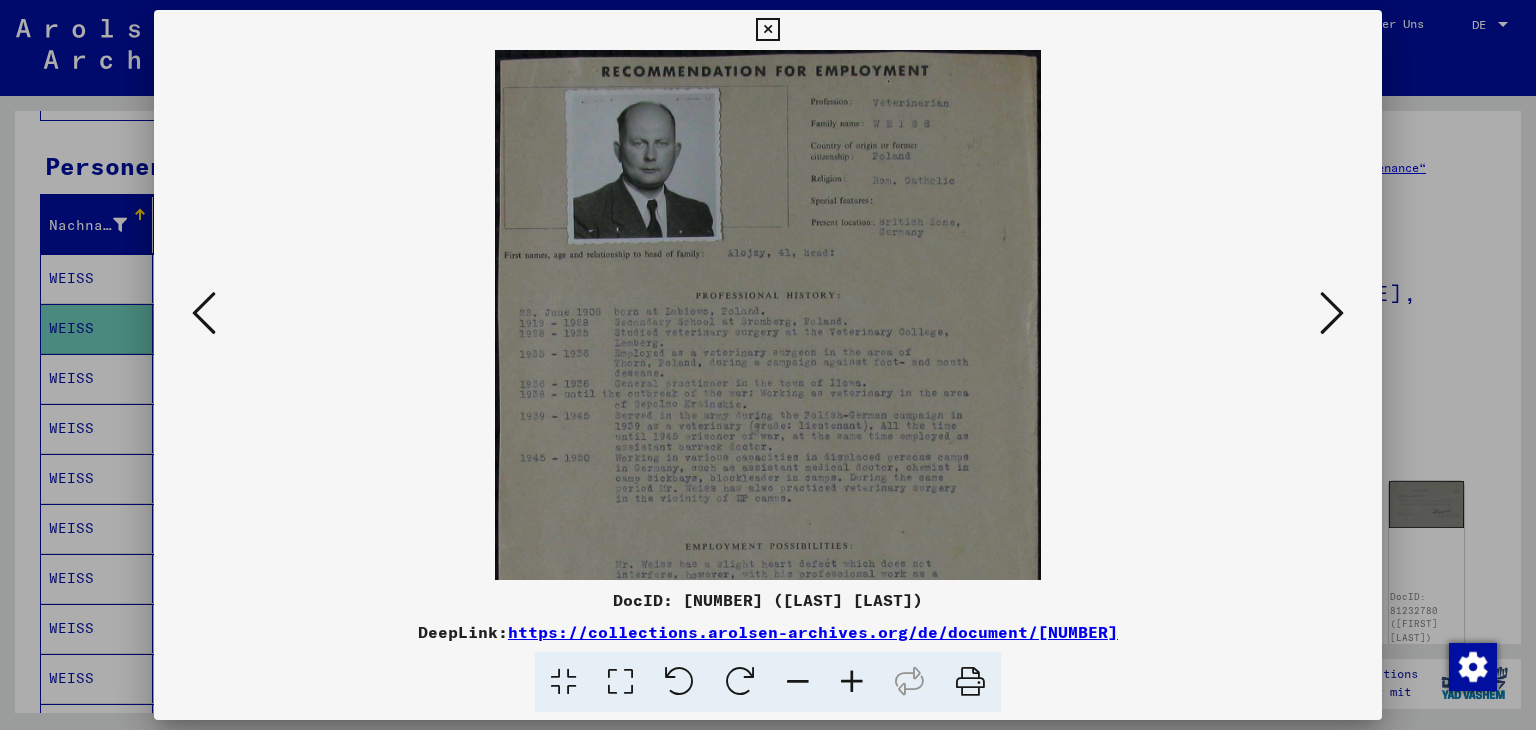 click at bounding box center [852, 682] 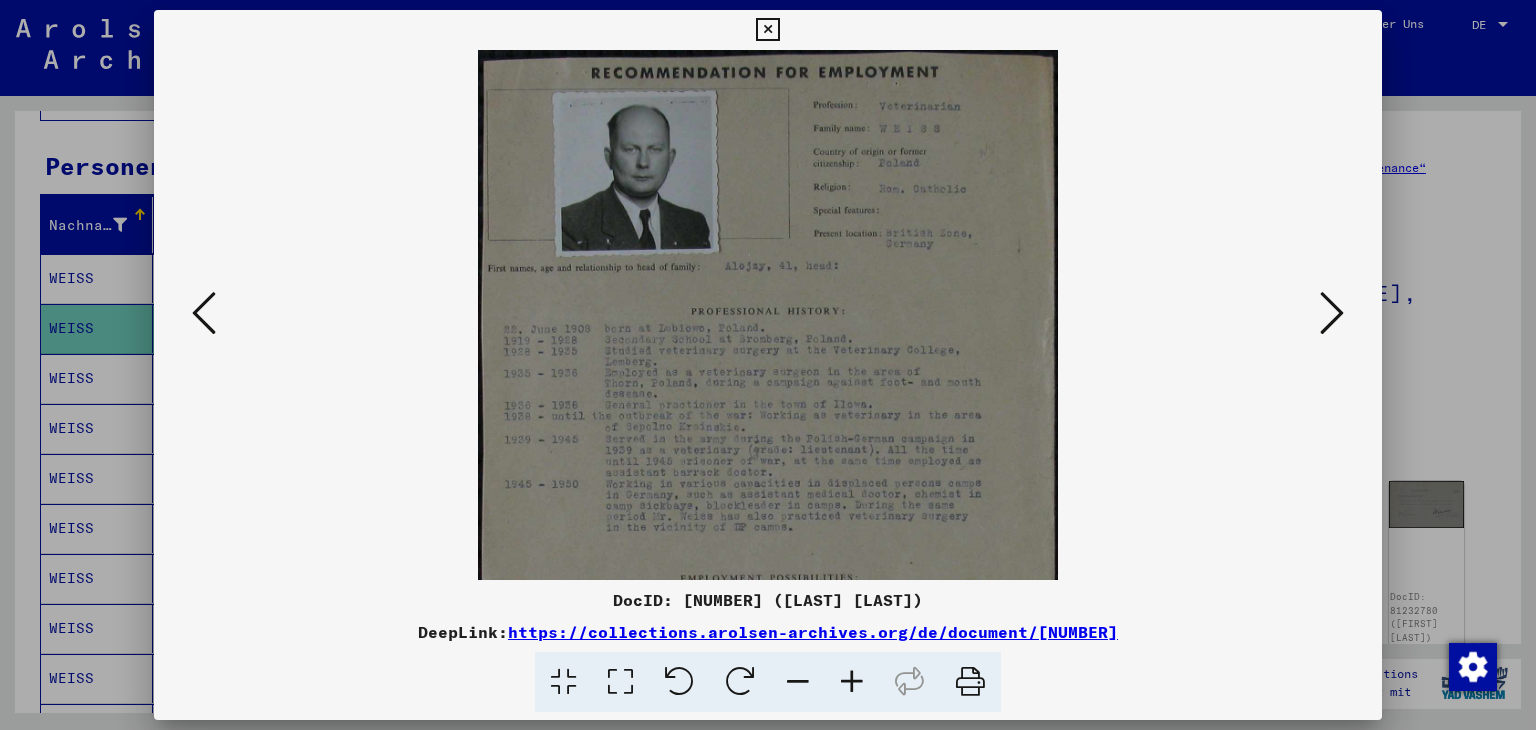 click at bounding box center (852, 682) 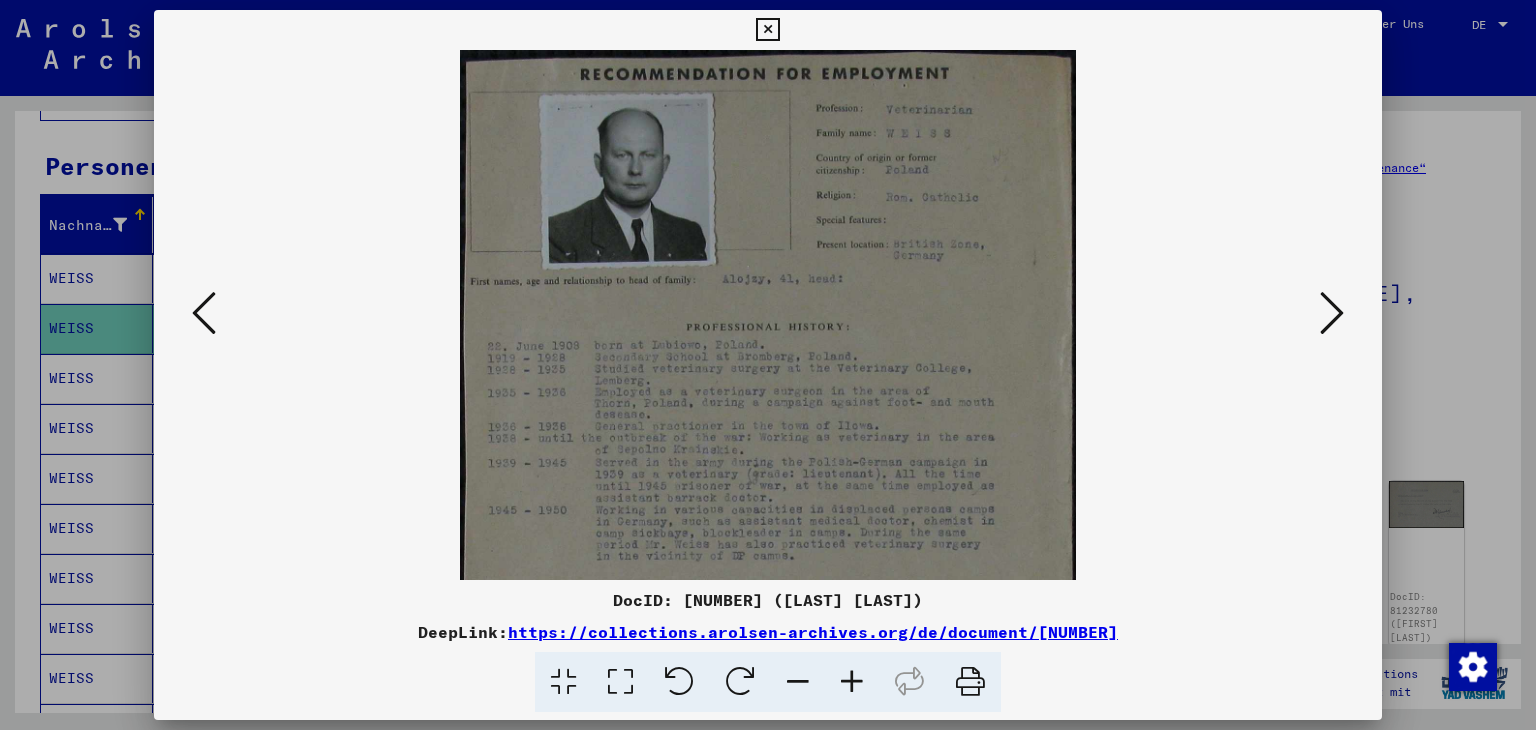 click at bounding box center (852, 682) 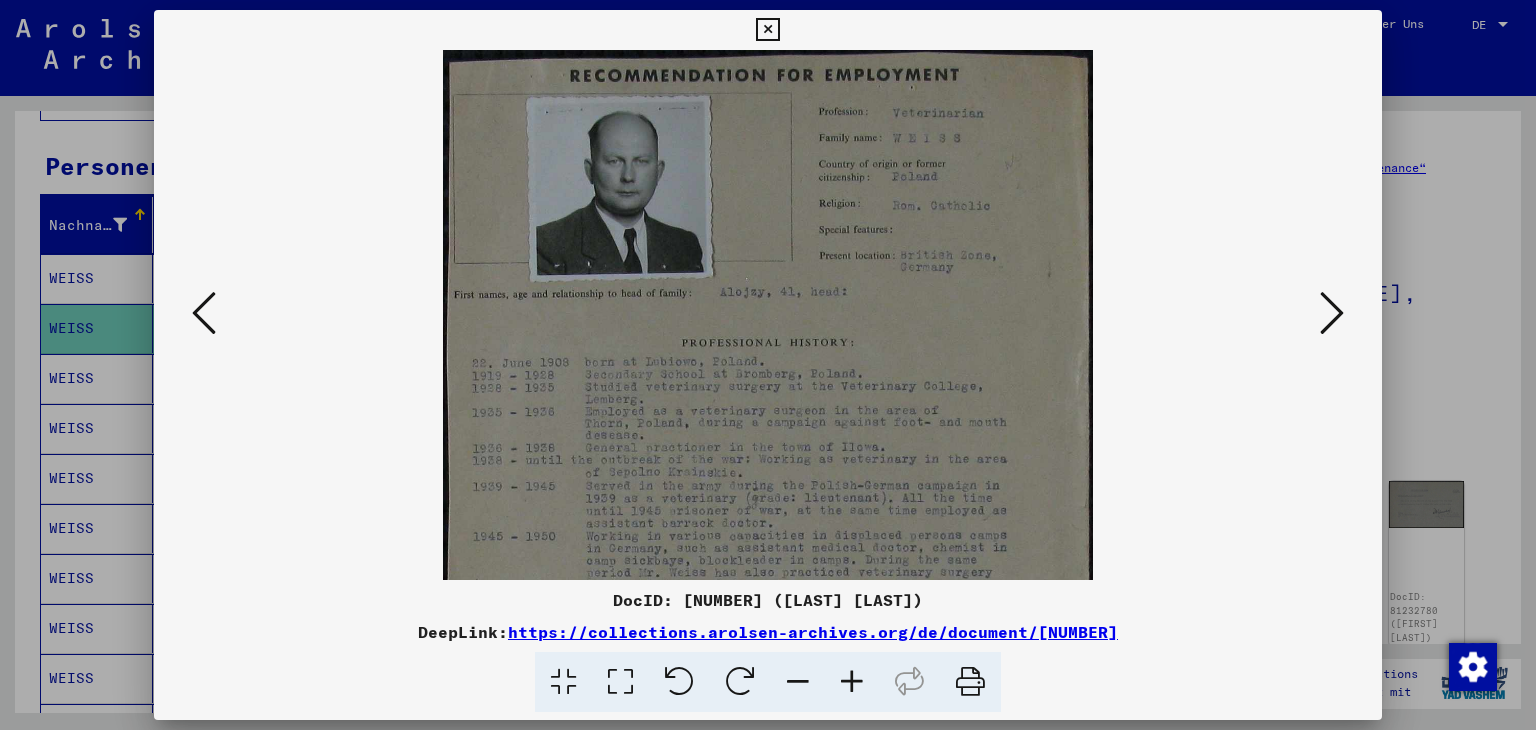 click at bounding box center (852, 682) 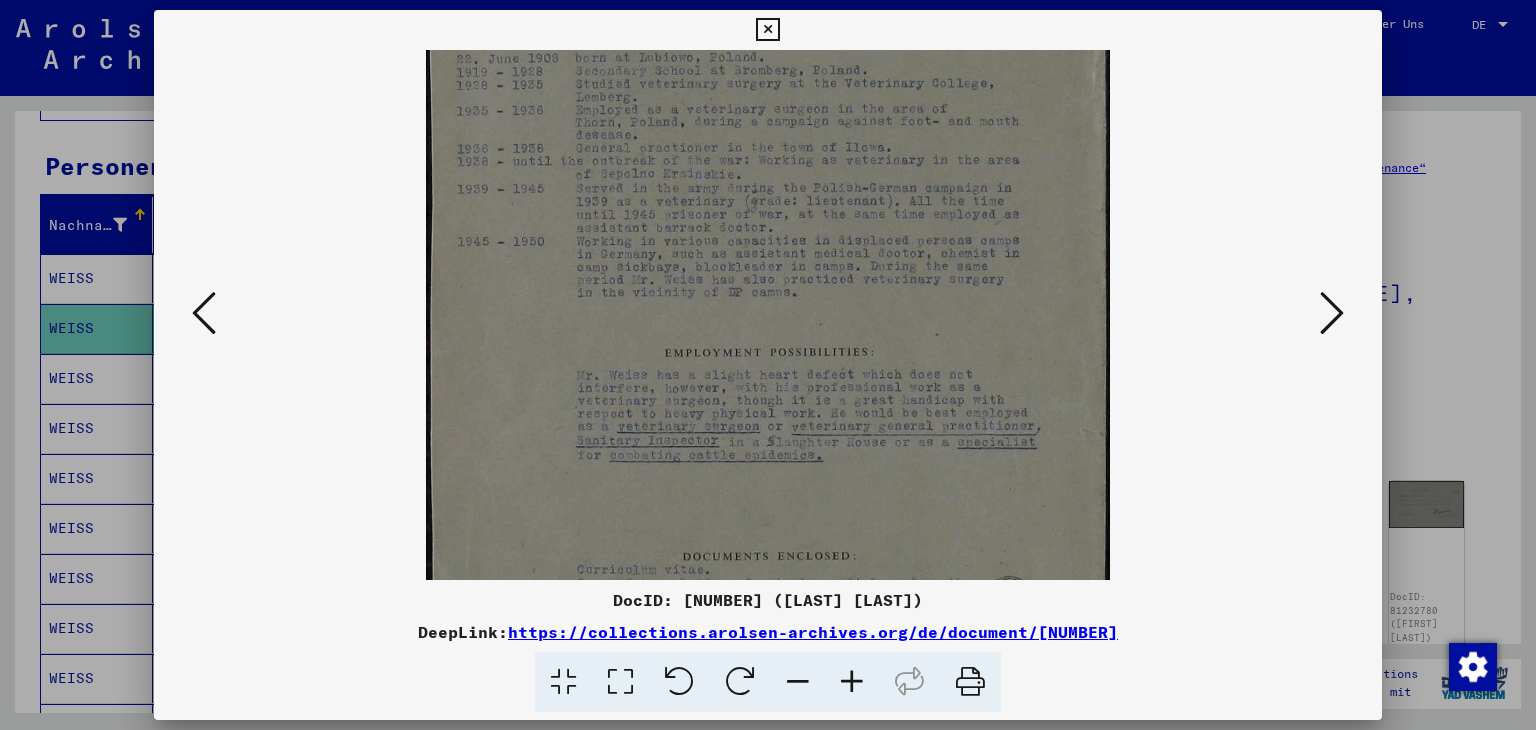 scroll, scrollTop: 449, scrollLeft: 0, axis: vertical 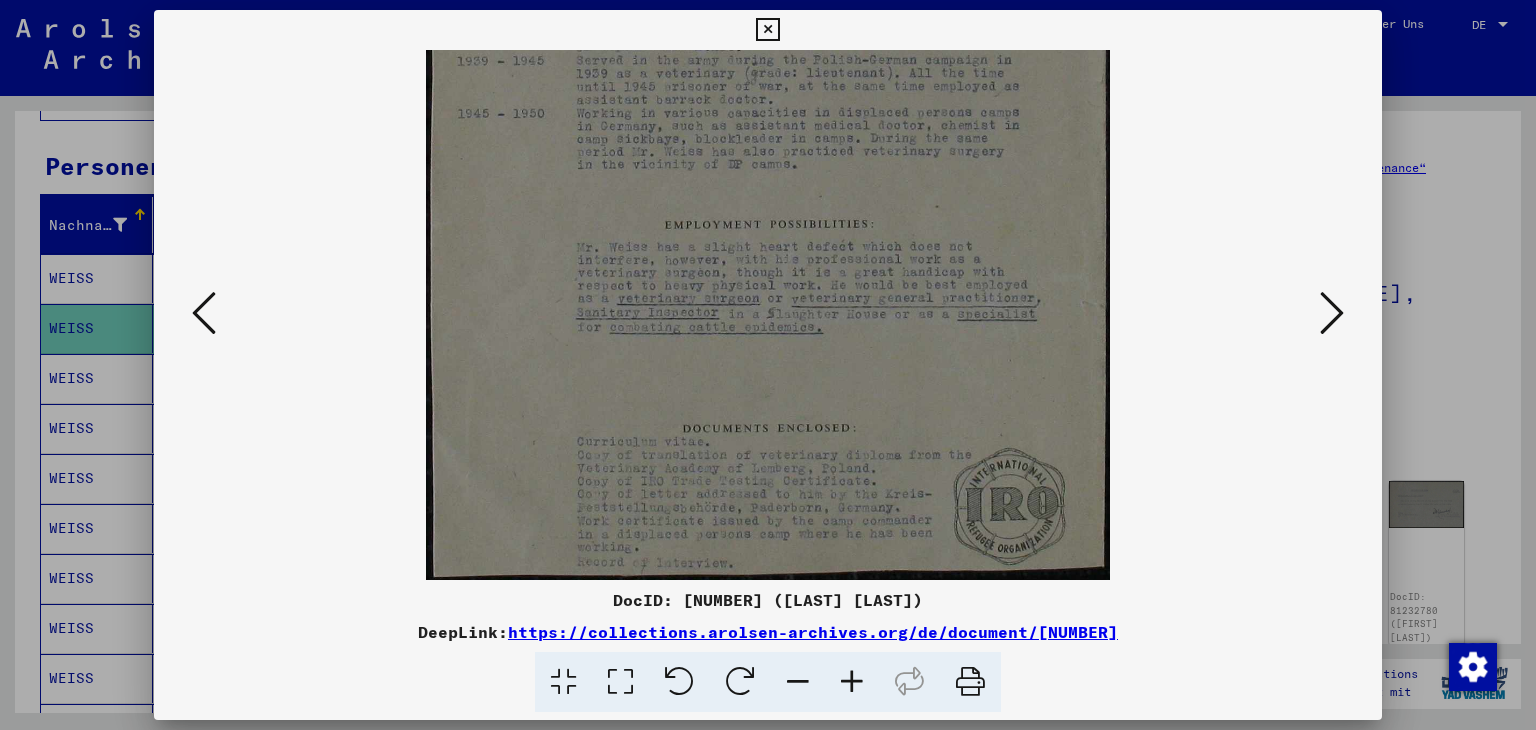 drag, startPoint x: 966, startPoint y: 474, endPoint x: 887, endPoint y: 17, distance: 463.77795 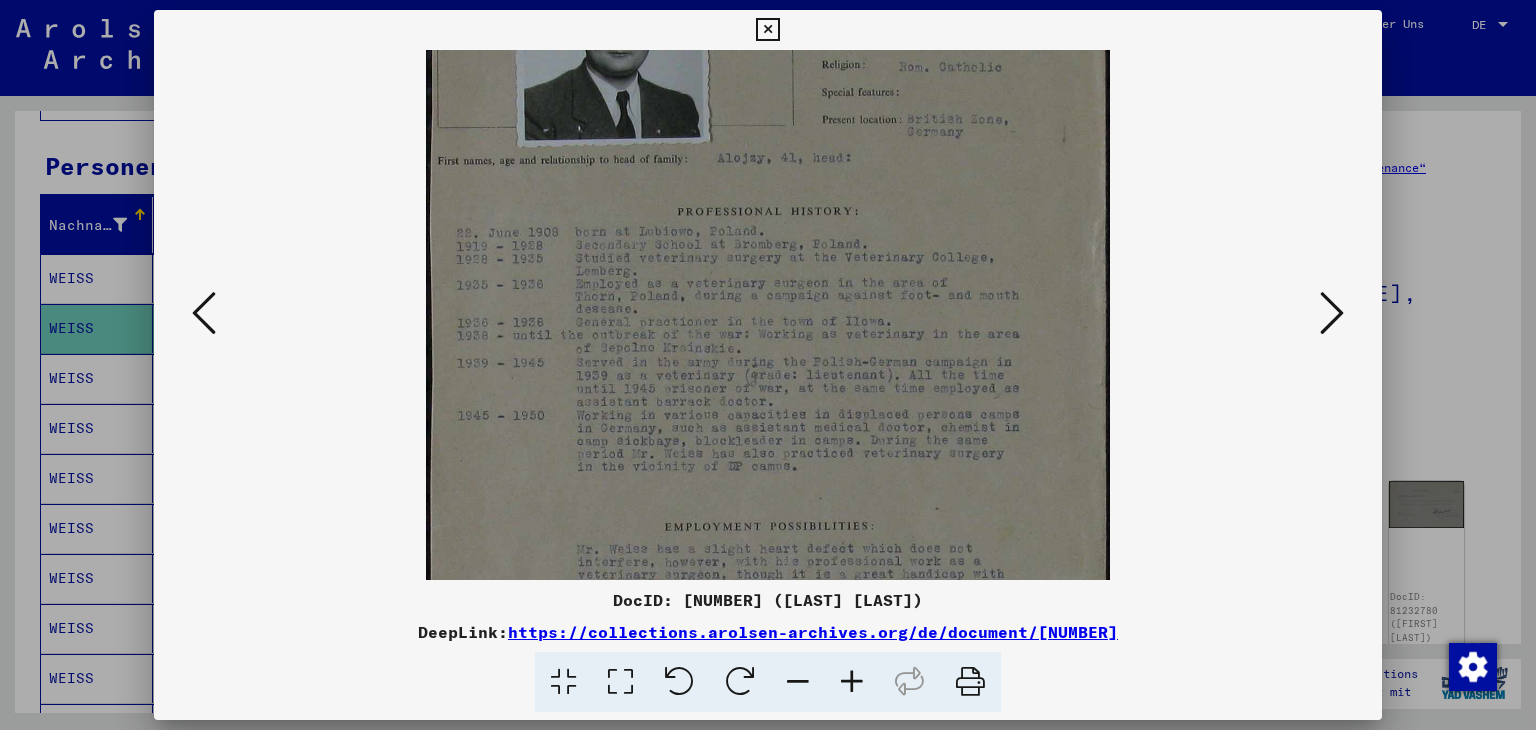 scroll, scrollTop: 0, scrollLeft: 0, axis: both 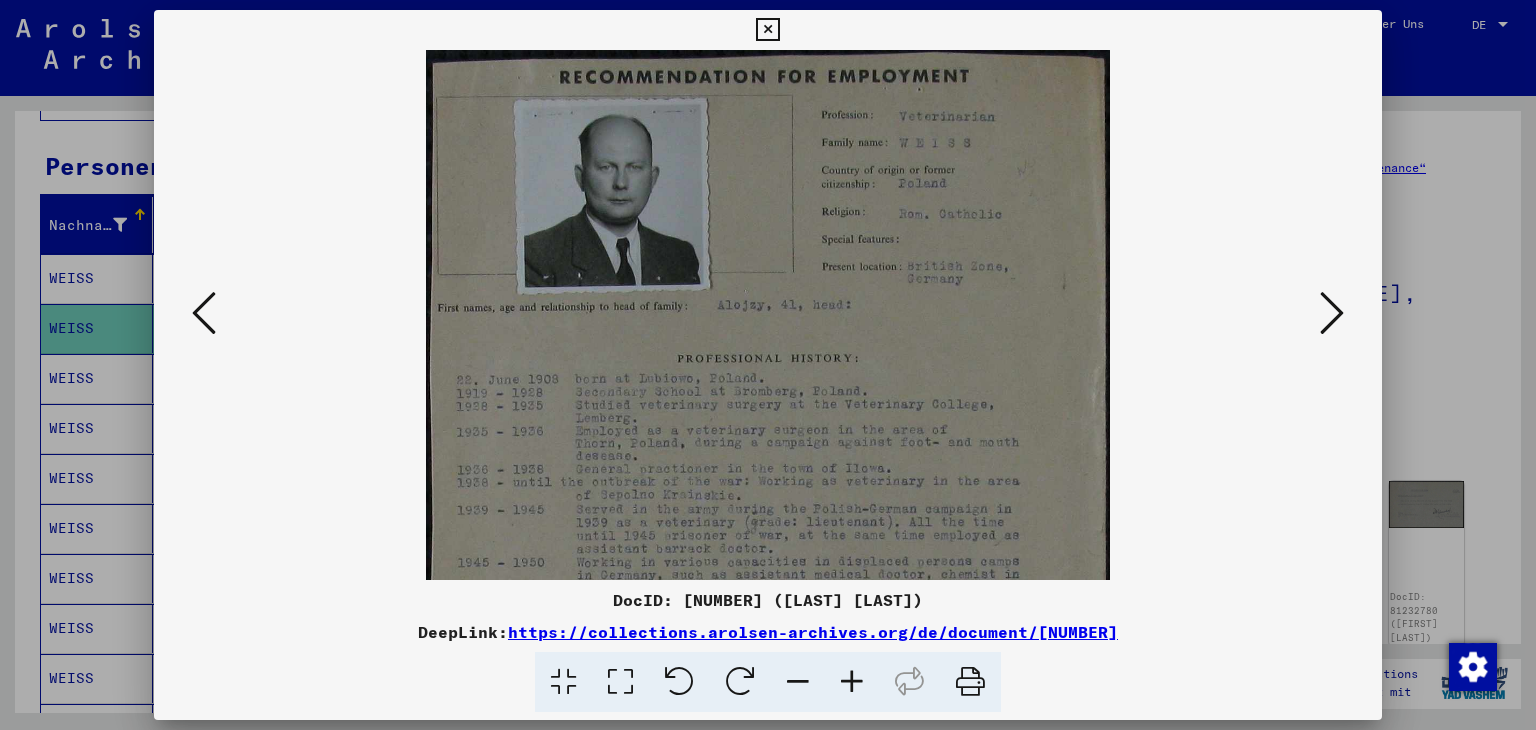 drag, startPoint x: 887, startPoint y: 128, endPoint x: 909, endPoint y: 702, distance: 574.42145 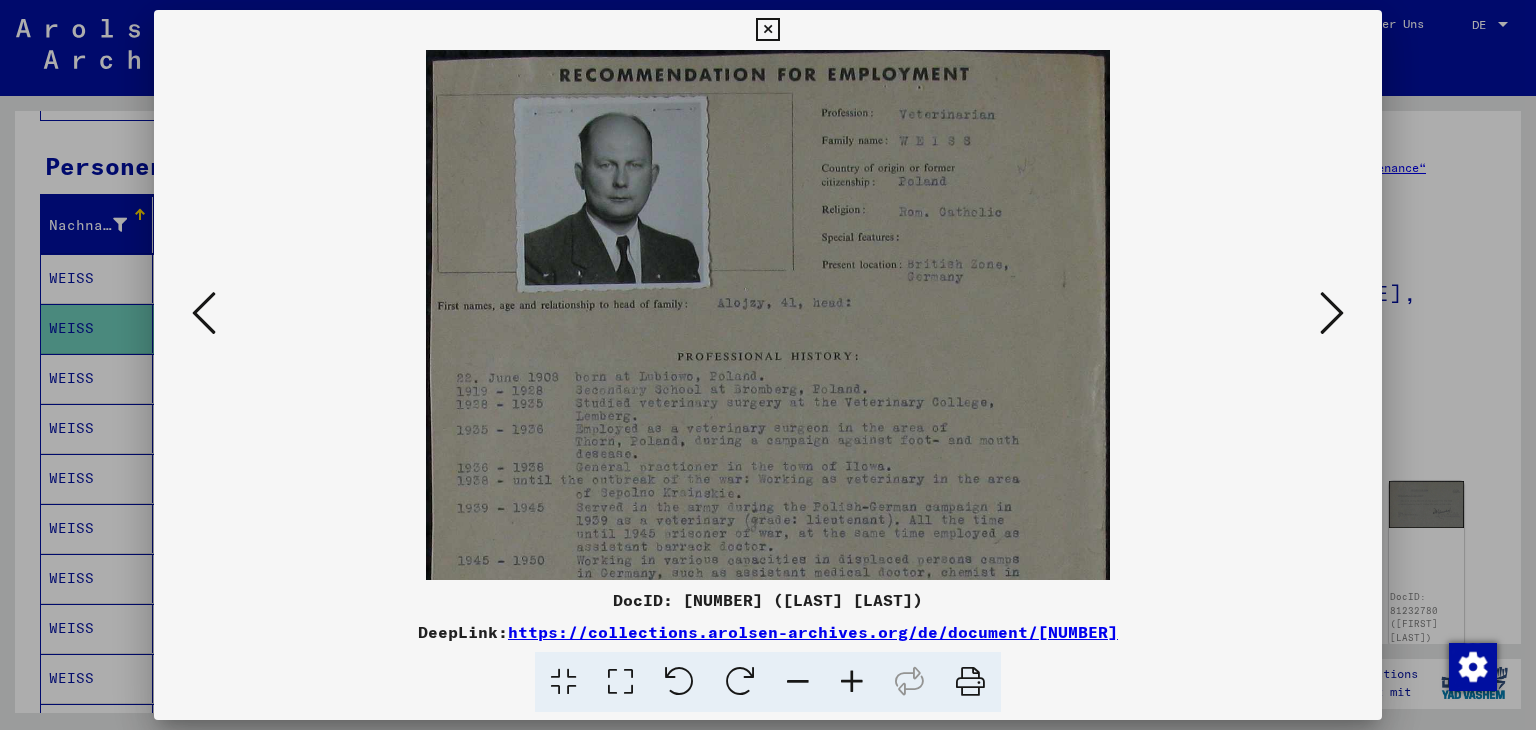 click at bounding box center (1332, 313) 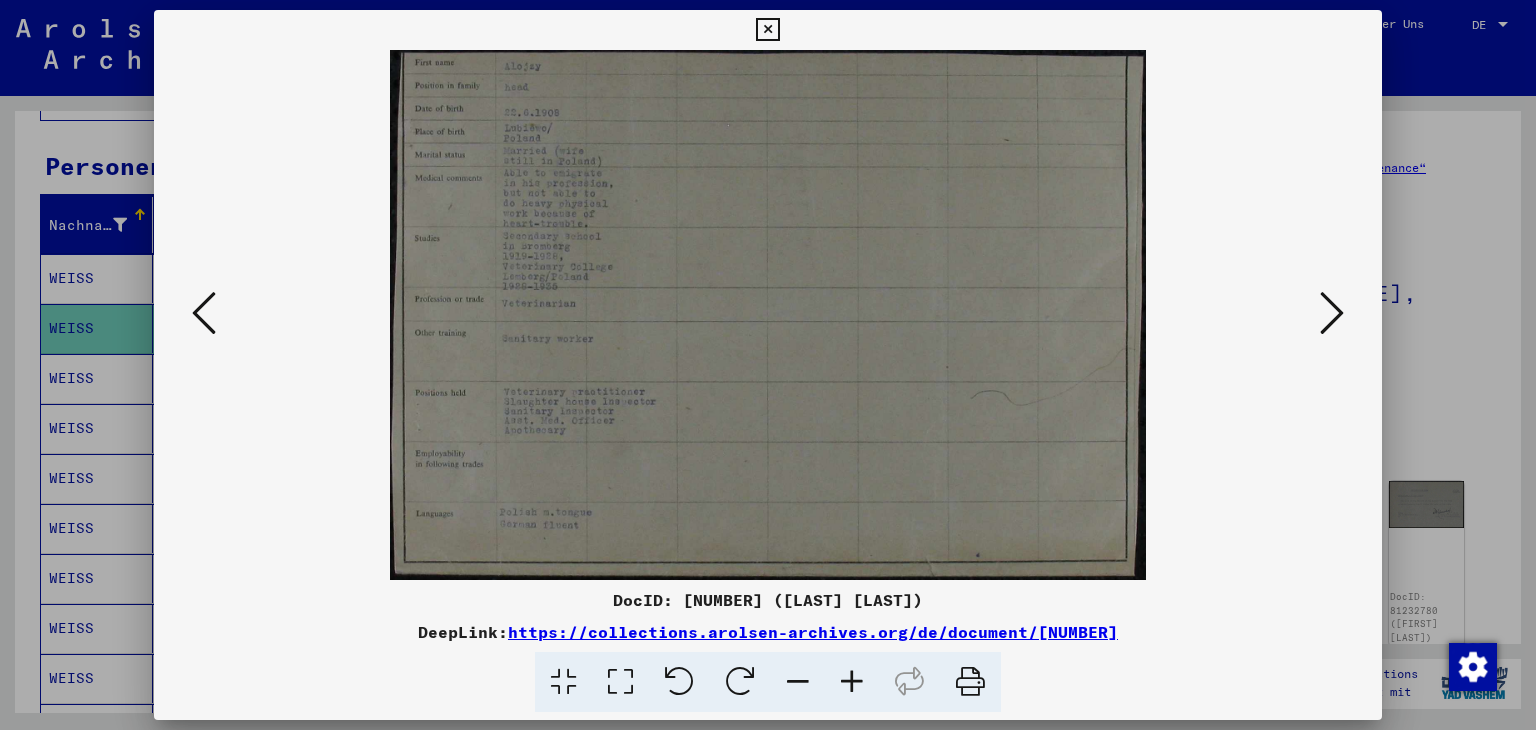 scroll, scrollTop: 0, scrollLeft: 0, axis: both 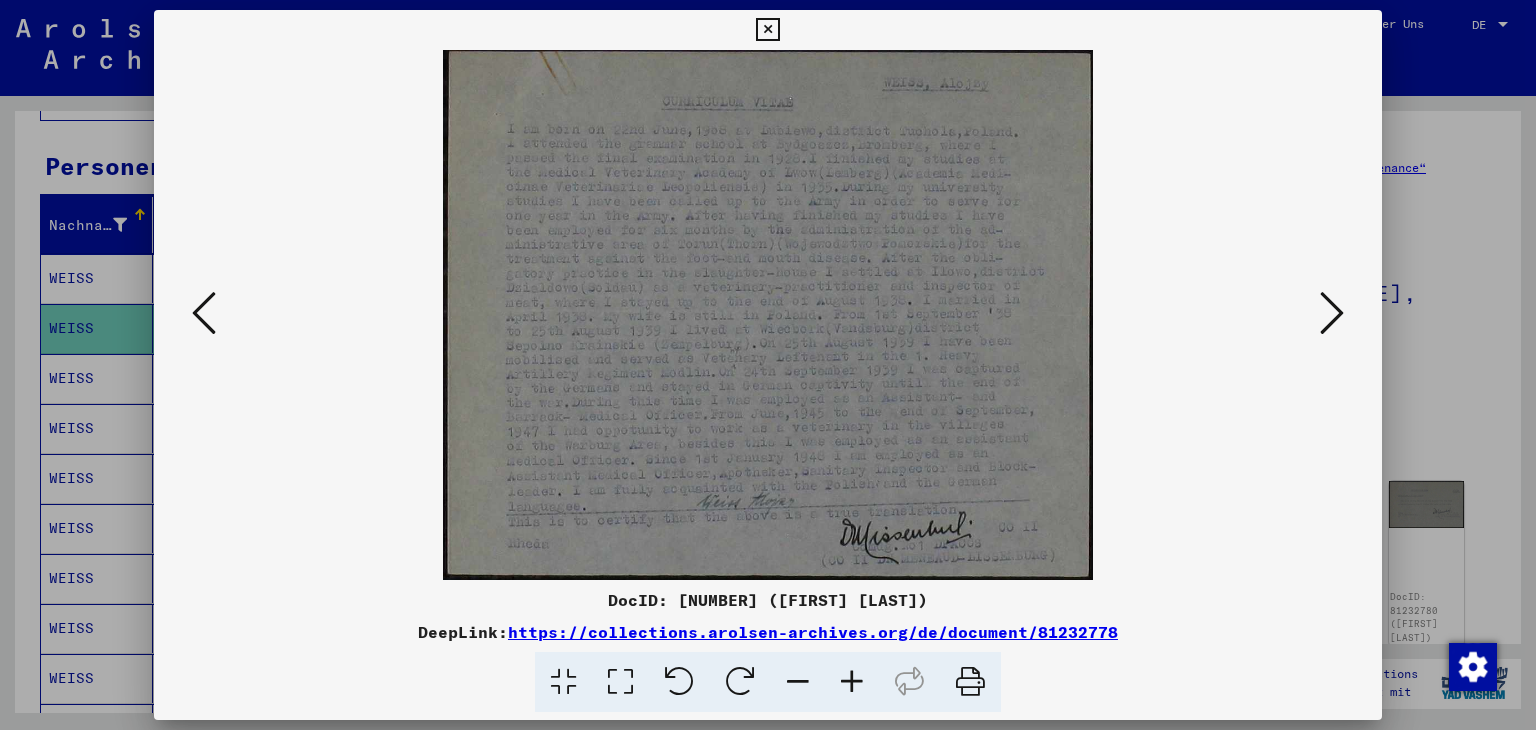 click at bounding box center (768, 315) 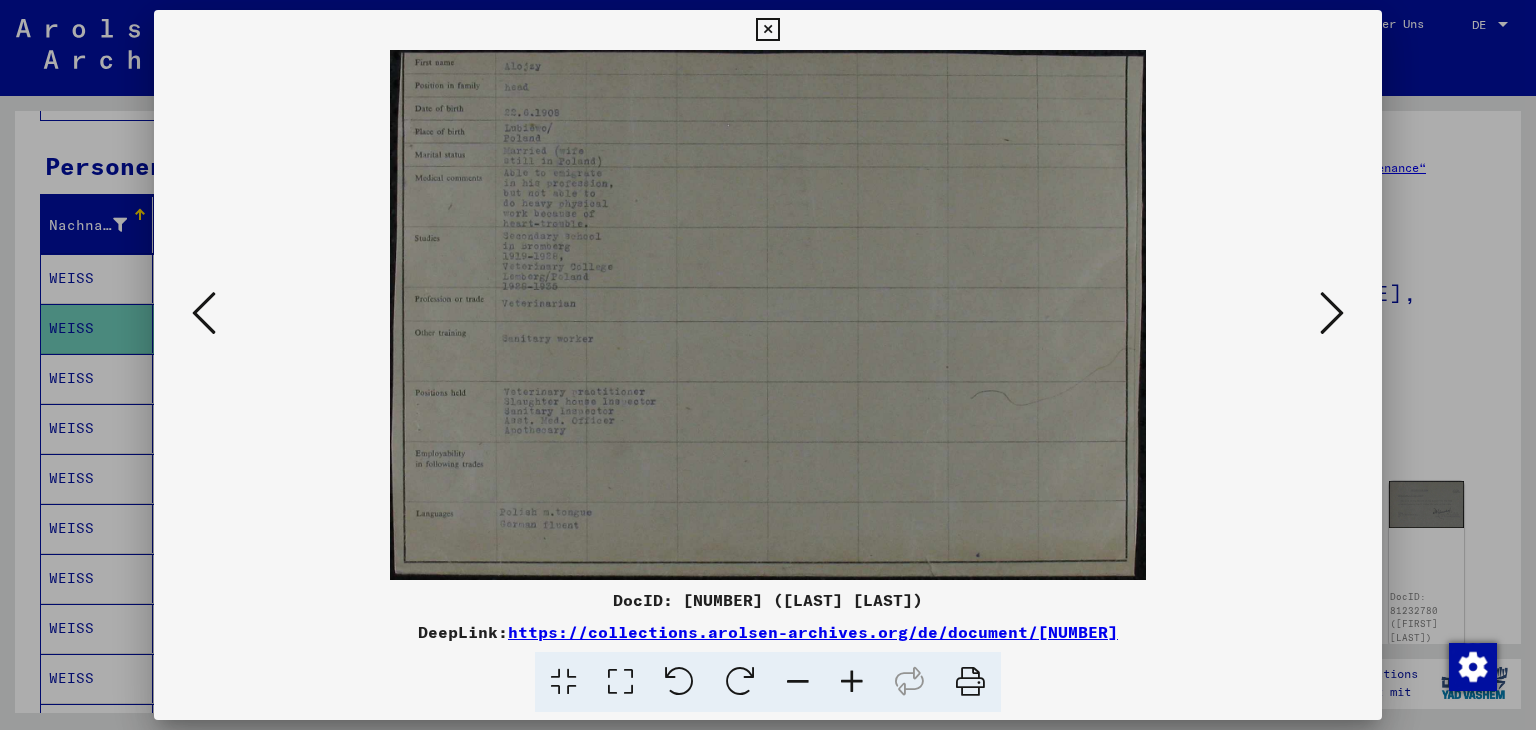 click at bounding box center (768, 315) 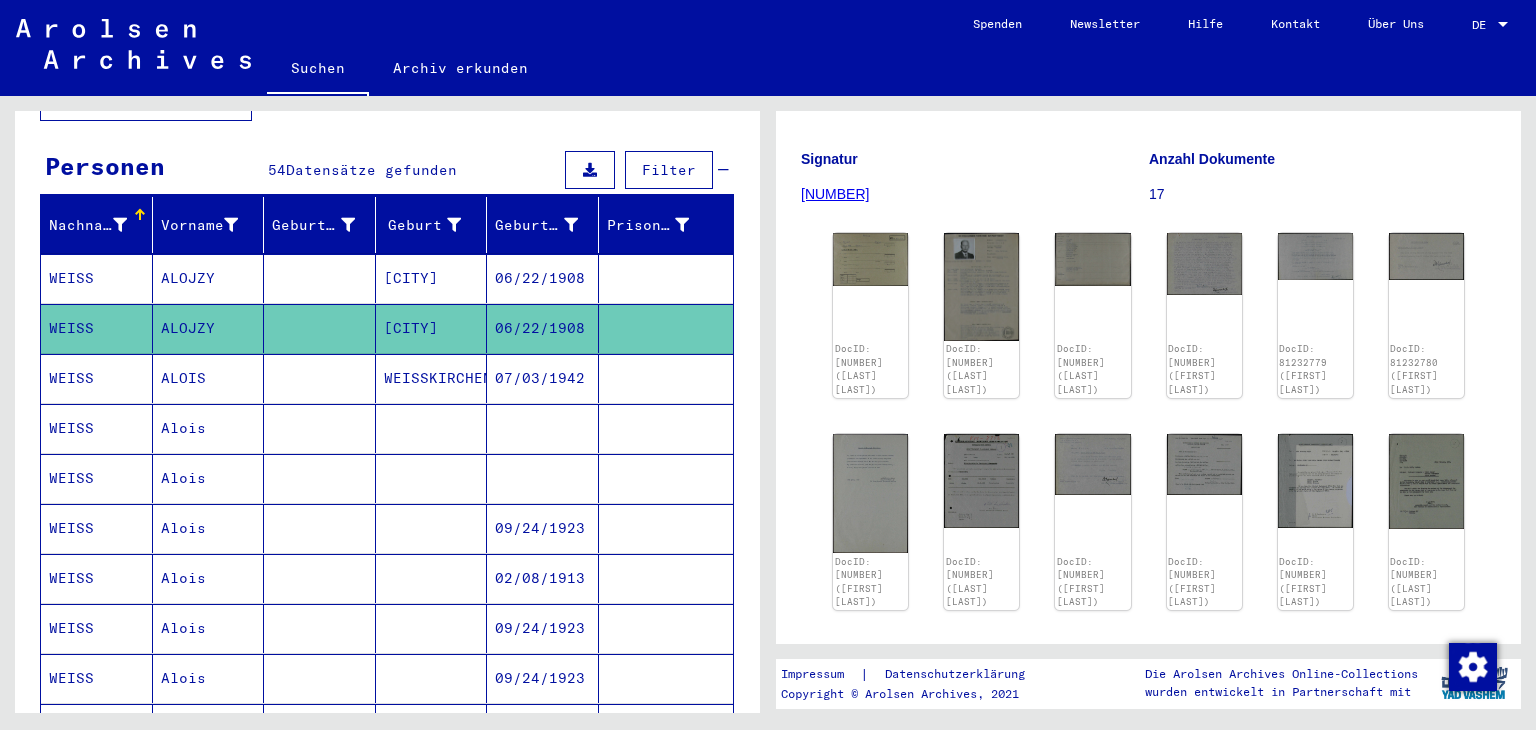 scroll, scrollTop: 246, scrollLeft: 0, axis: vertical 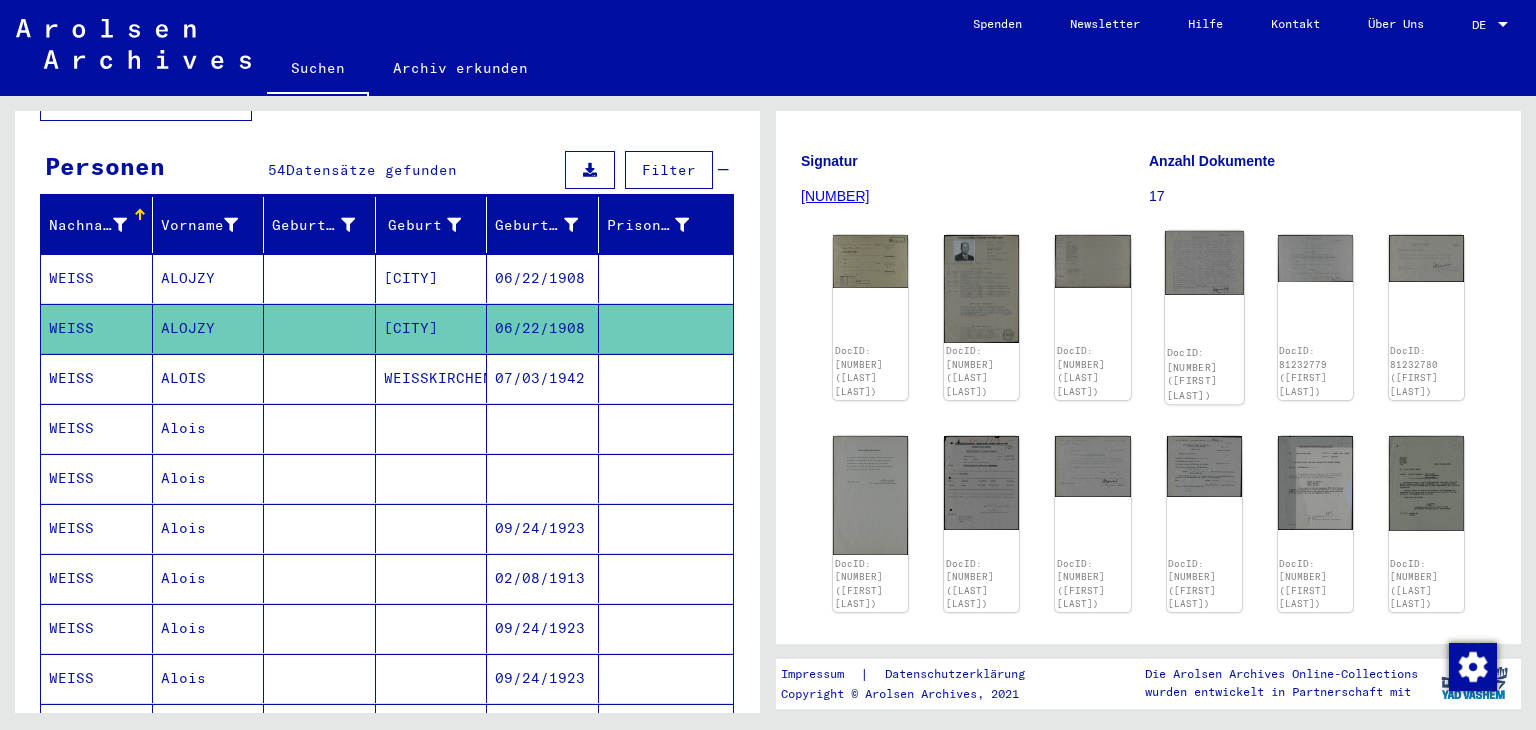 click 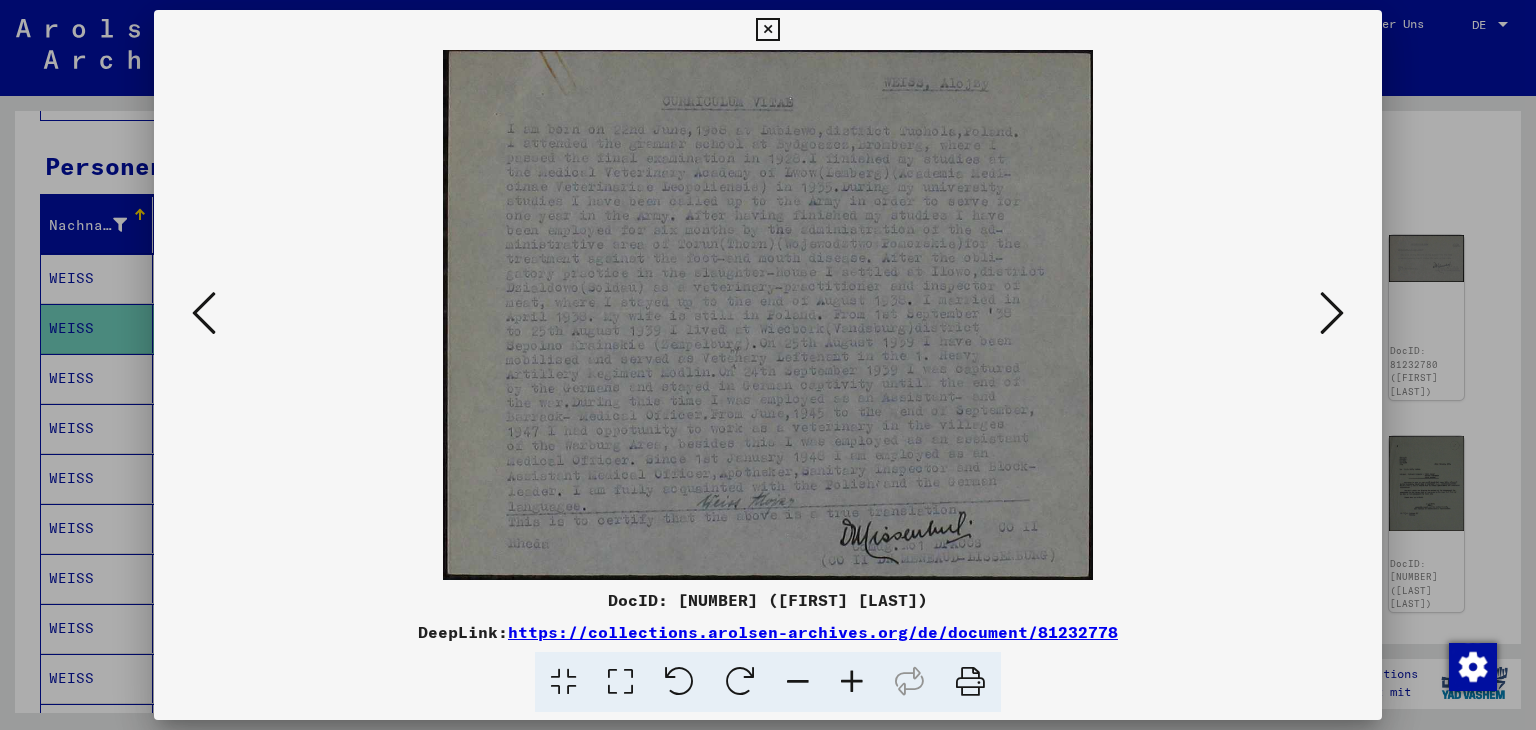 click at bounding box center (1332, 313) 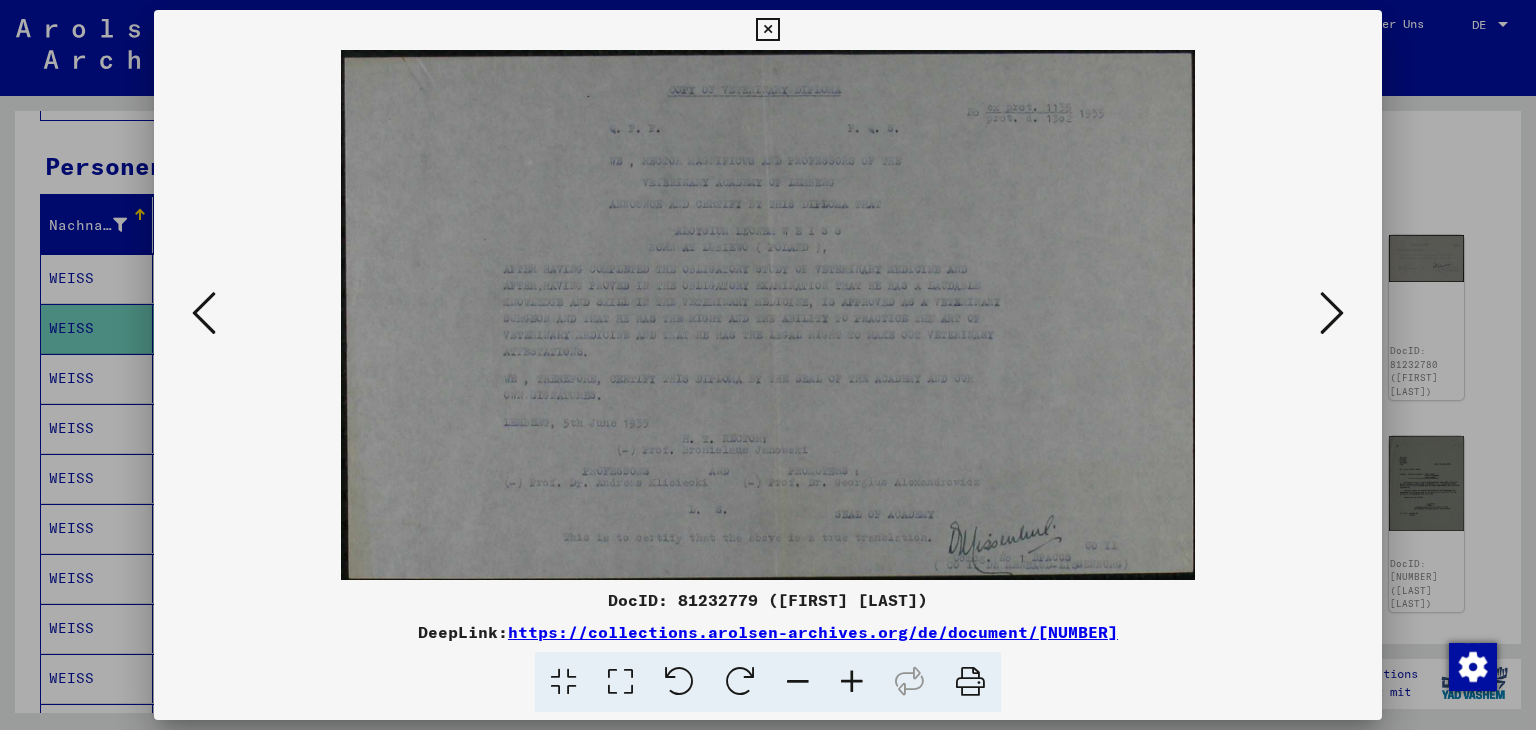 click at bounding box center [1332, 313] 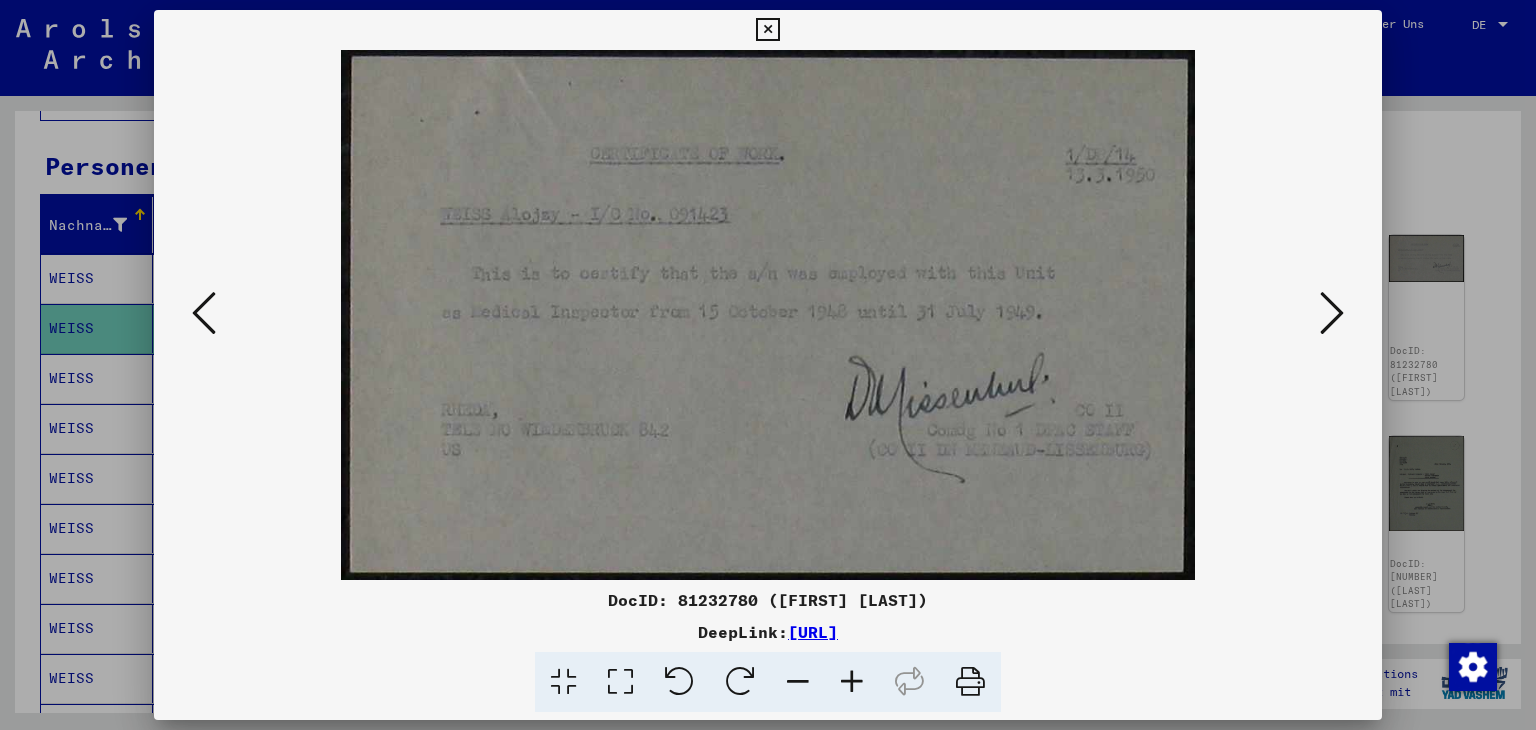 click at bounding box center [1332, 313] 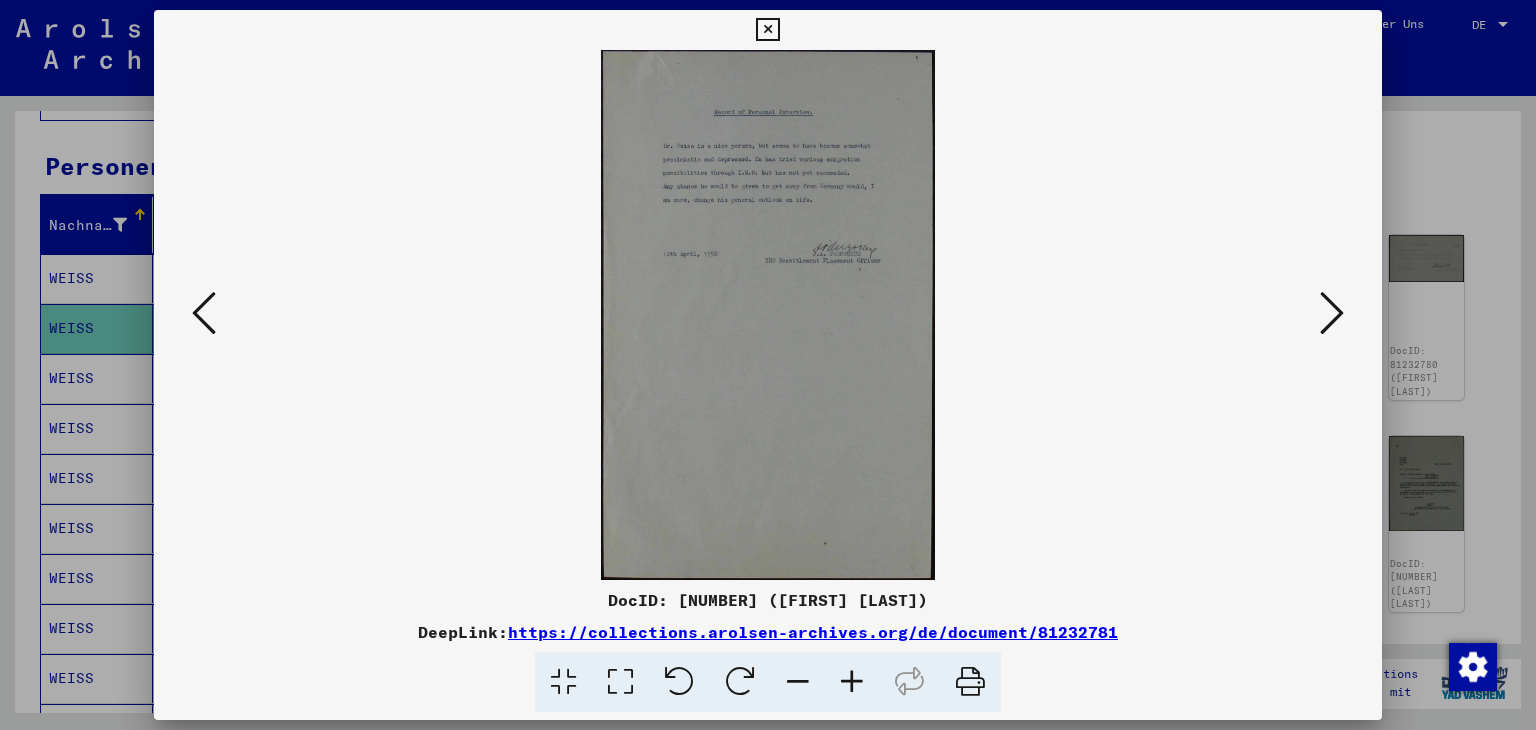 click at bounding box center (1332, 313) 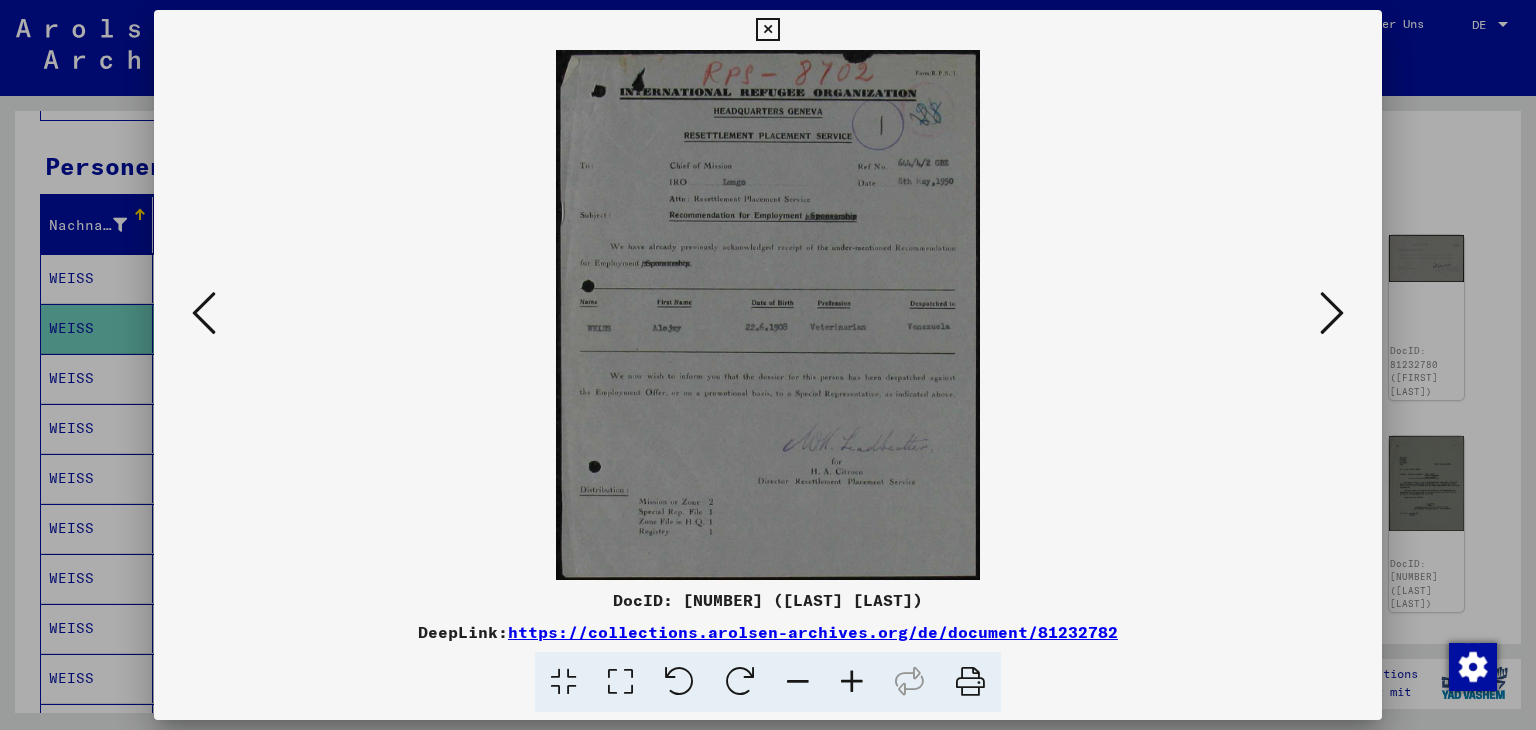 click at bounding box center [1332, 313] 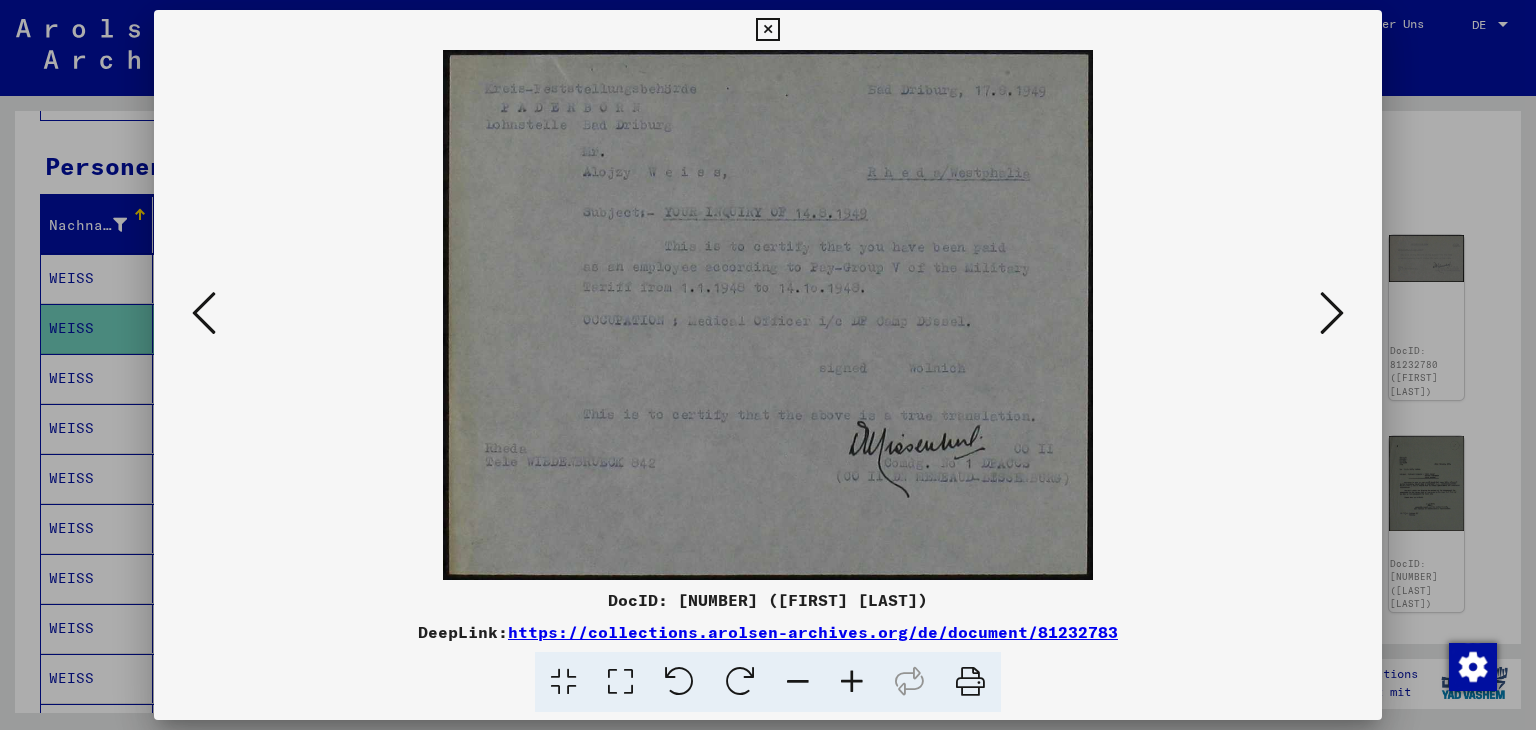 click at bounding box center [1332, 313] 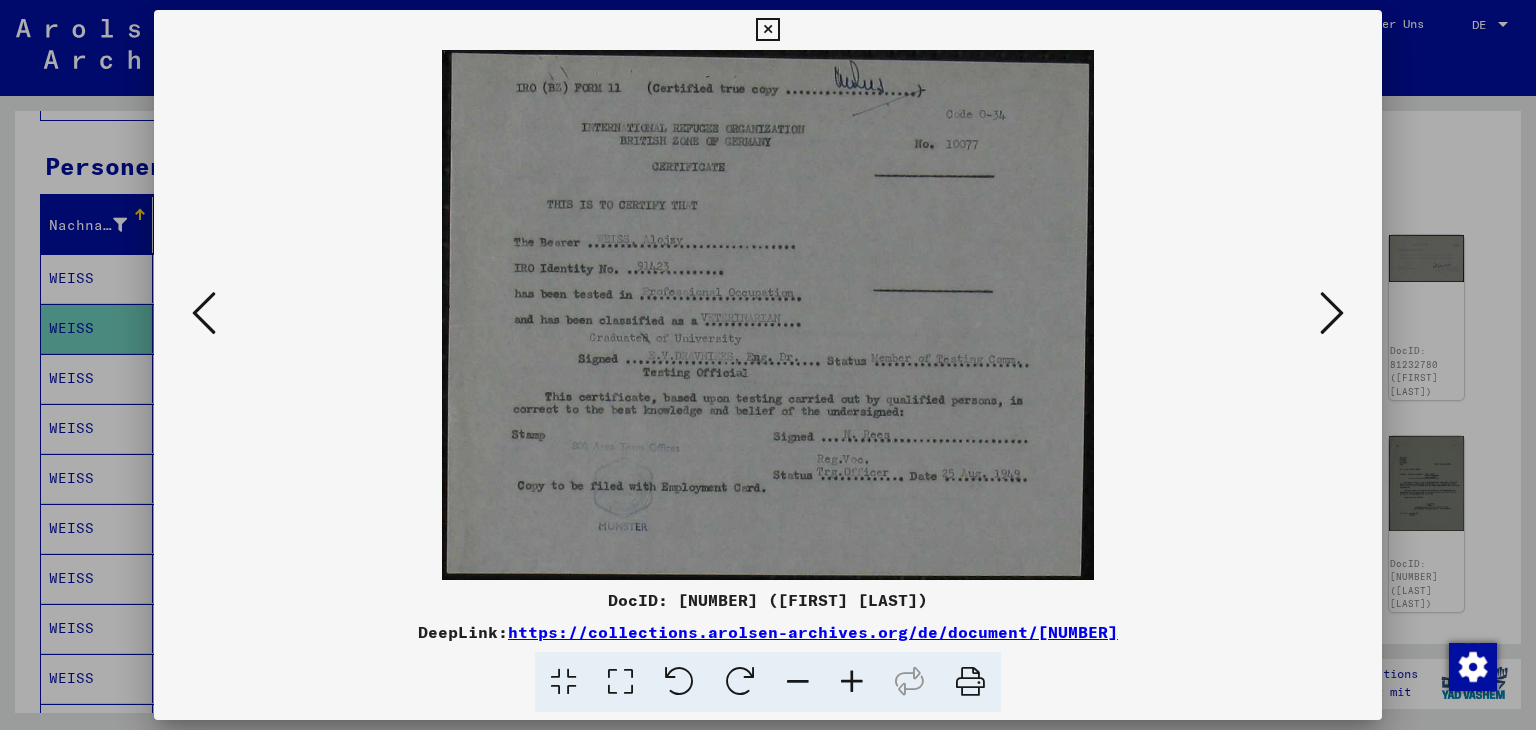 click at bounding box center (1332, 313) 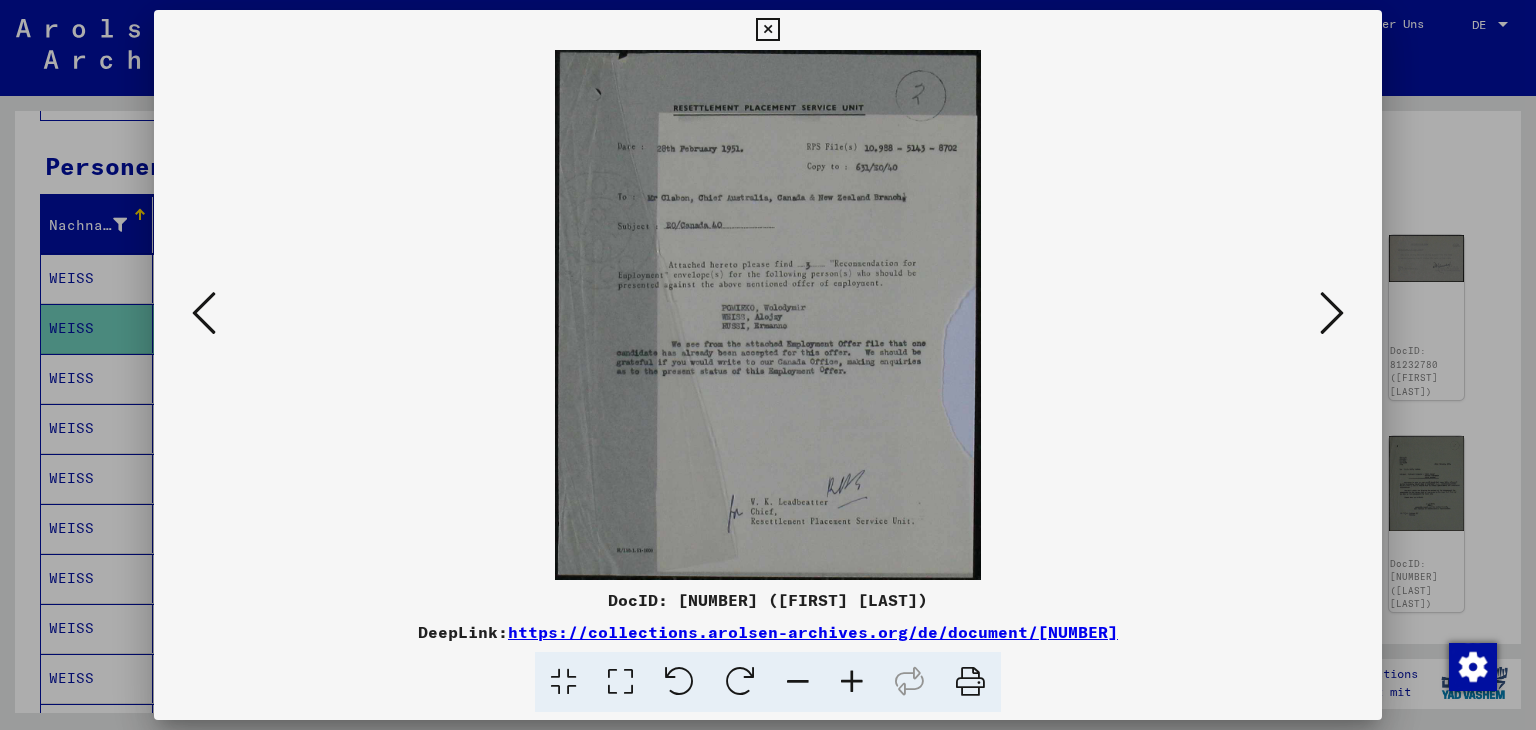 click at bounding box center [1332, 313] 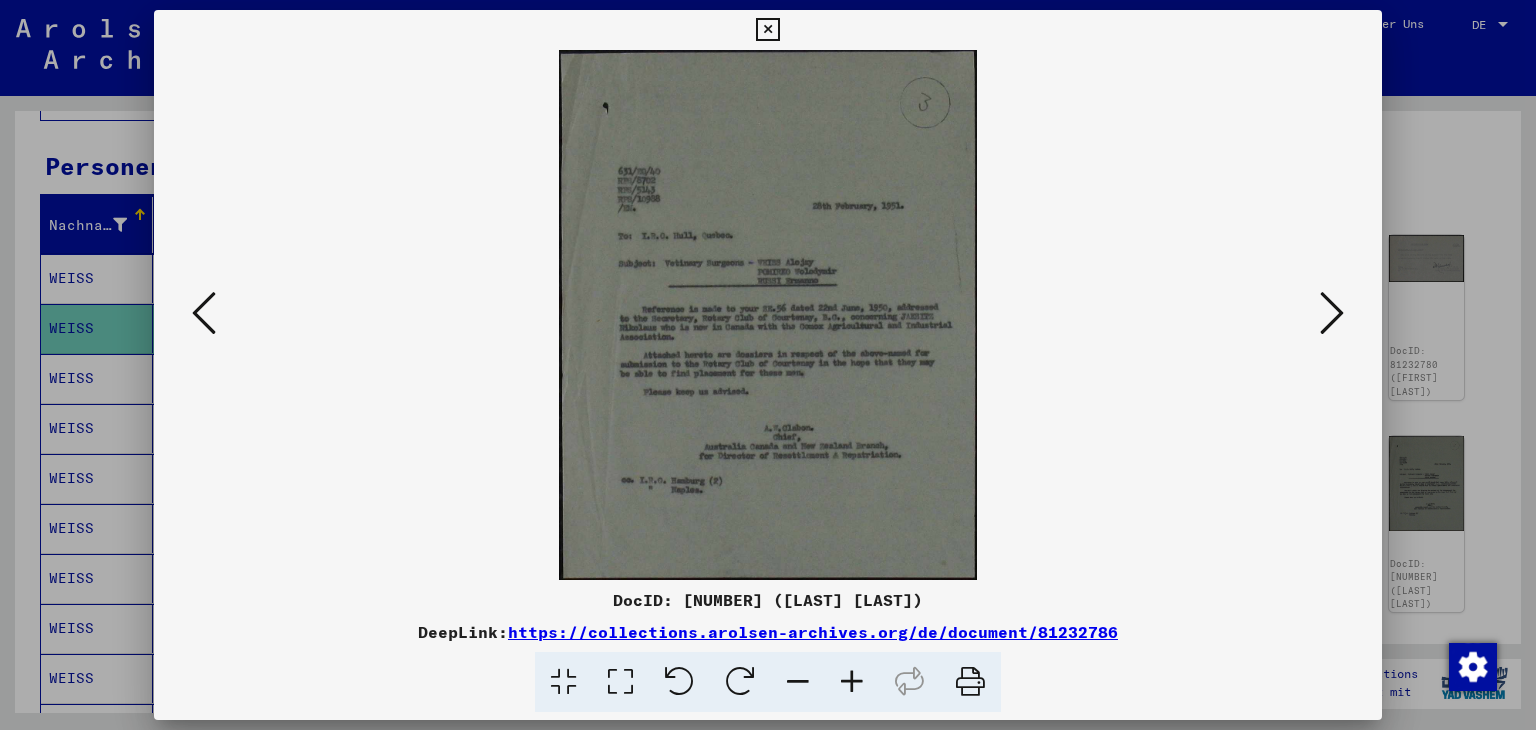 click at bounding box center [1332, 313] 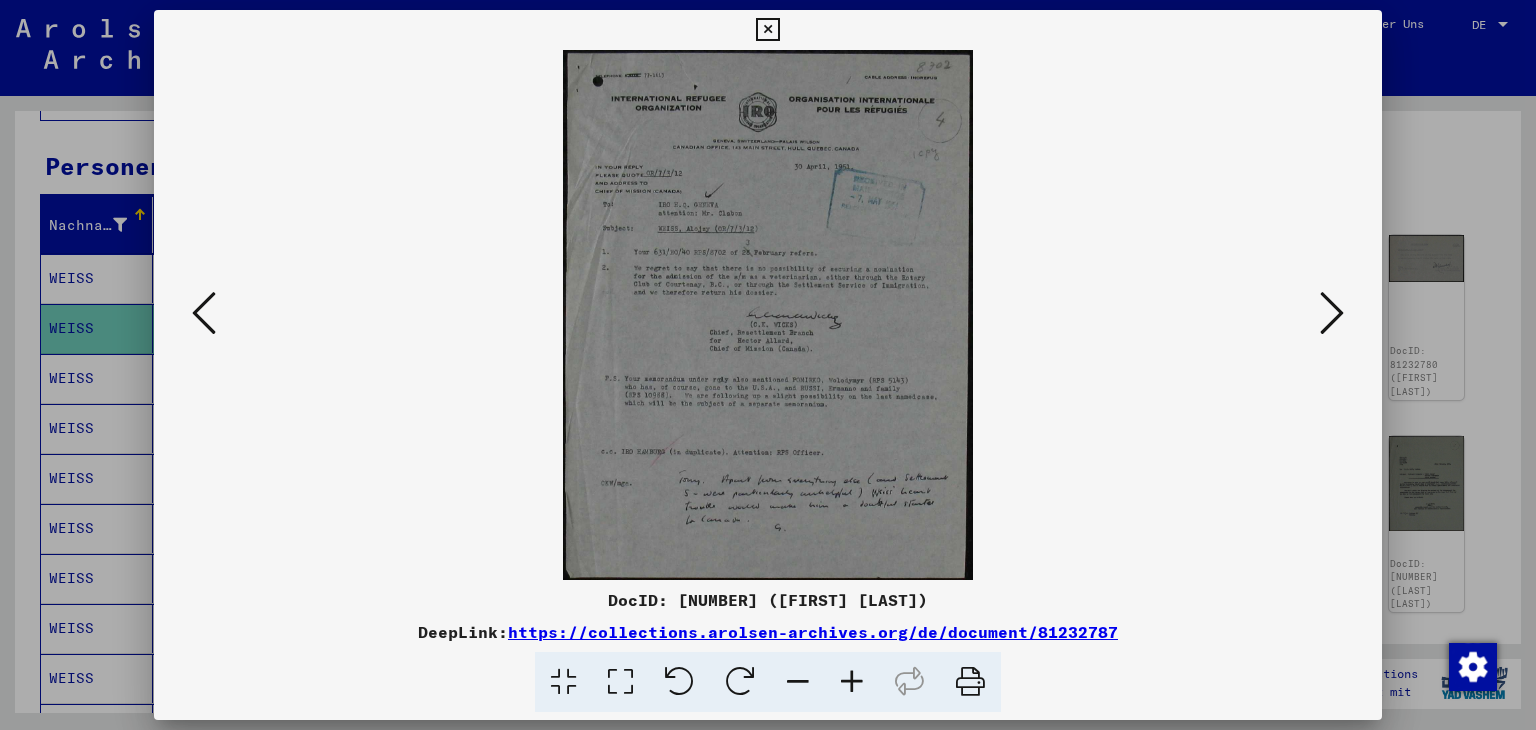 click at bounding box center [1332, 313] 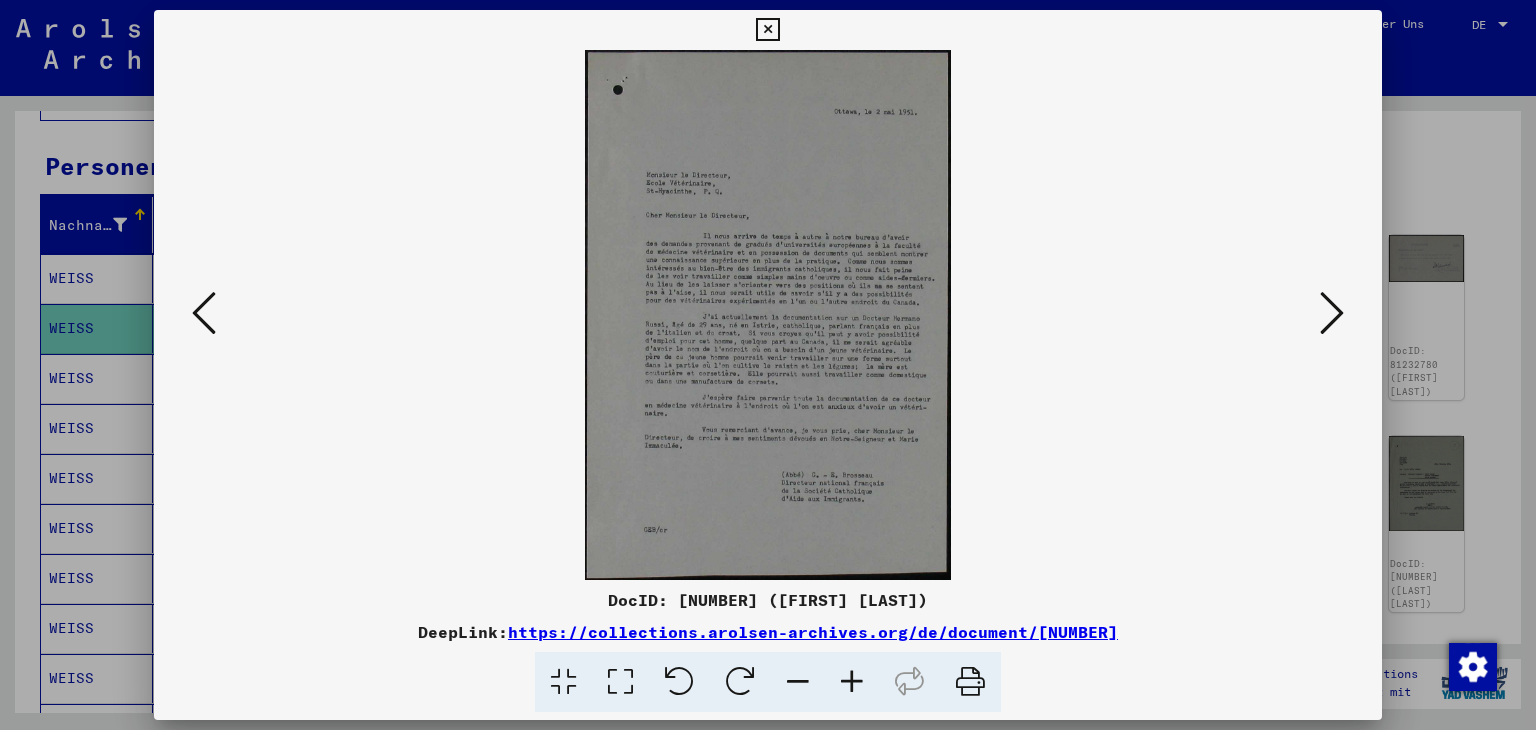 click at bounding box center (1332, 313) 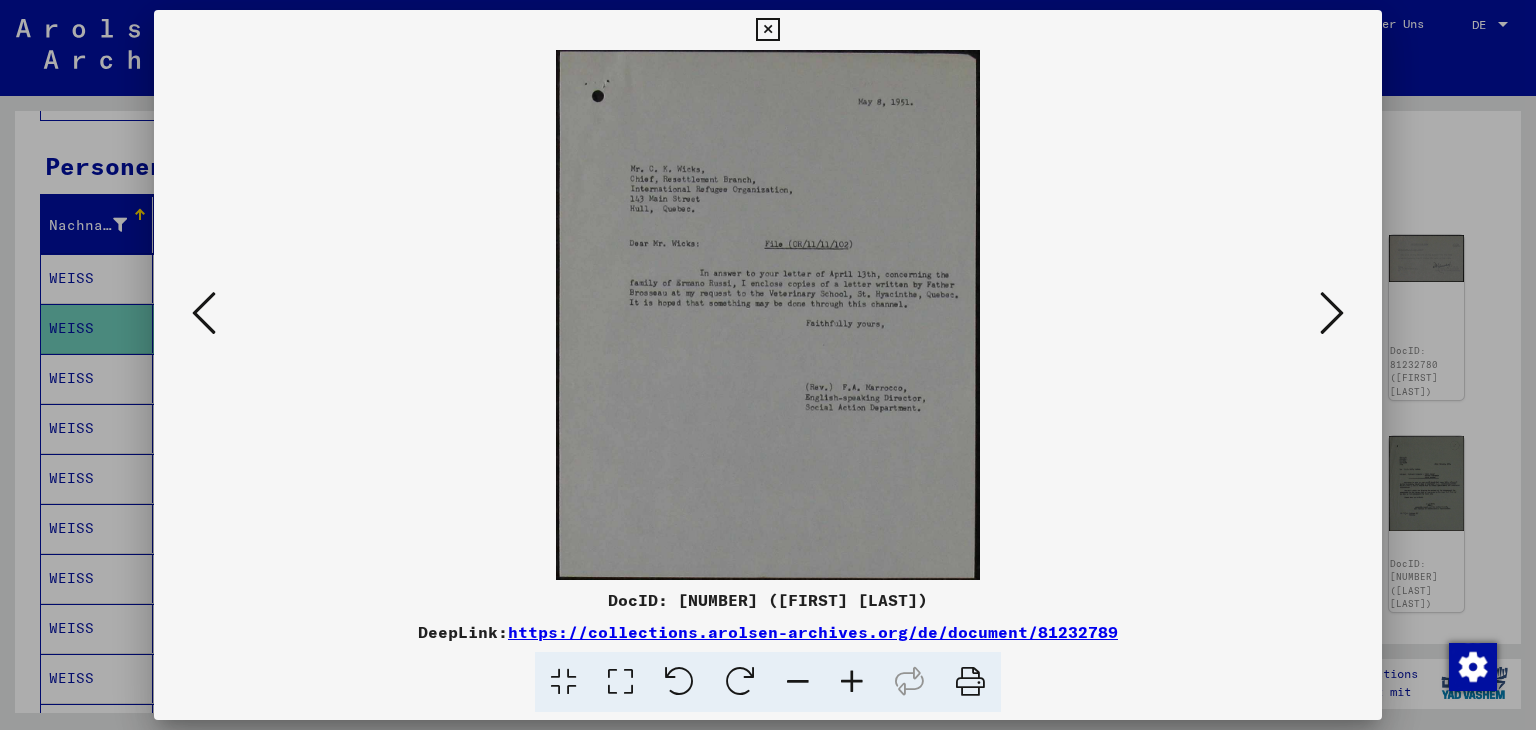 click at bounding box center (1332, 313) 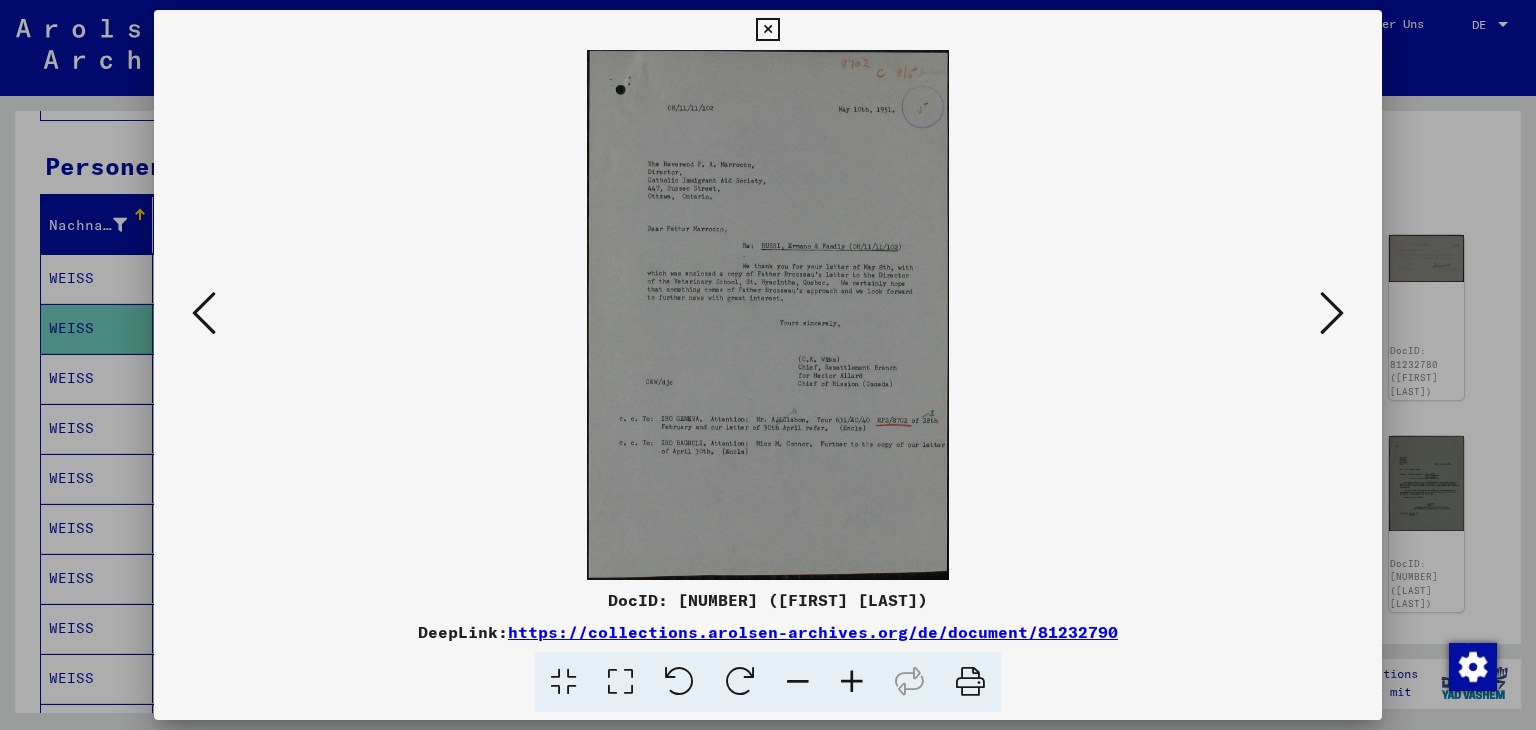 click at bounding box center (1332, 313) 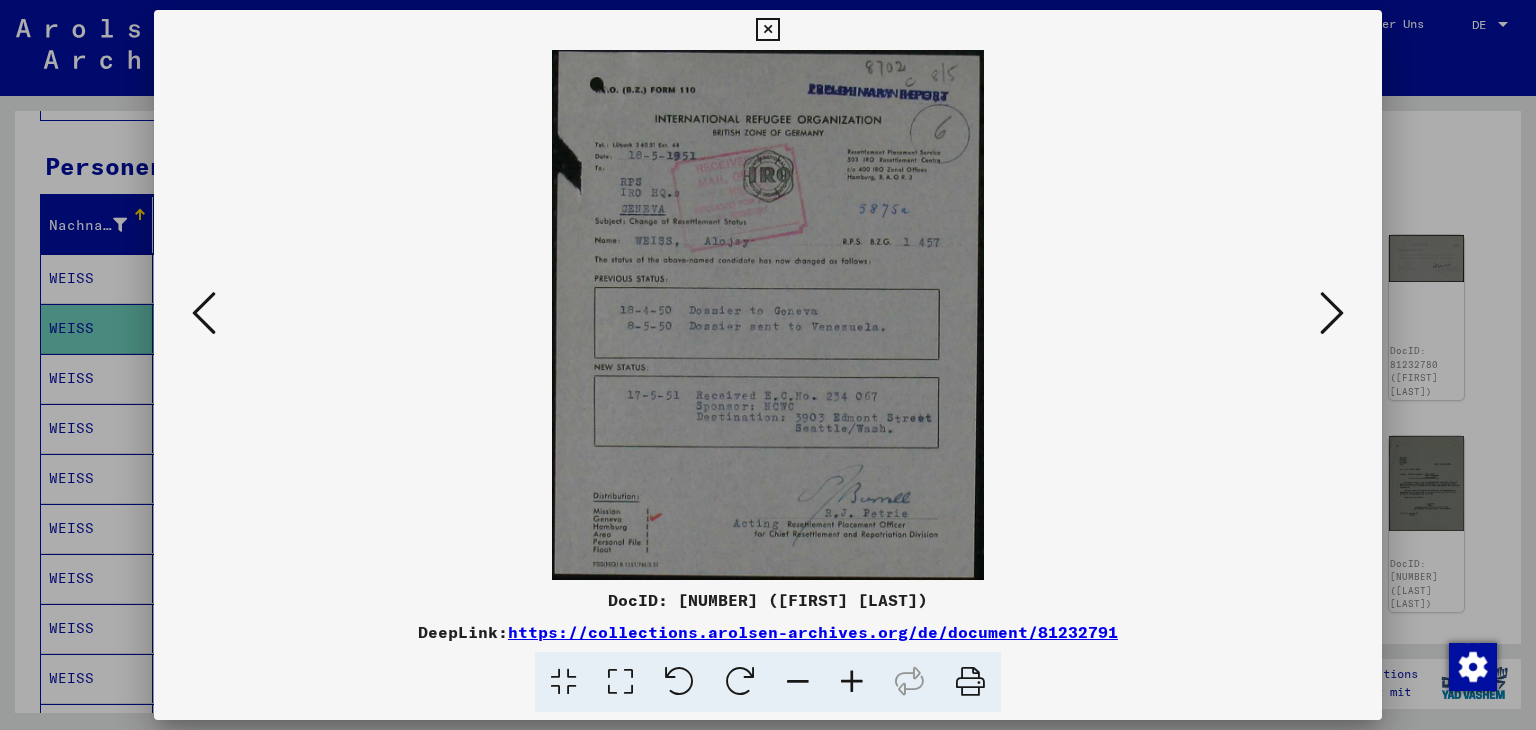 click at bounding box center [1332, 313] 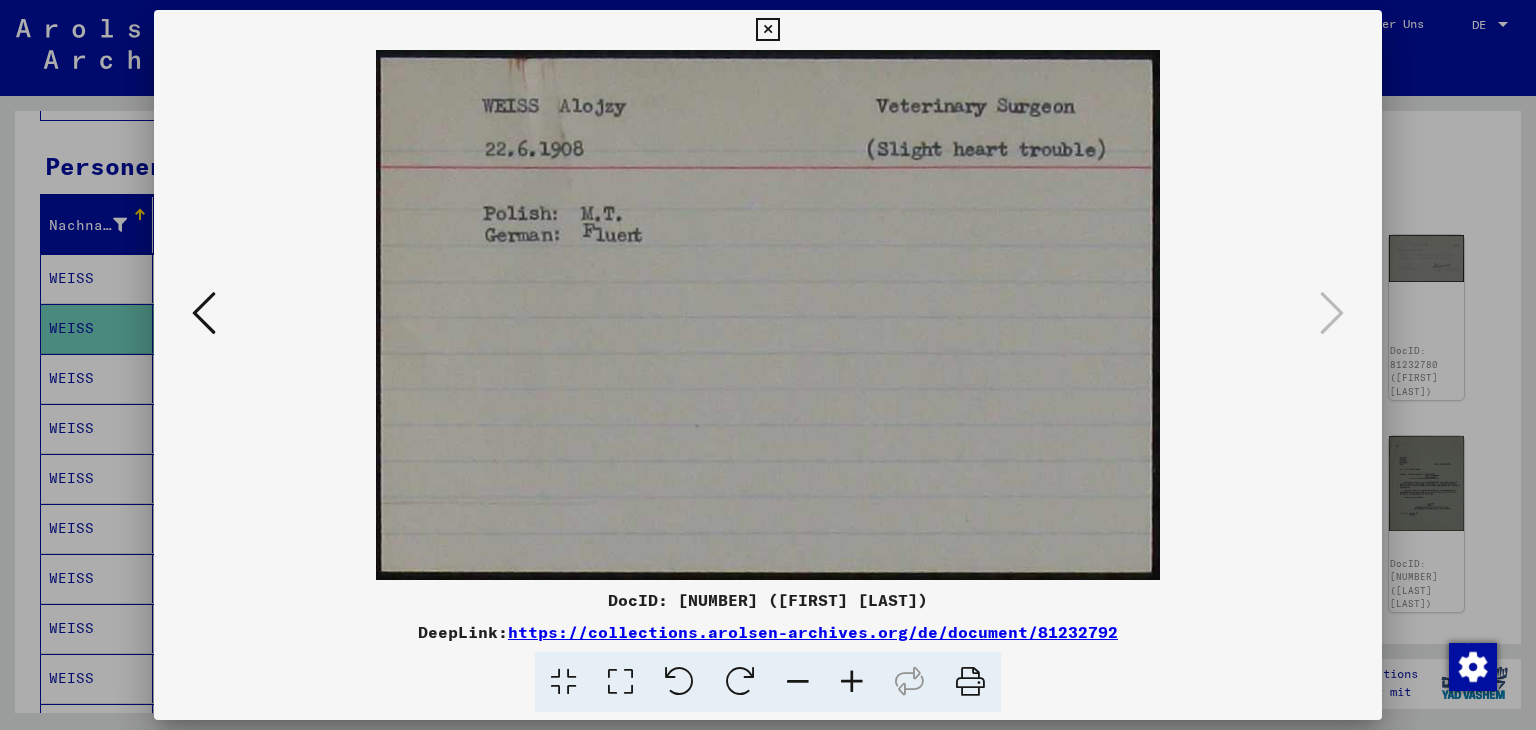 click at bounding box center [767, 30] 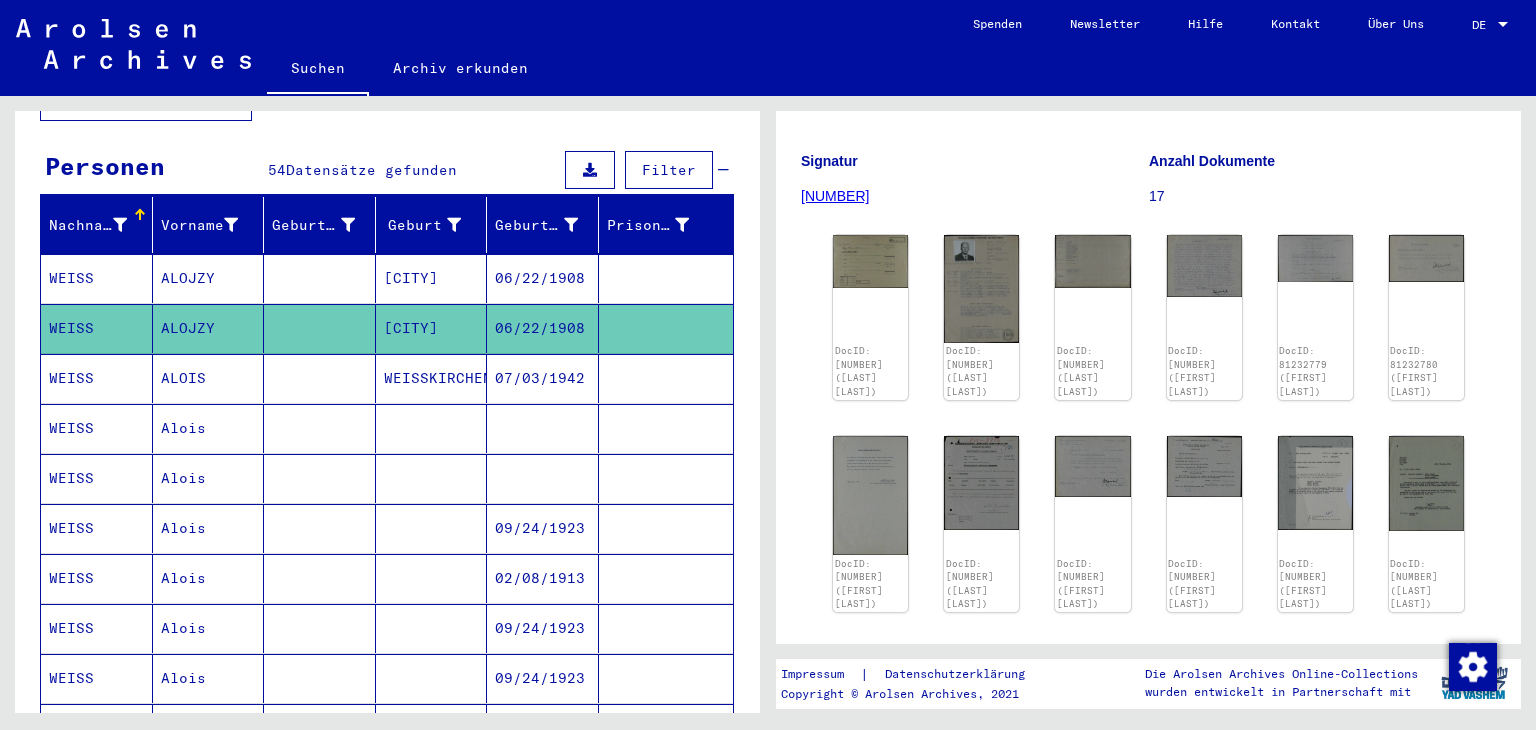 scroll, scrollTop: 0, scrollLeft: 0, axis: both 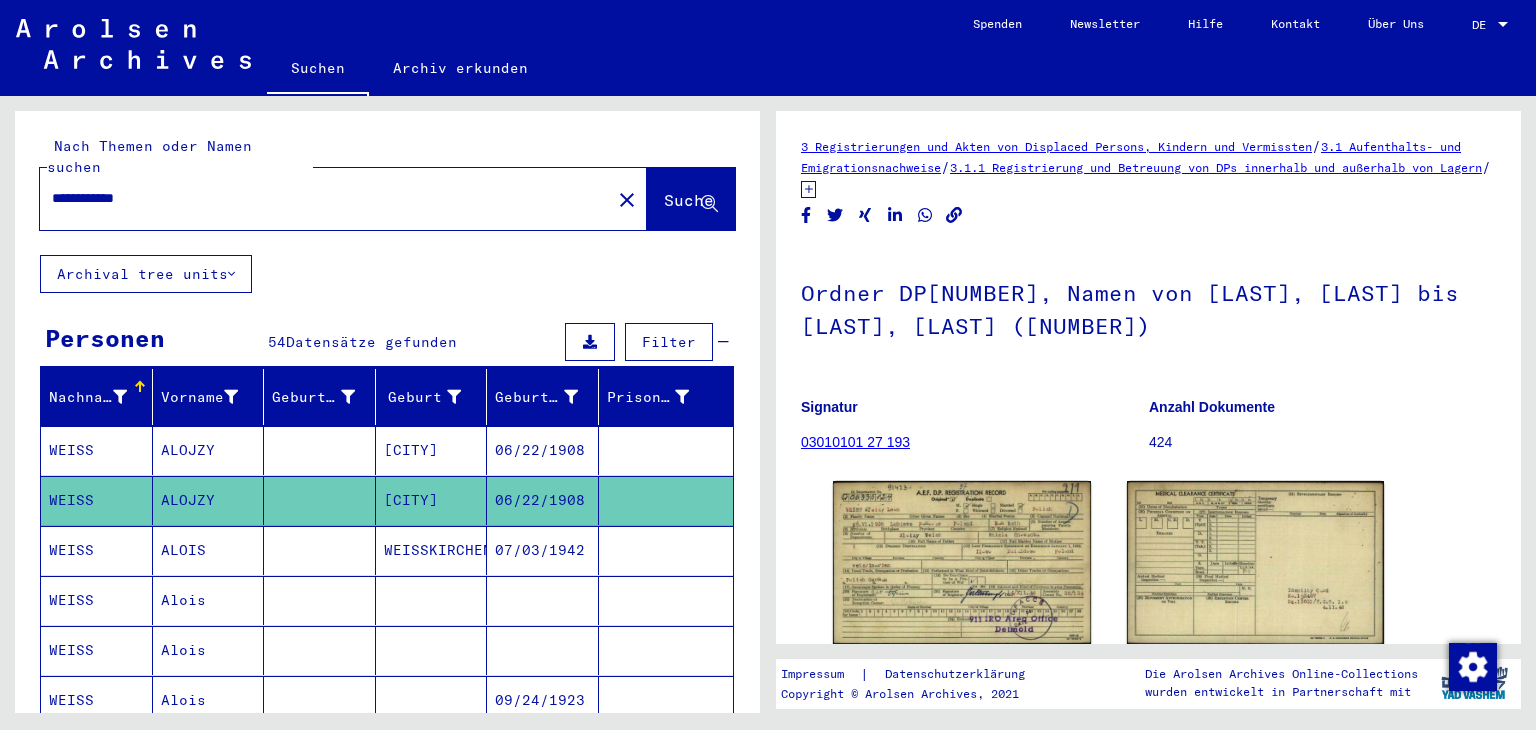 click on "**********" at bounding box center (325, 198) 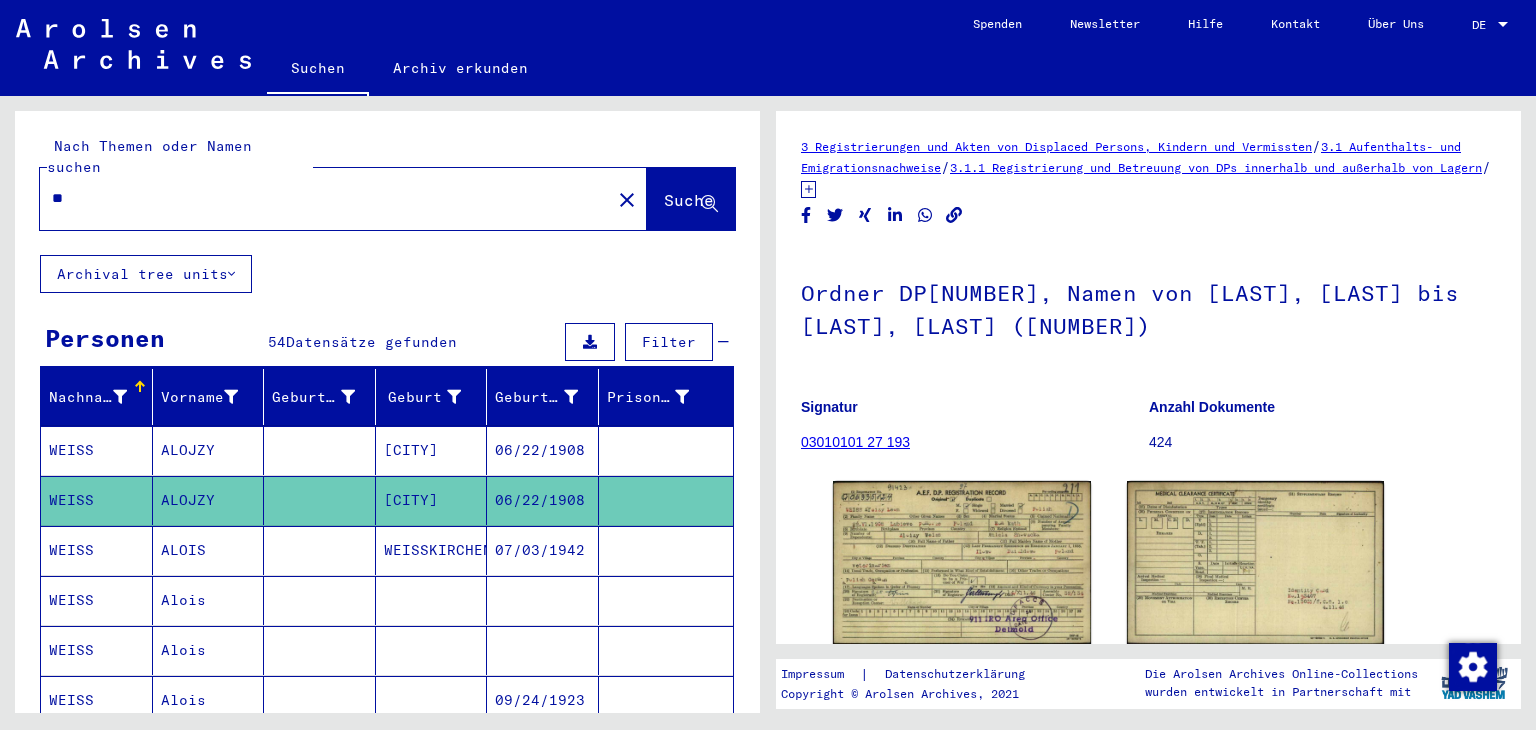 type on "*" 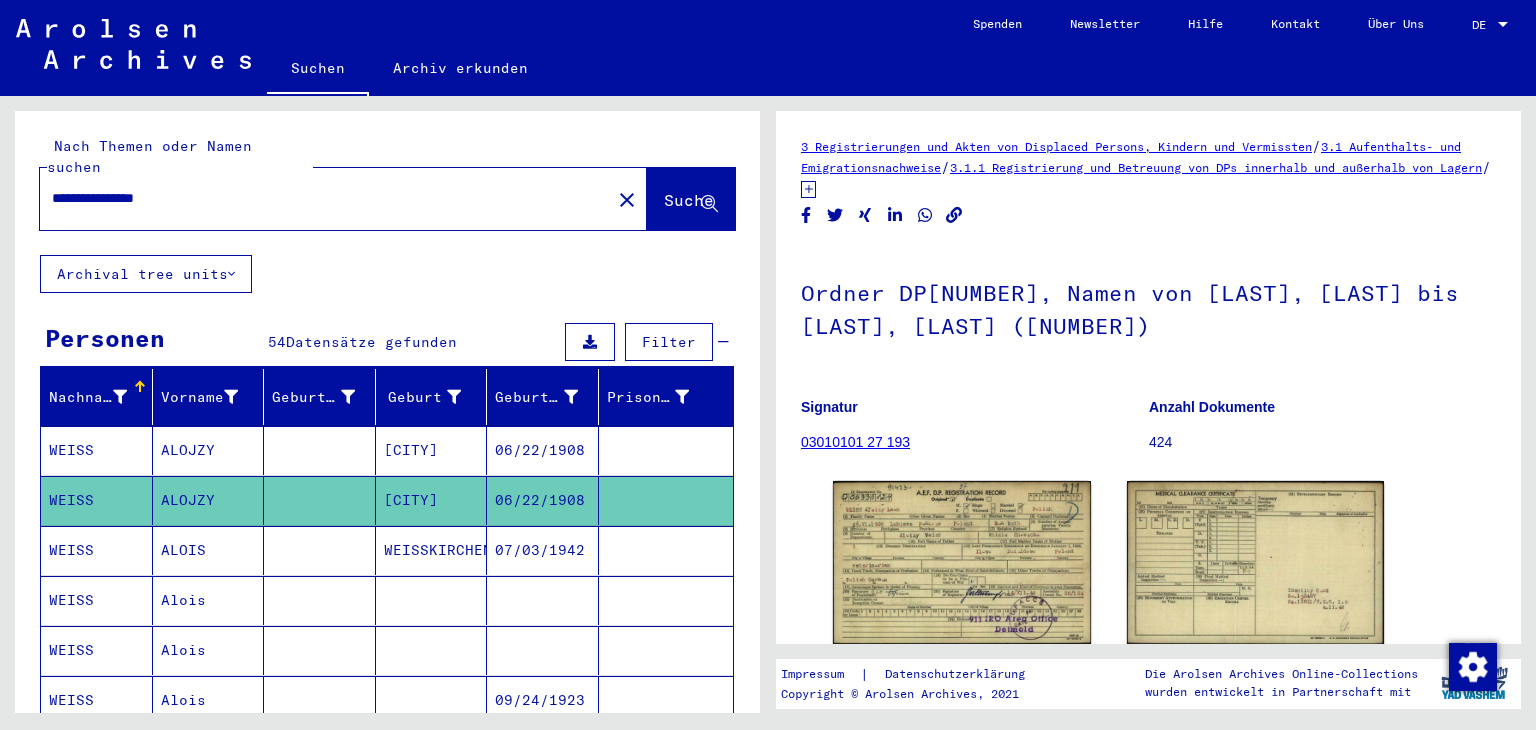 click on "Suche" 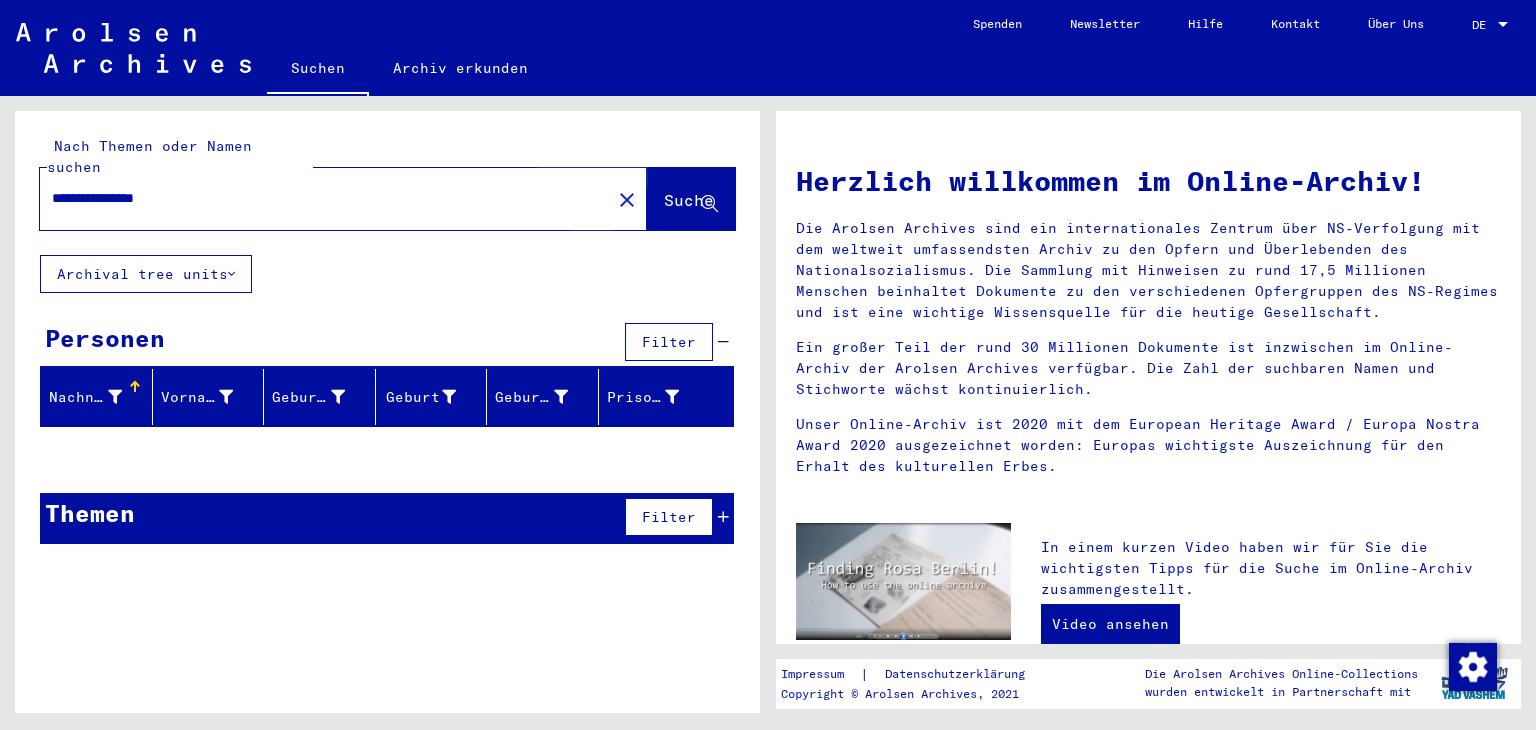 click on "Suche" 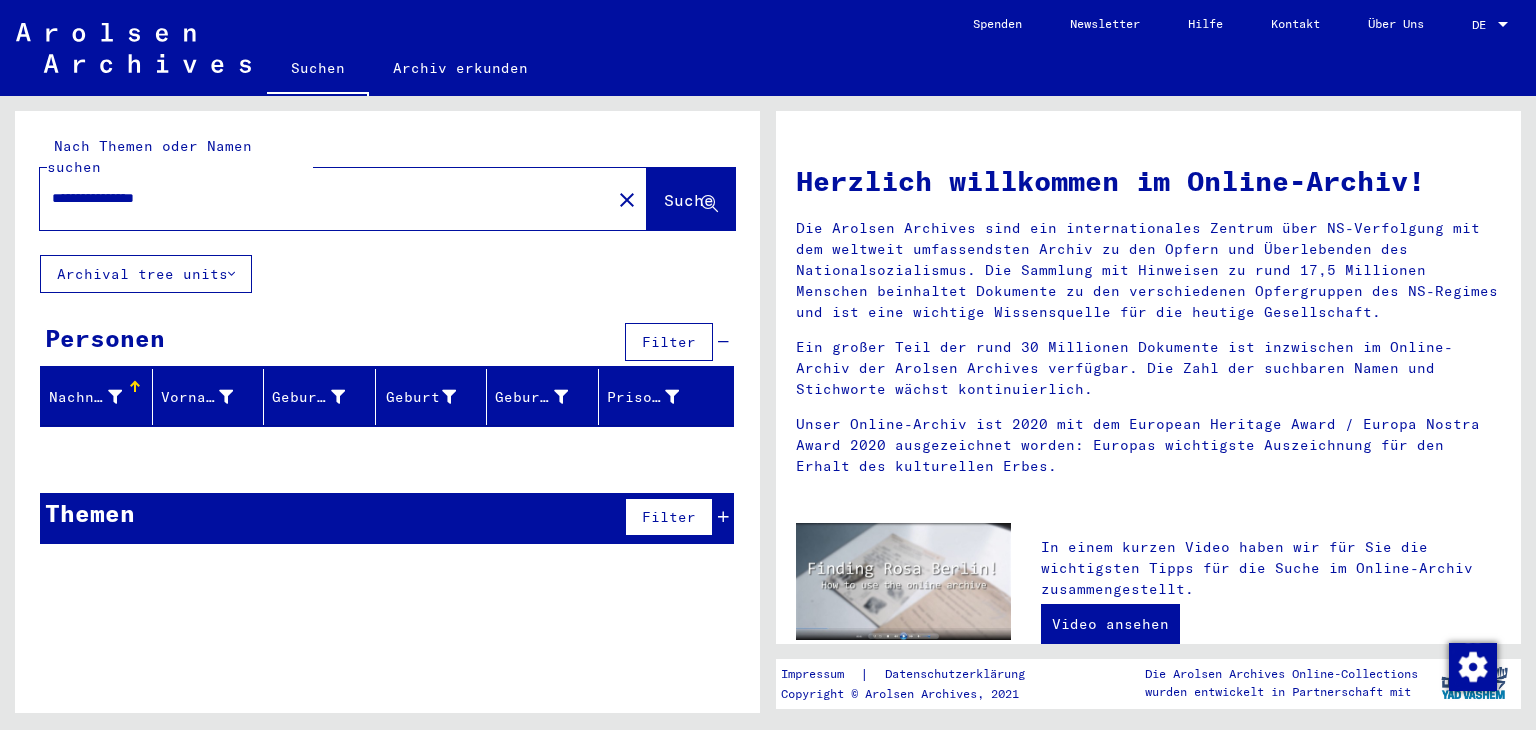 click on "Archival tree units" 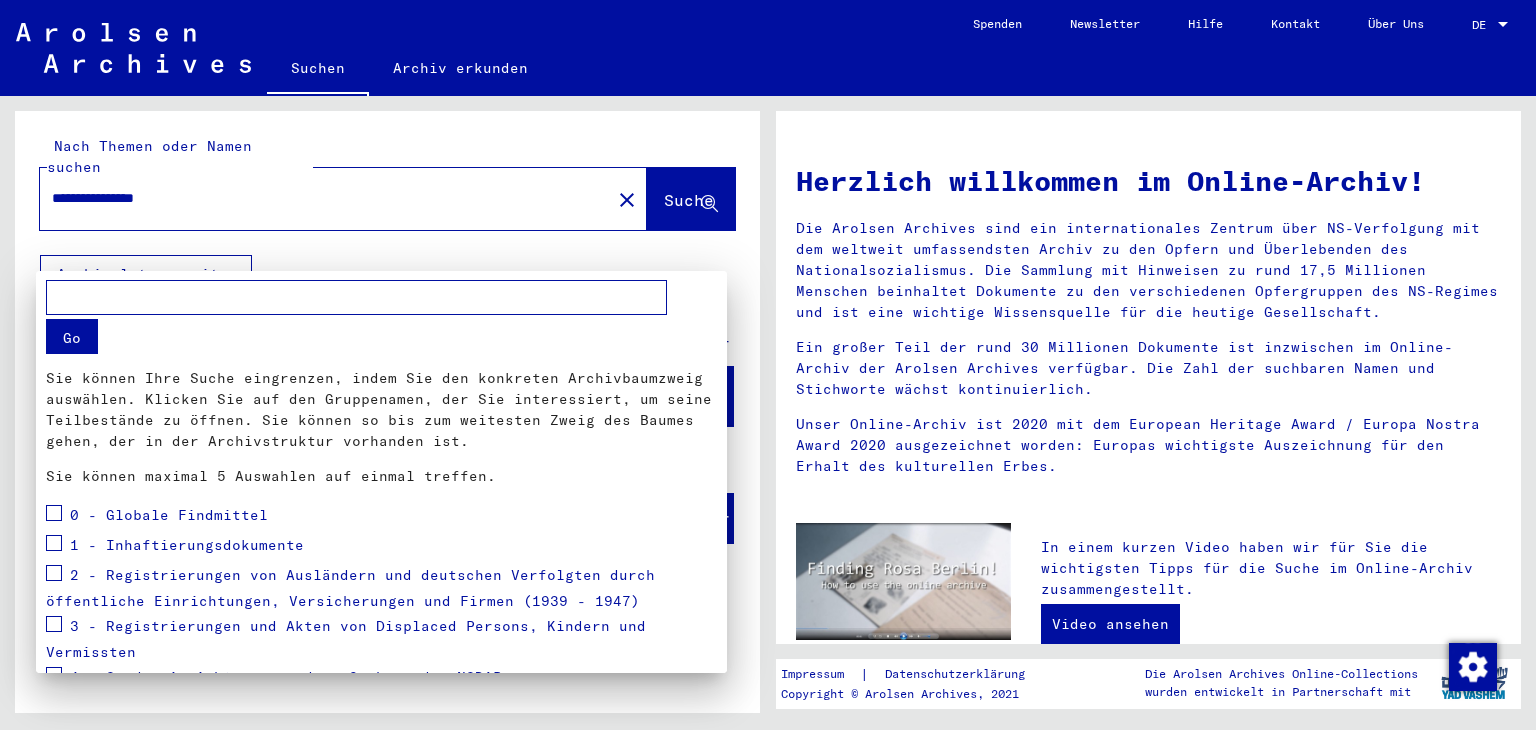 click at bounding box center [768, 365] 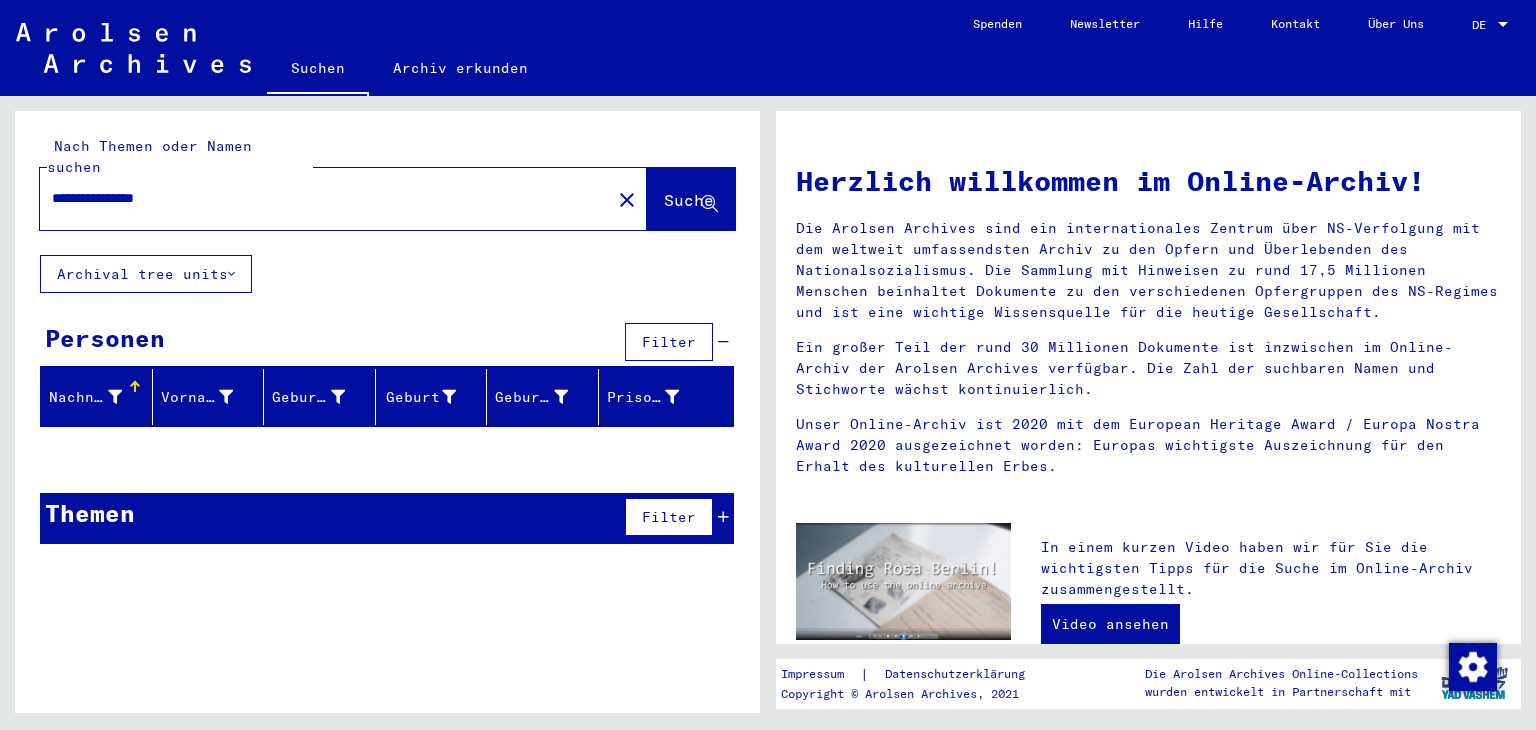 click on "**********" at bounding box center [319, 198] 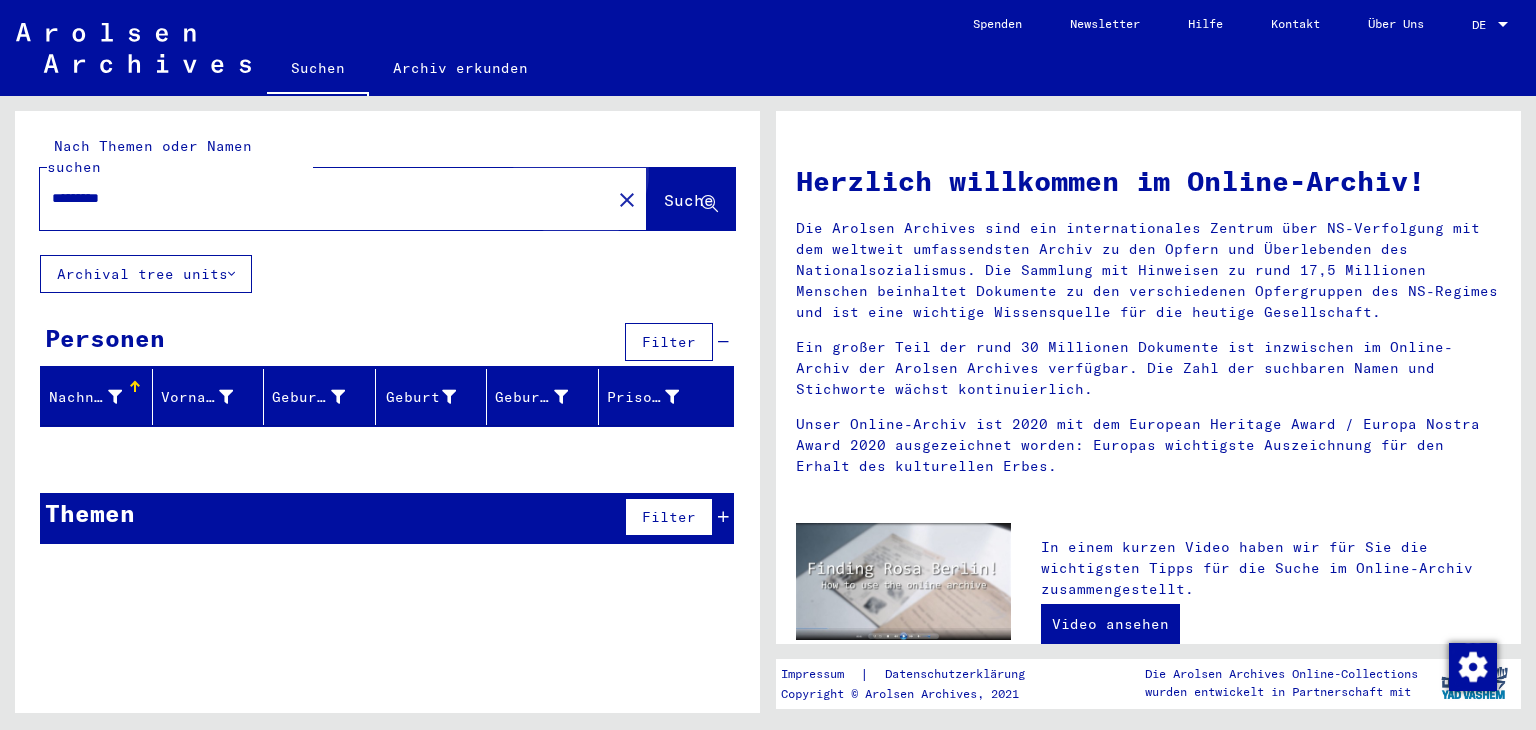 click on "Suche" 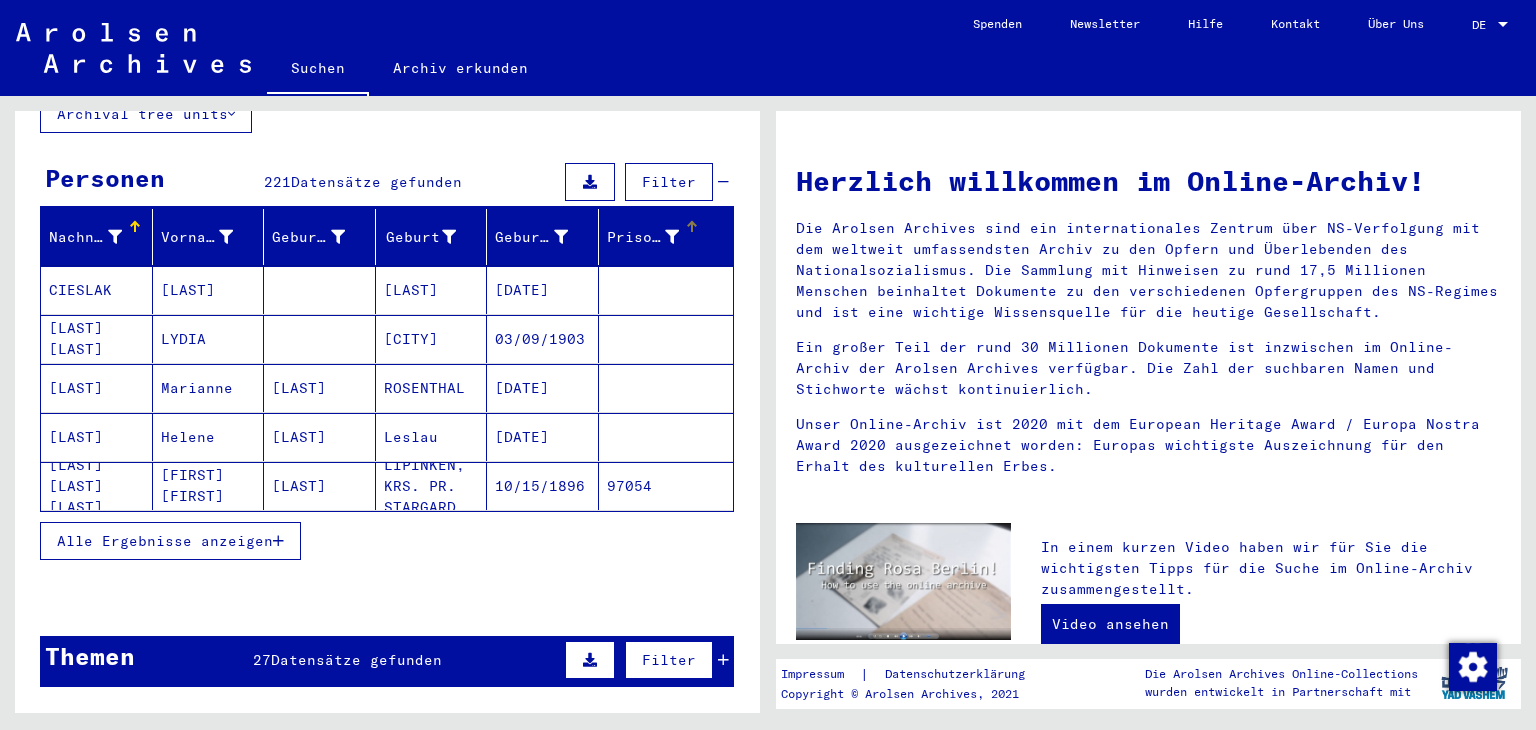 scroll, scrollTop: 200, scrollLeft: 0, axis: vertical 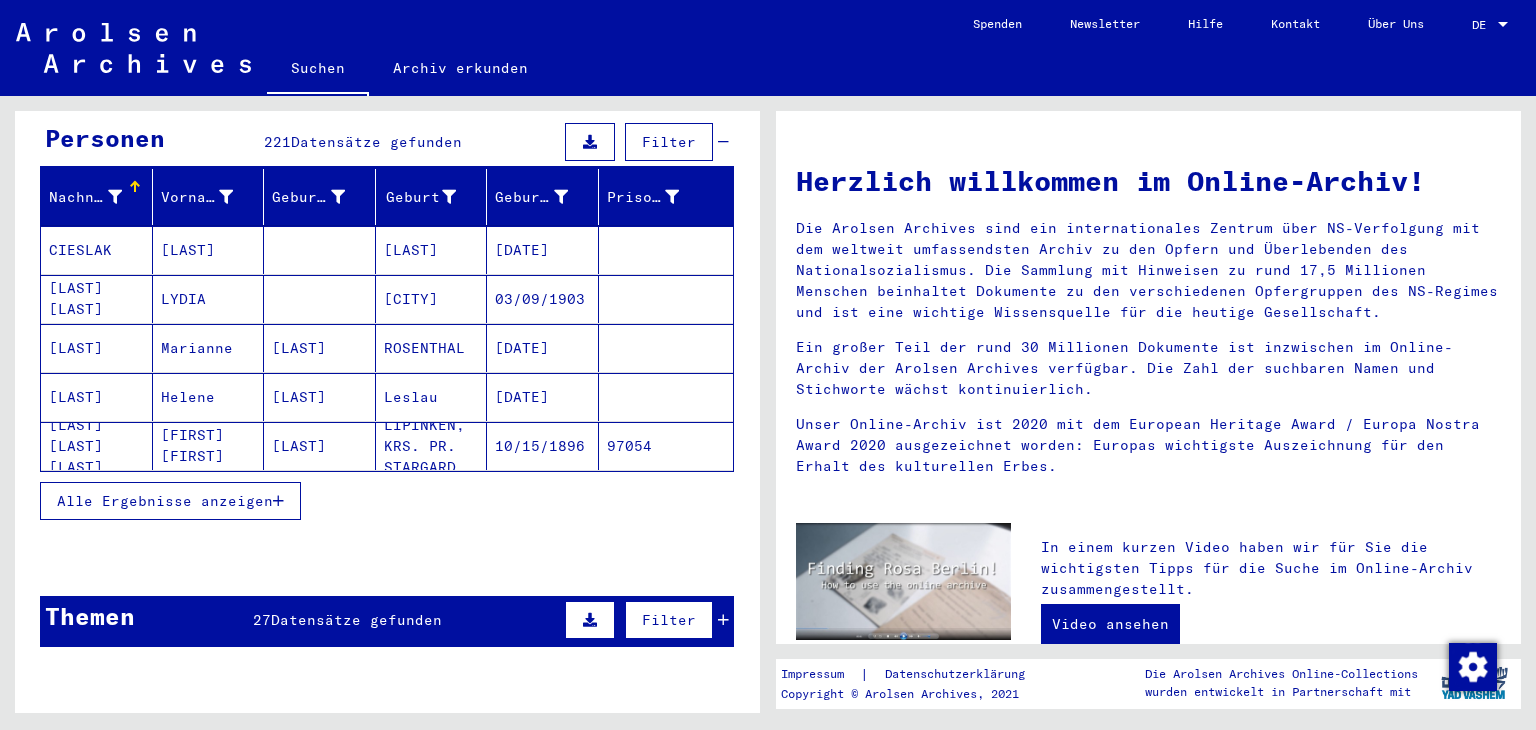 click on "Alle Ergebnisse anzeigen" at bounding box center (165, 501) 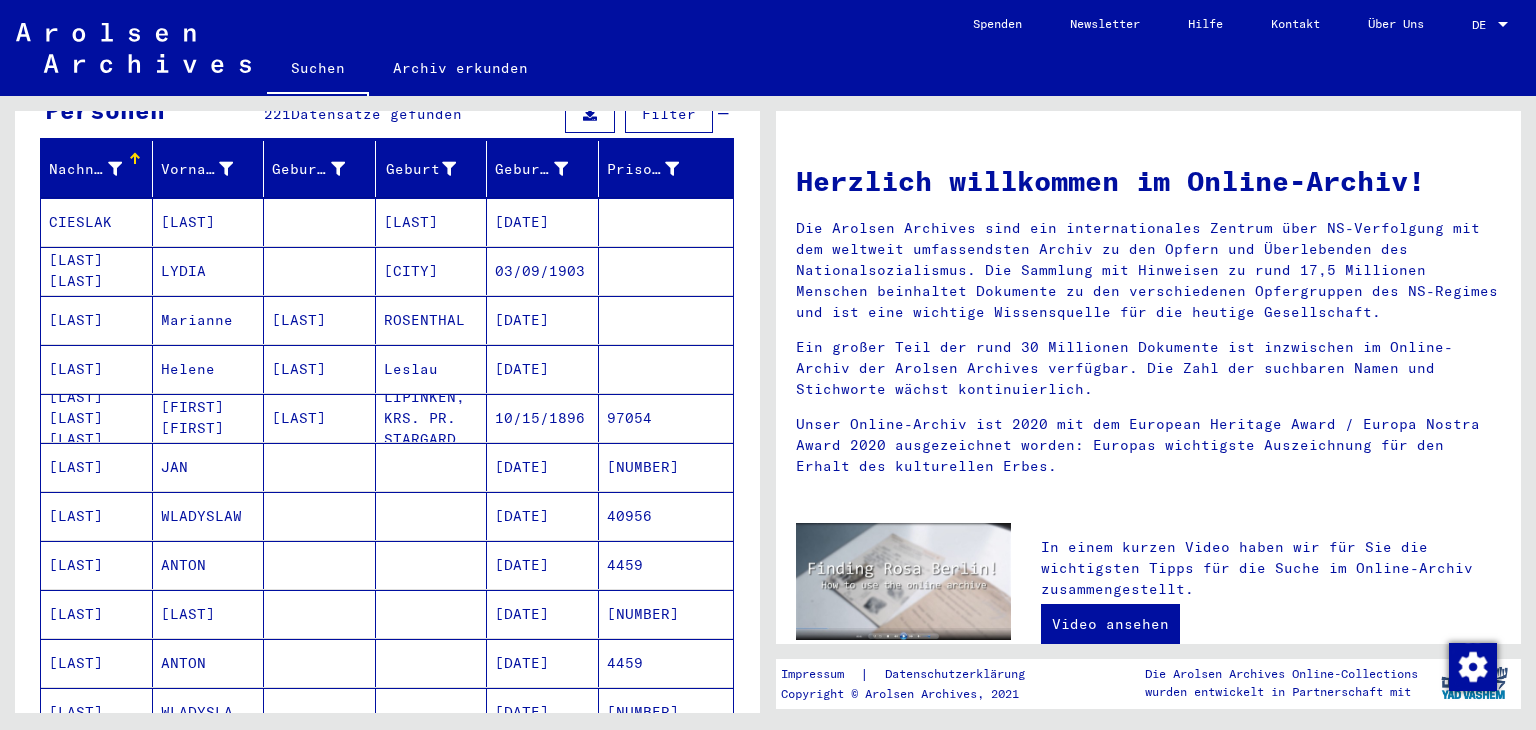 scroll, scrollTop: 0, scrollLeft: 0, axis: both 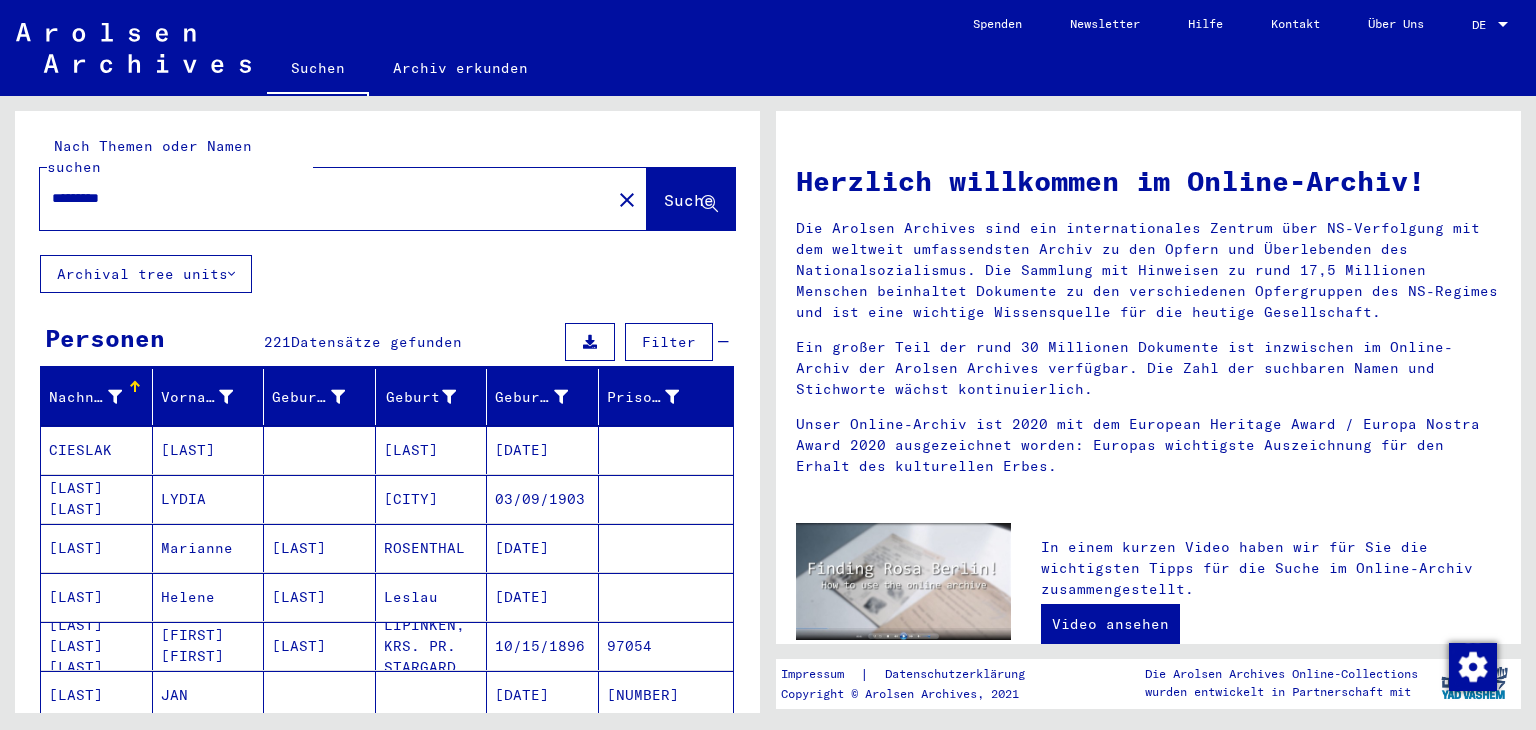 click on "********" at bounding box center (319, 198) 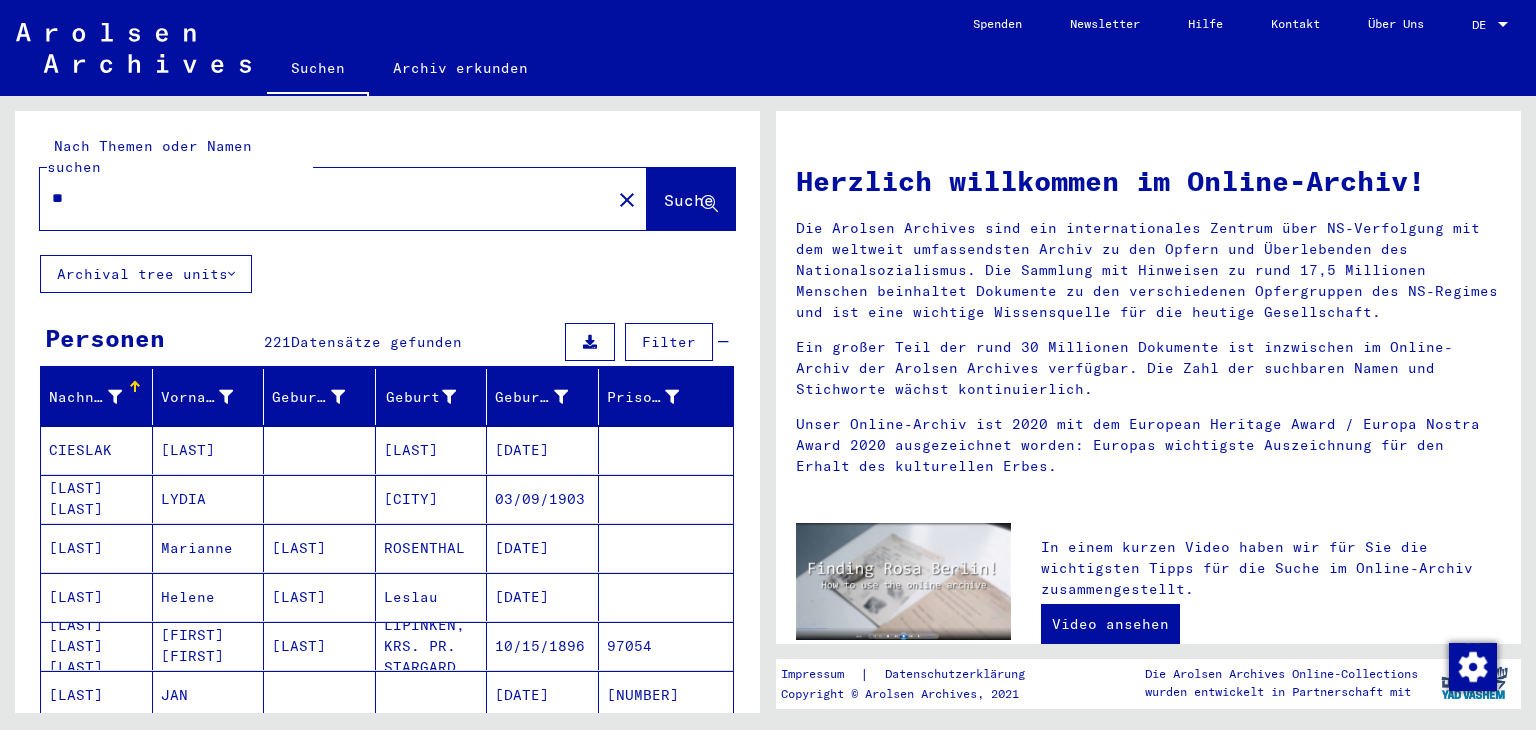 type on "*" 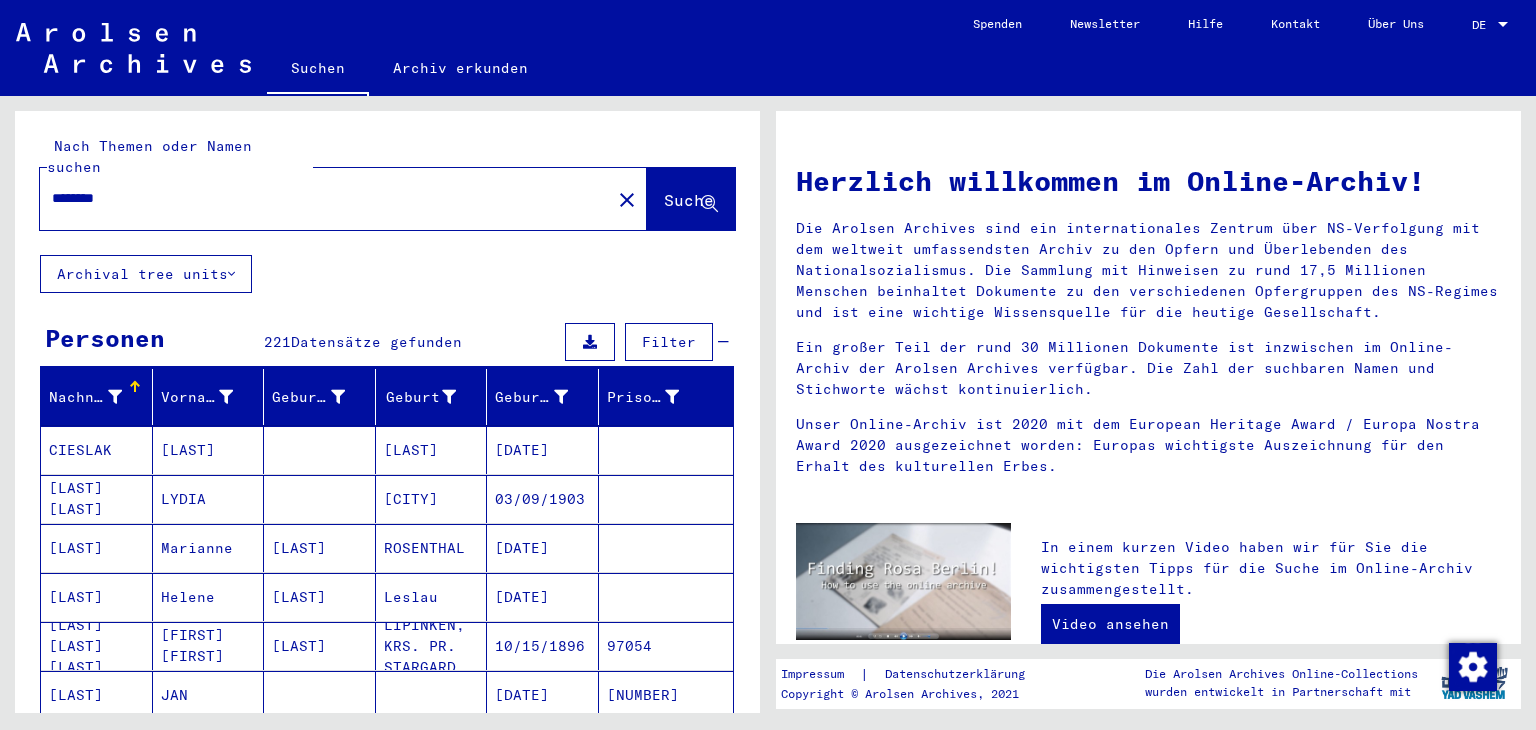 click on "Suche" 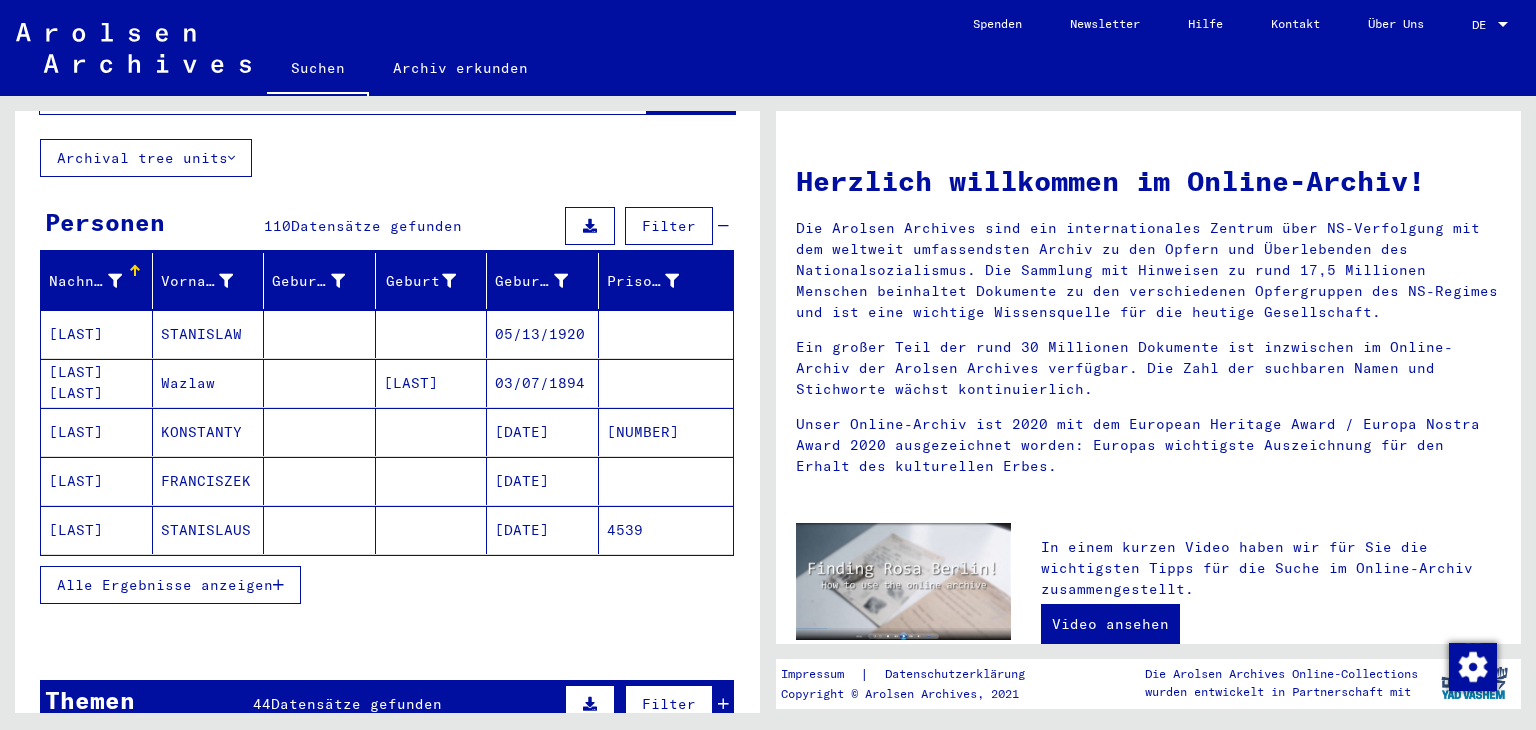 scroll, scrollTop: 120, scrollLeft: 0, axis: vertical 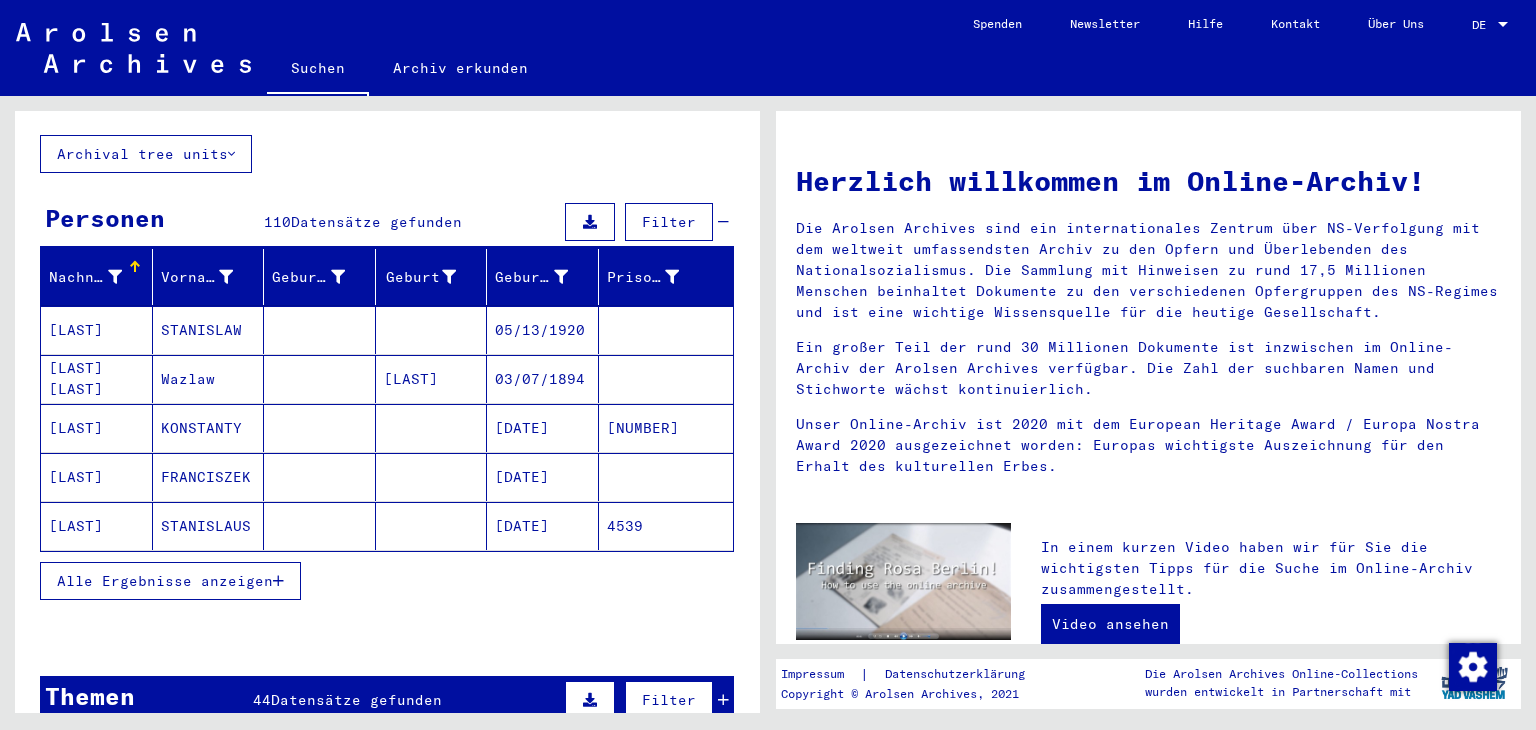 click on "[LAST] [LAST] [LAST] [LAST]" at bounding box center [97, 428] 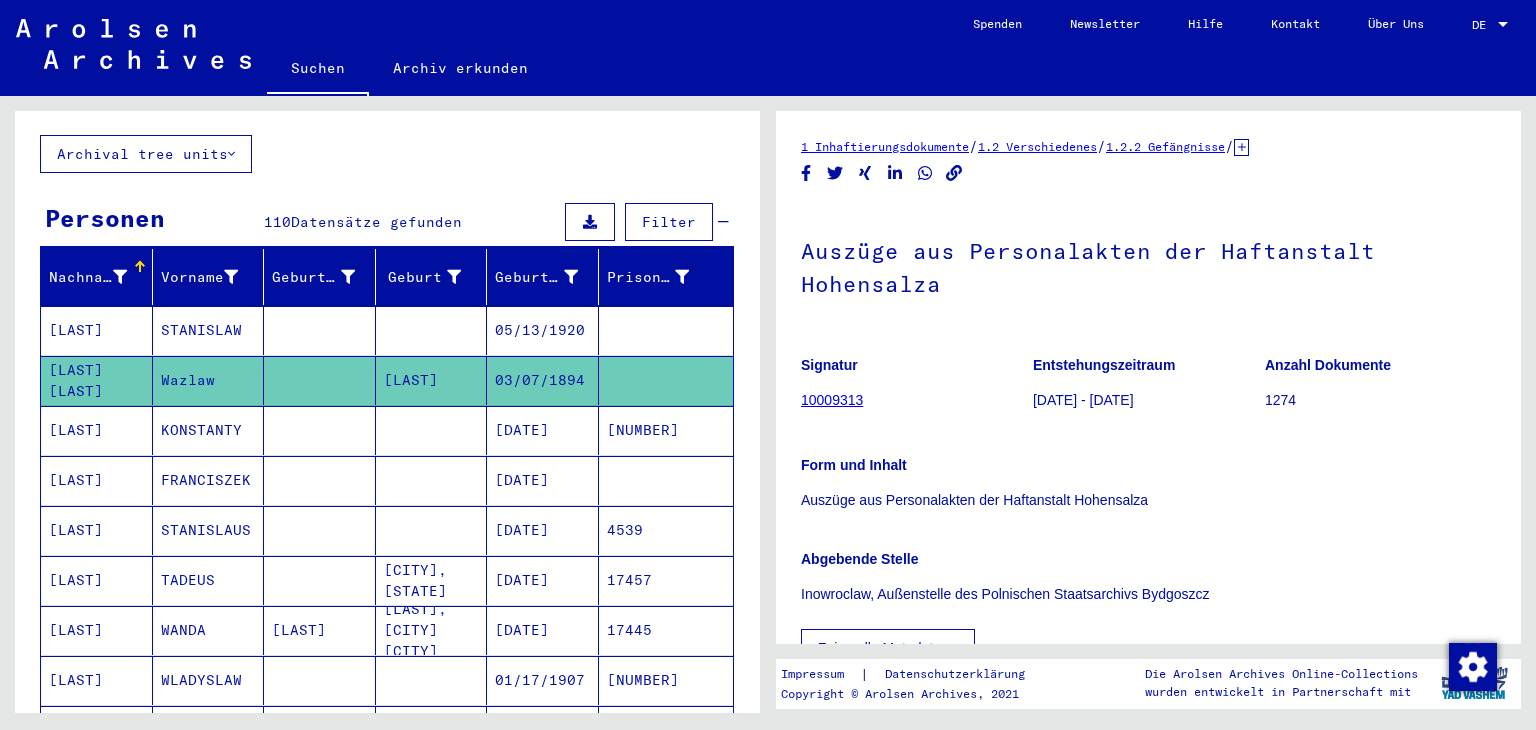 scroll, scrollTop: 0, scrollLeft: 0, axis: both 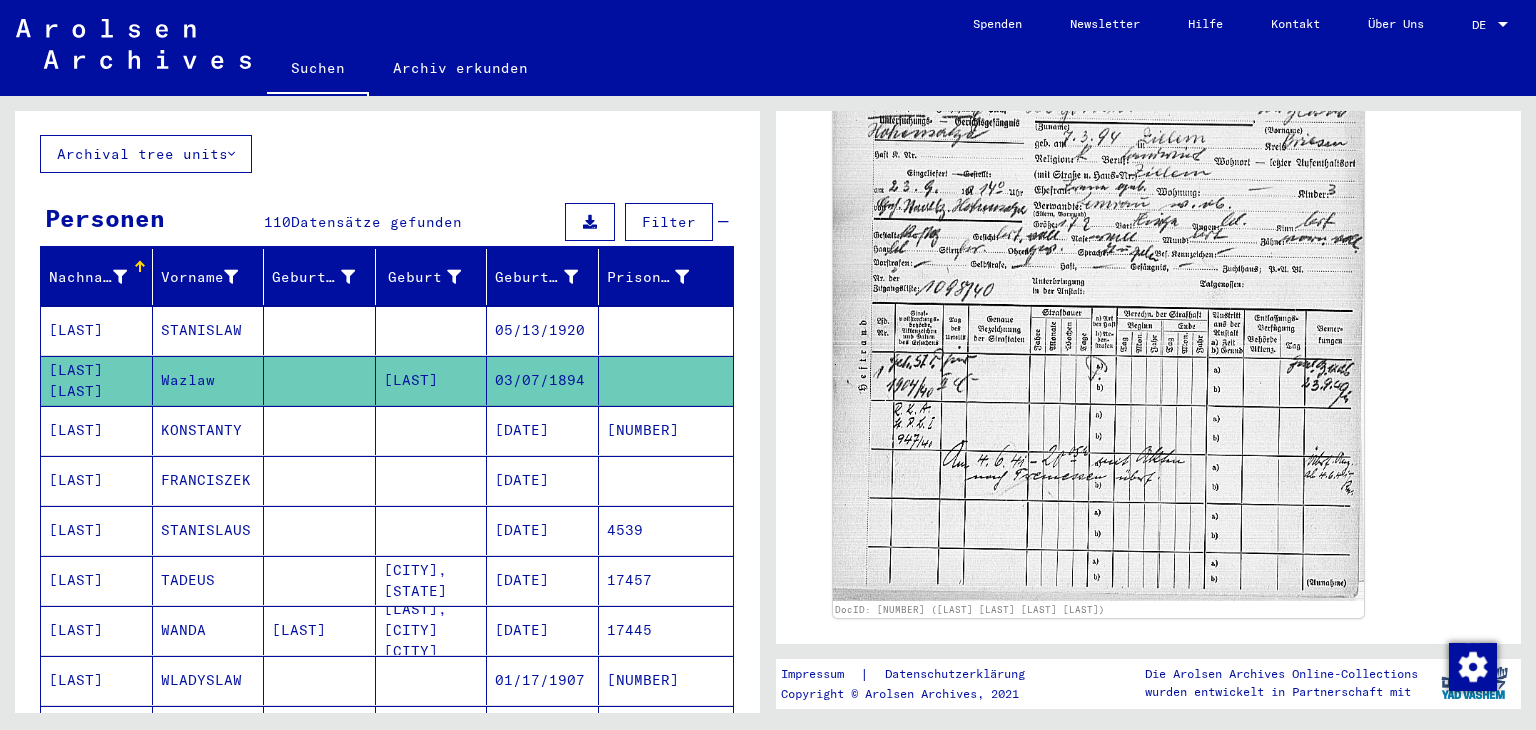 click on "[LAST]" at bounding box center [97, 480] 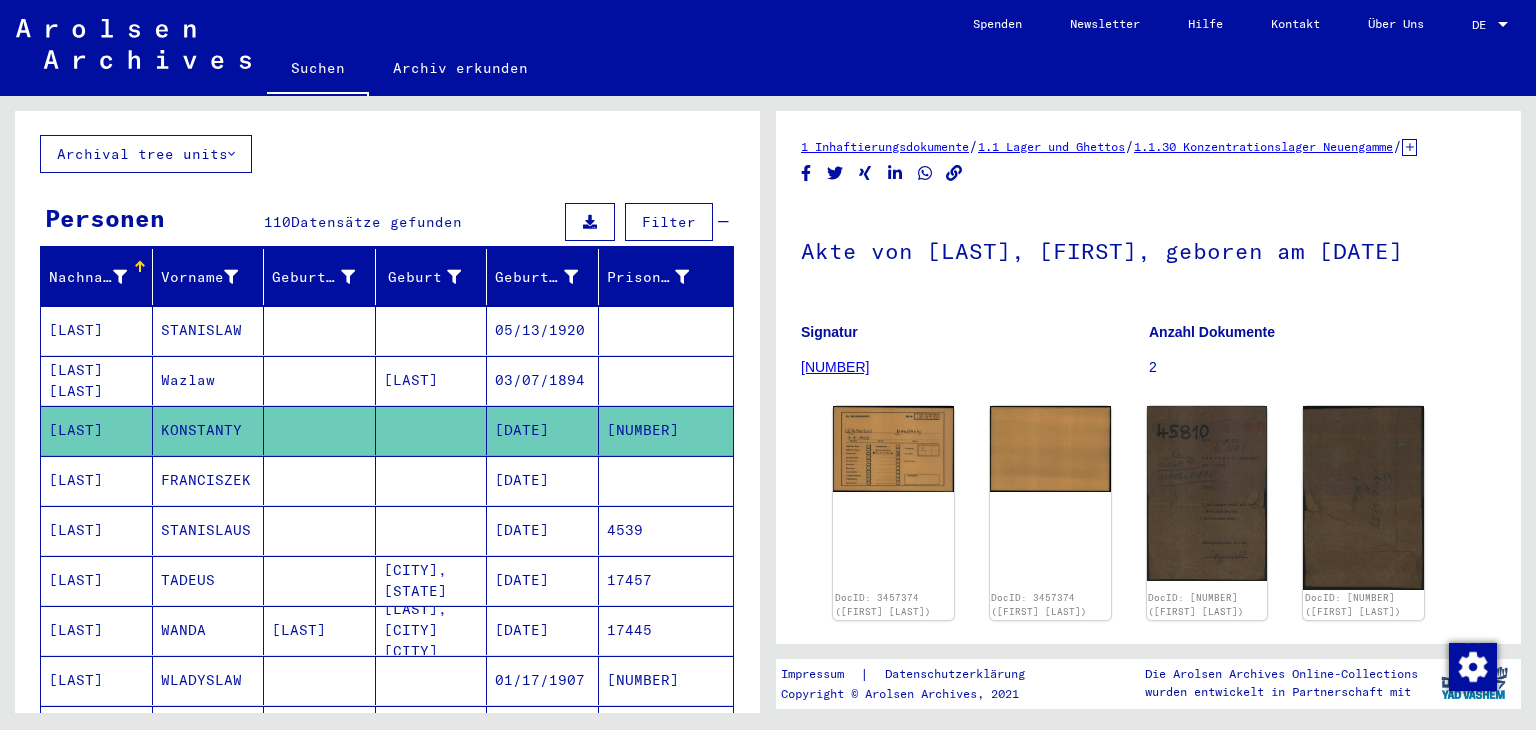 scroll, scrollTop: 0, scrollLeft: 0, axis: both 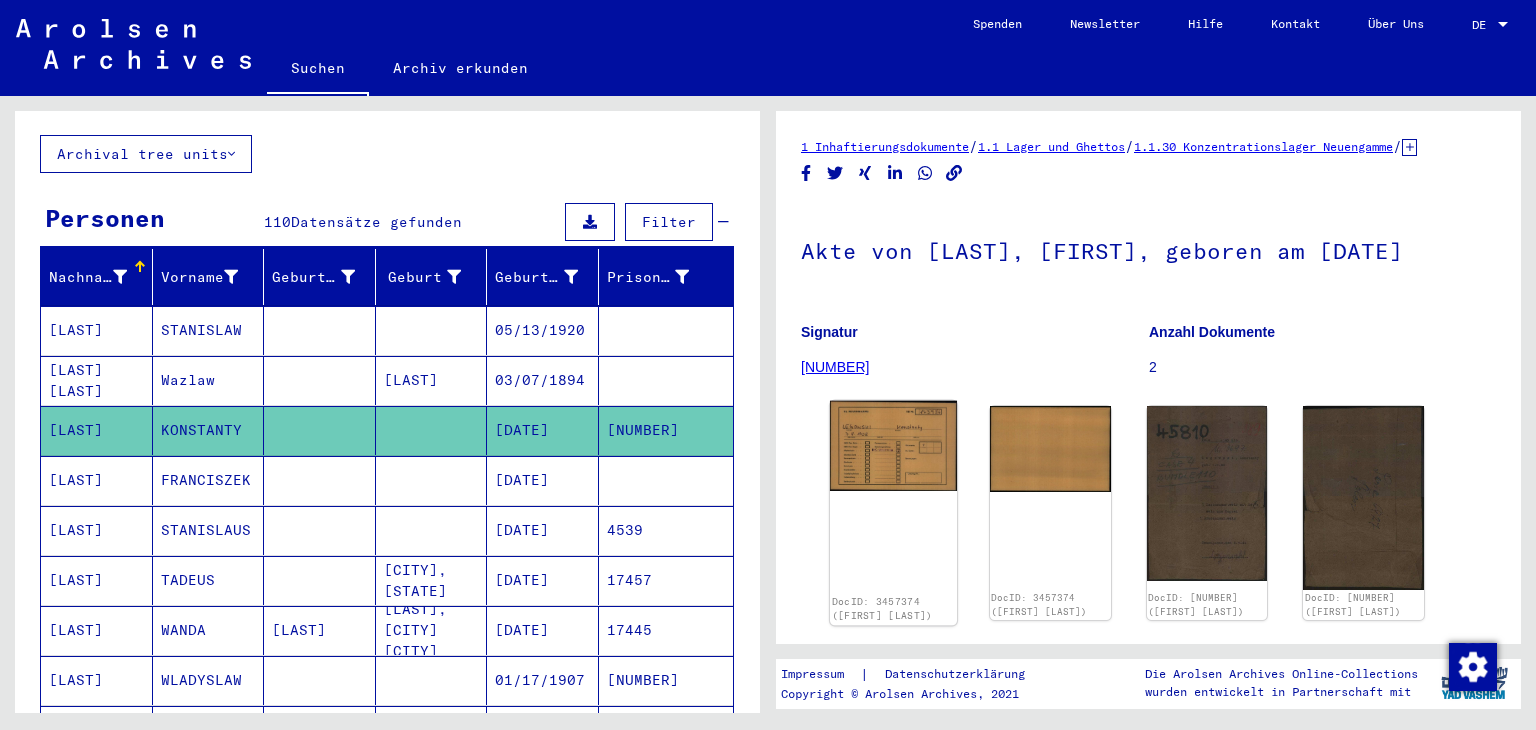 click 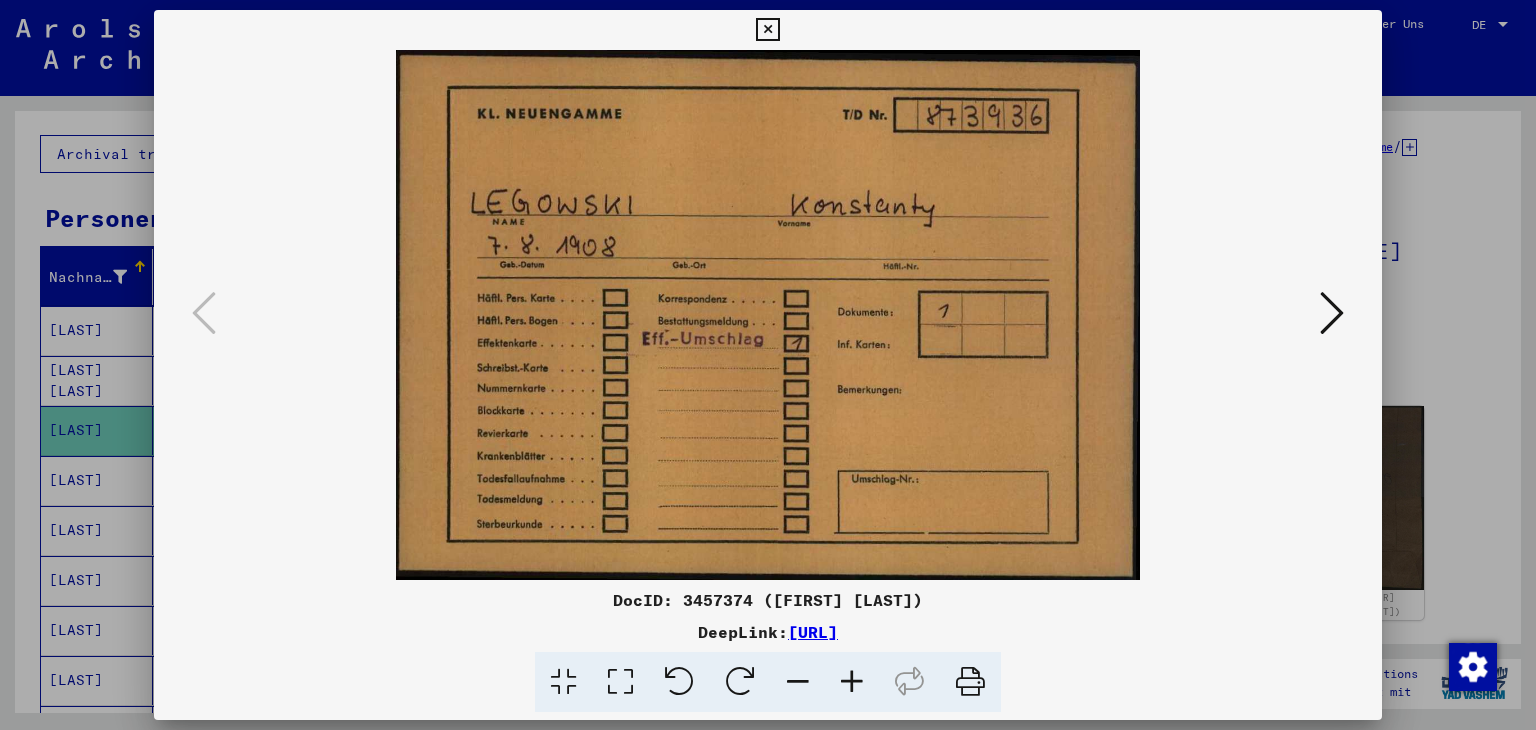 click at bounding box center [1332, 313] 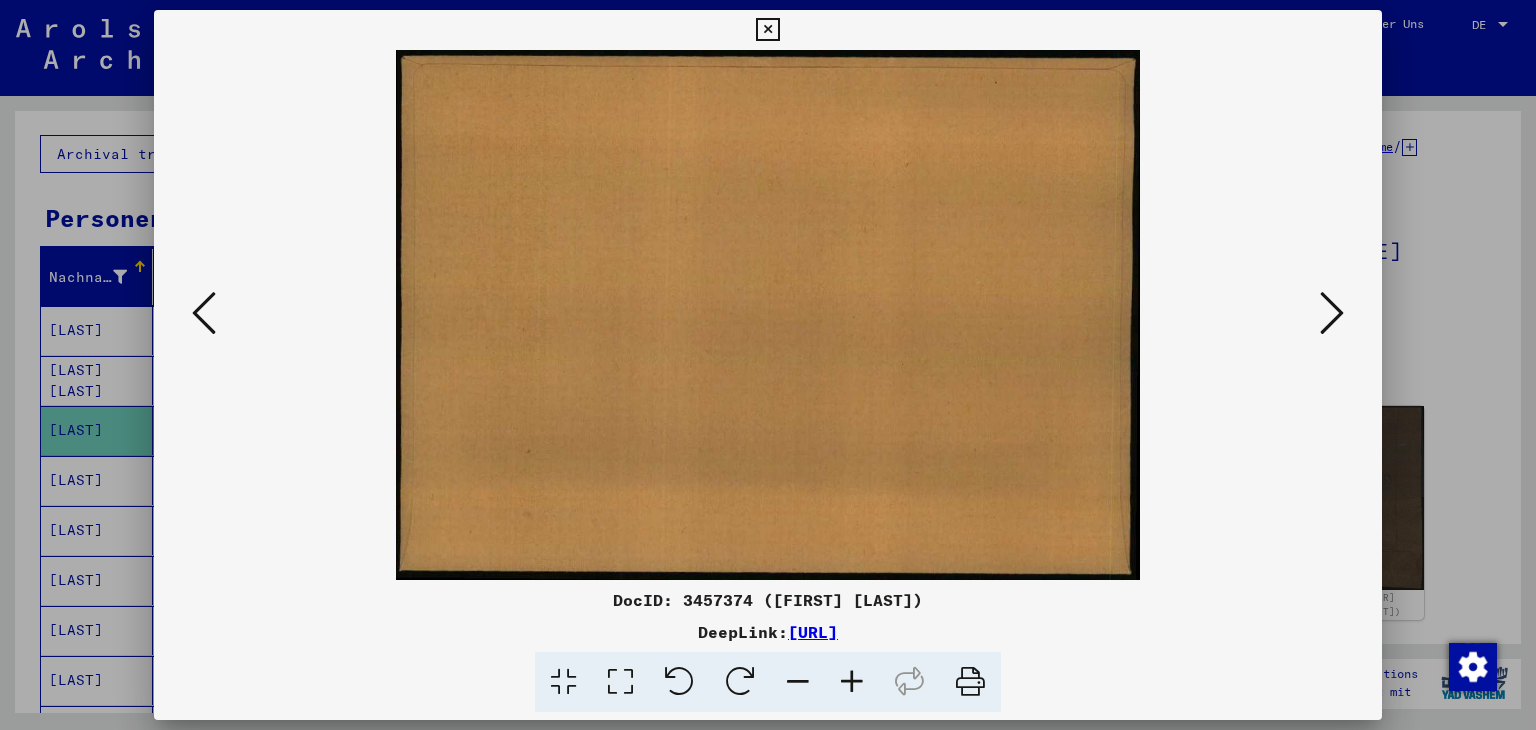 click at bounding box center (1332, 313) 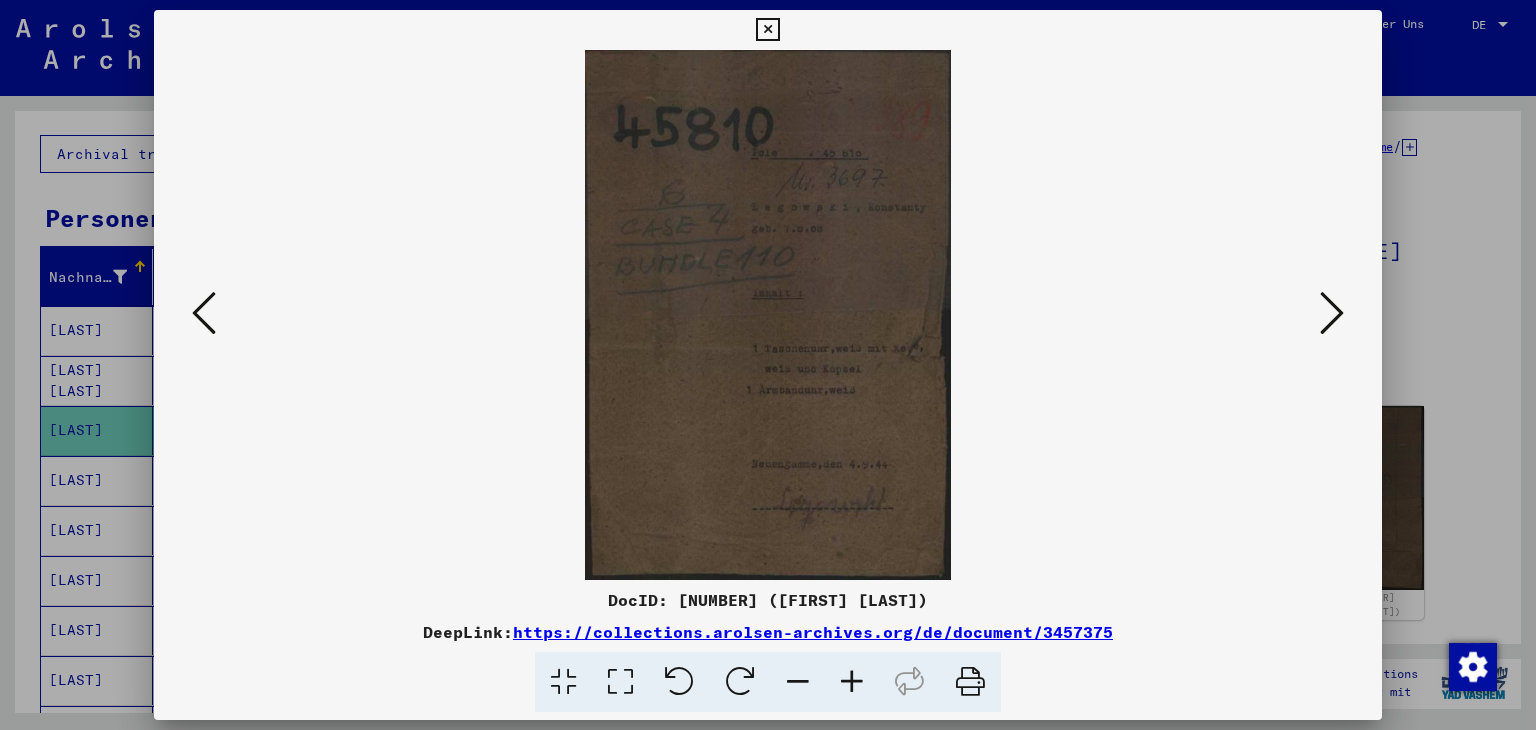 click at bounding box center [1332, 313] 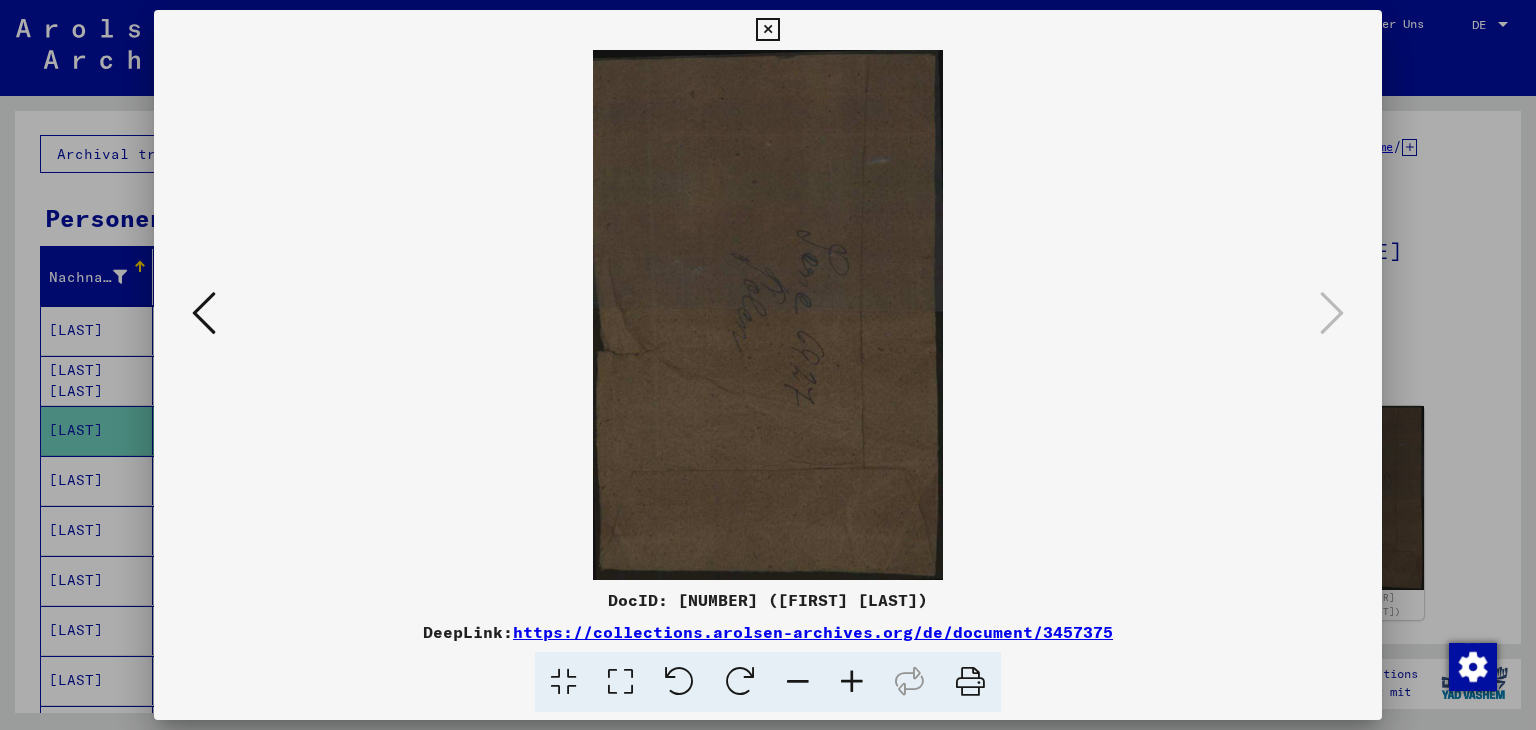 click at bounding box center [767, 30] 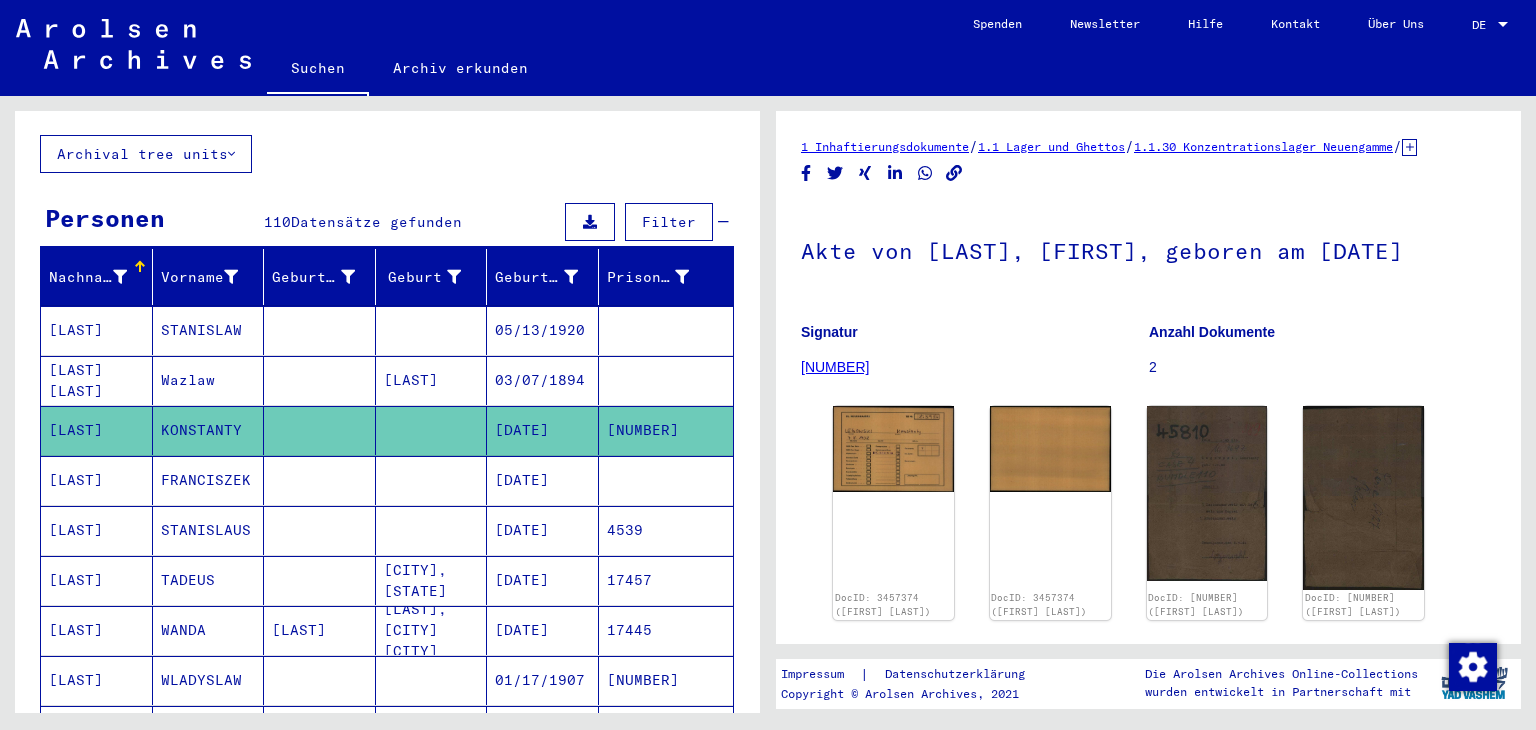 click on "[LAST]" at bounding box center [97, 530] 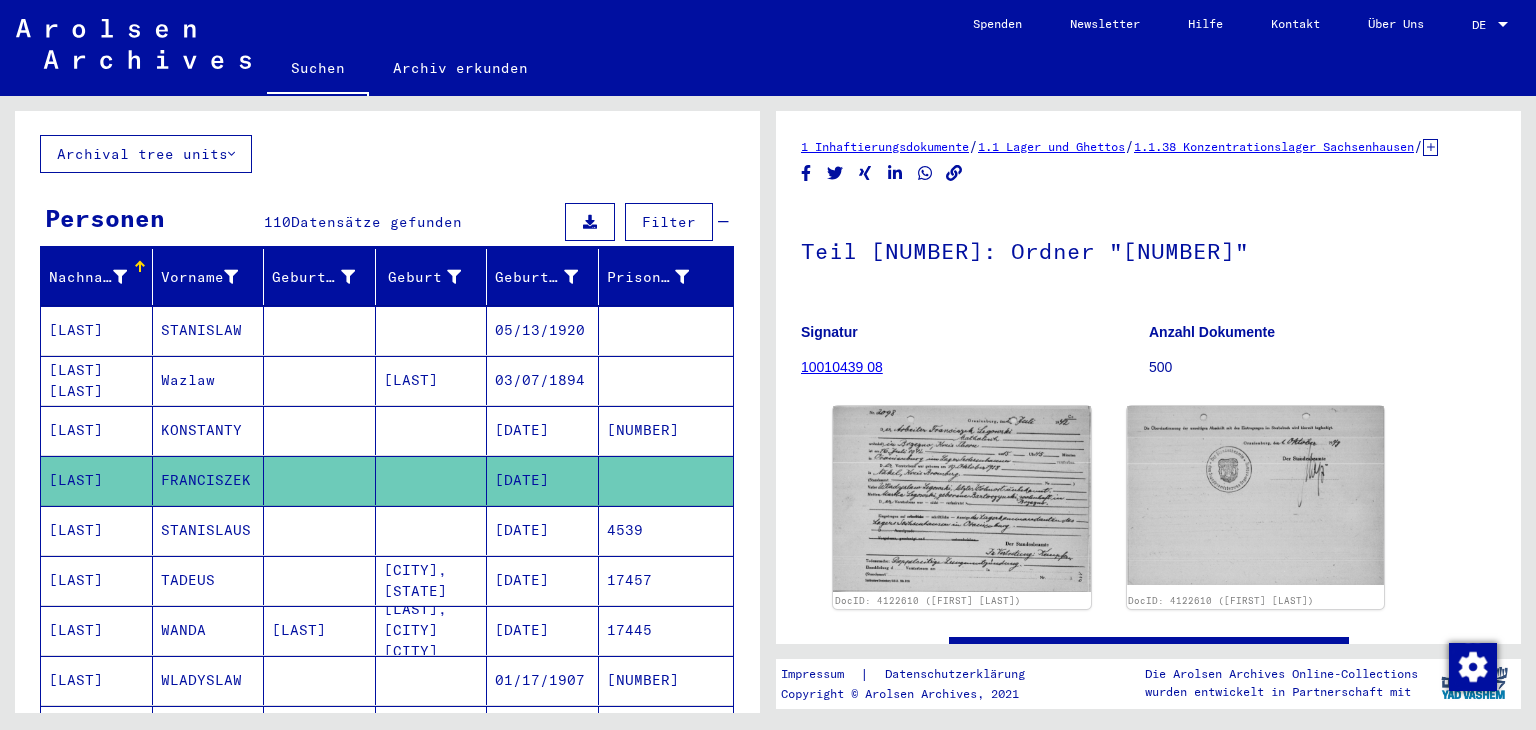 scroll, scrollTop: 0, scrollLeft: 0, axis: both 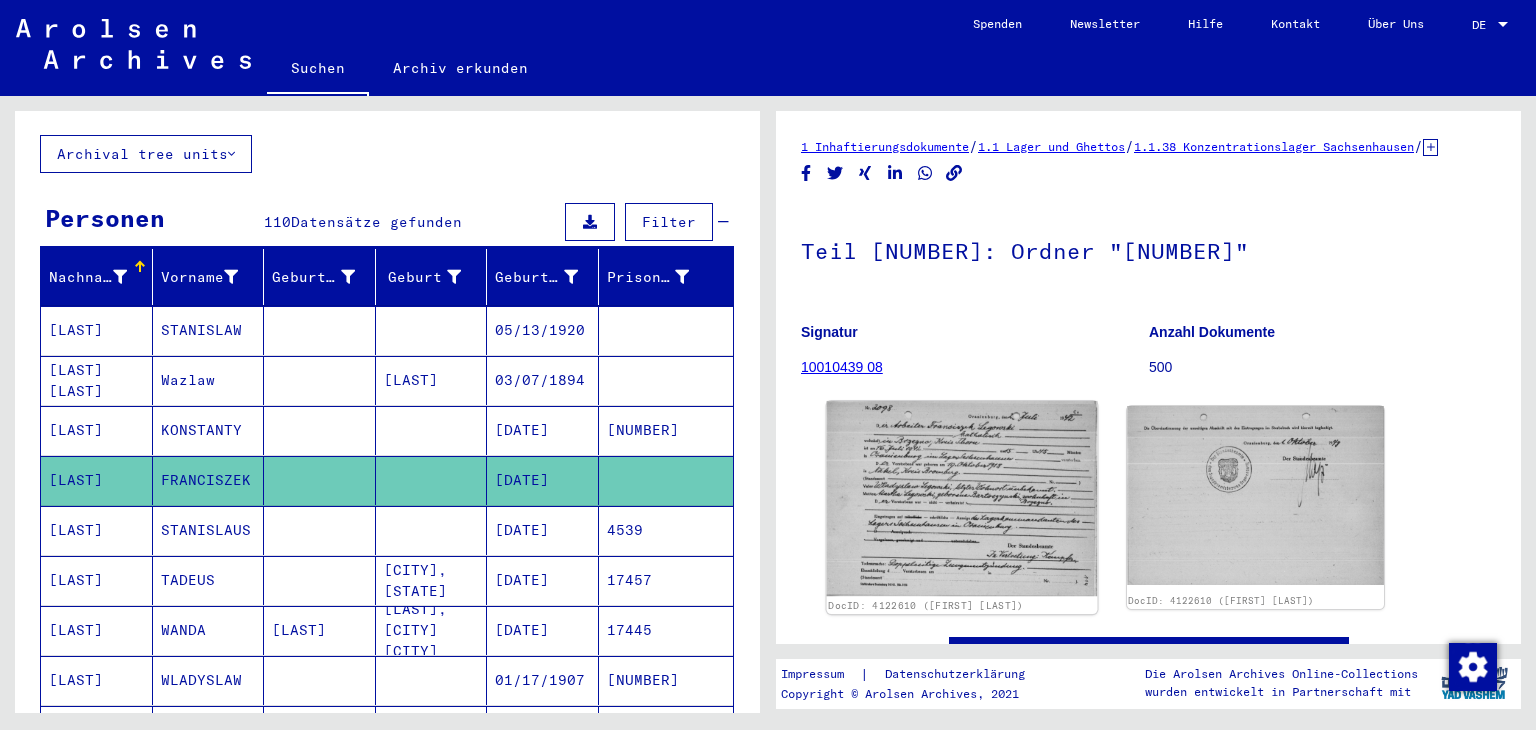 click 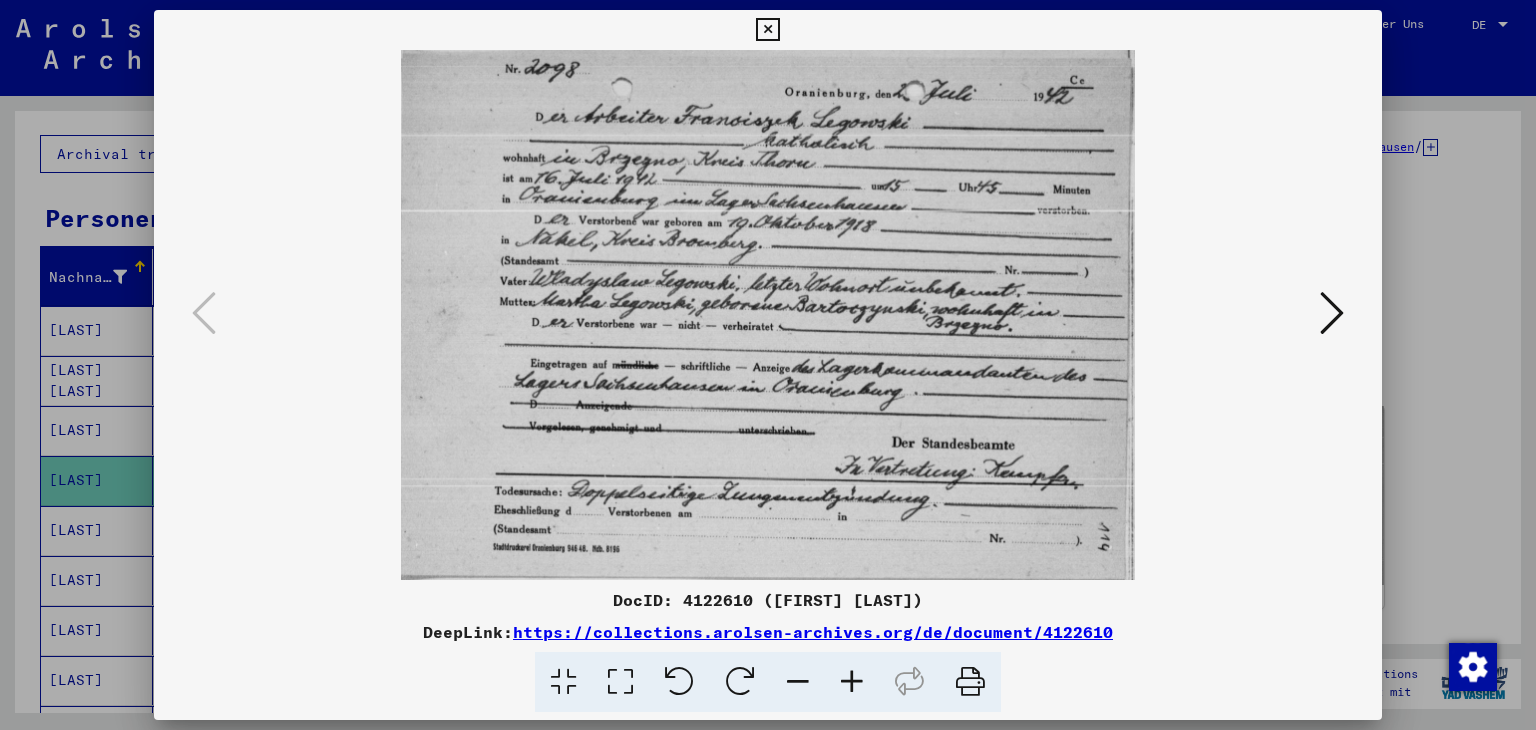 click at bounding box center [767, 30] 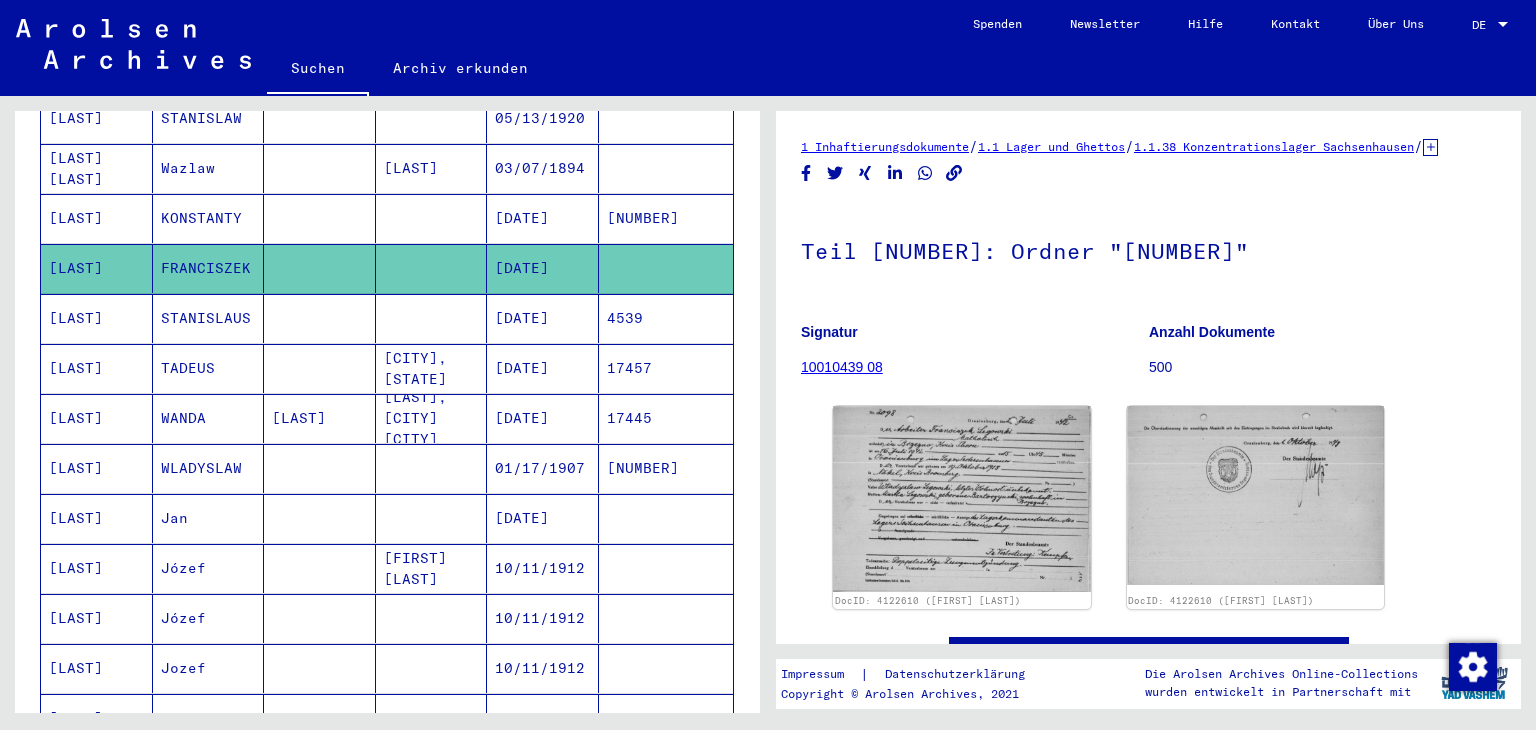 scroll, scrollTop: 339, scrollLeft: 0, axis: vertical 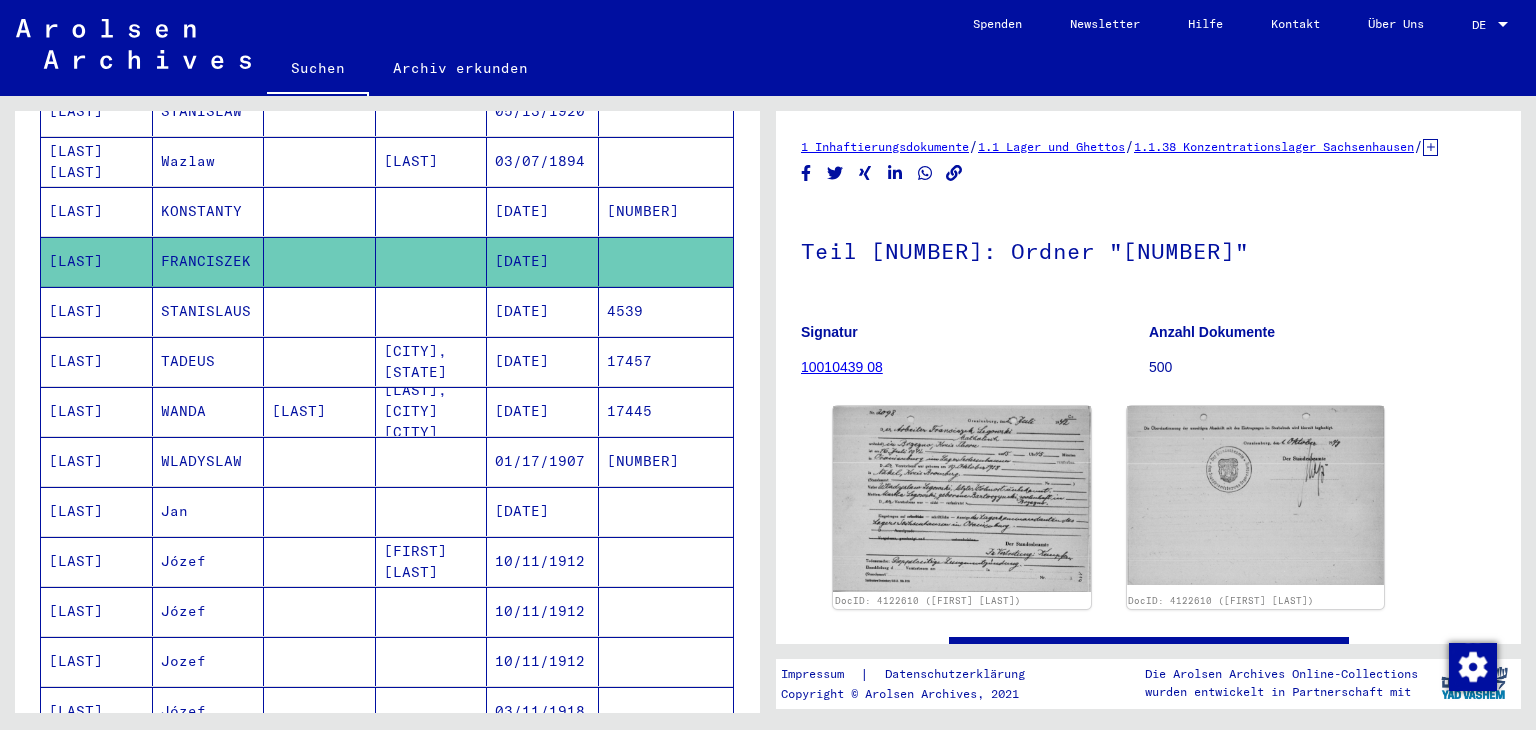 click on "[LAST]" at bounding box center [97, 361] 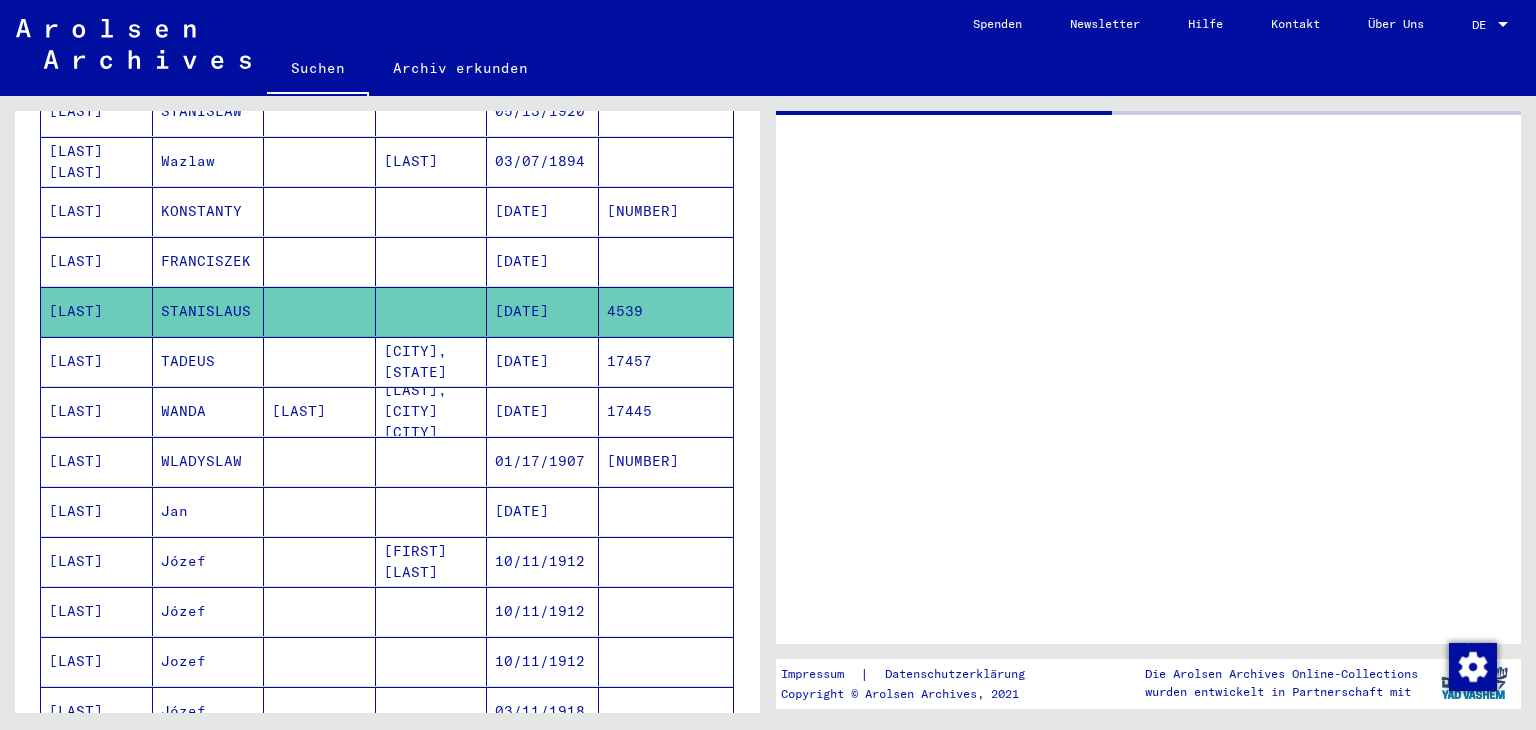 click on "[LAST]" 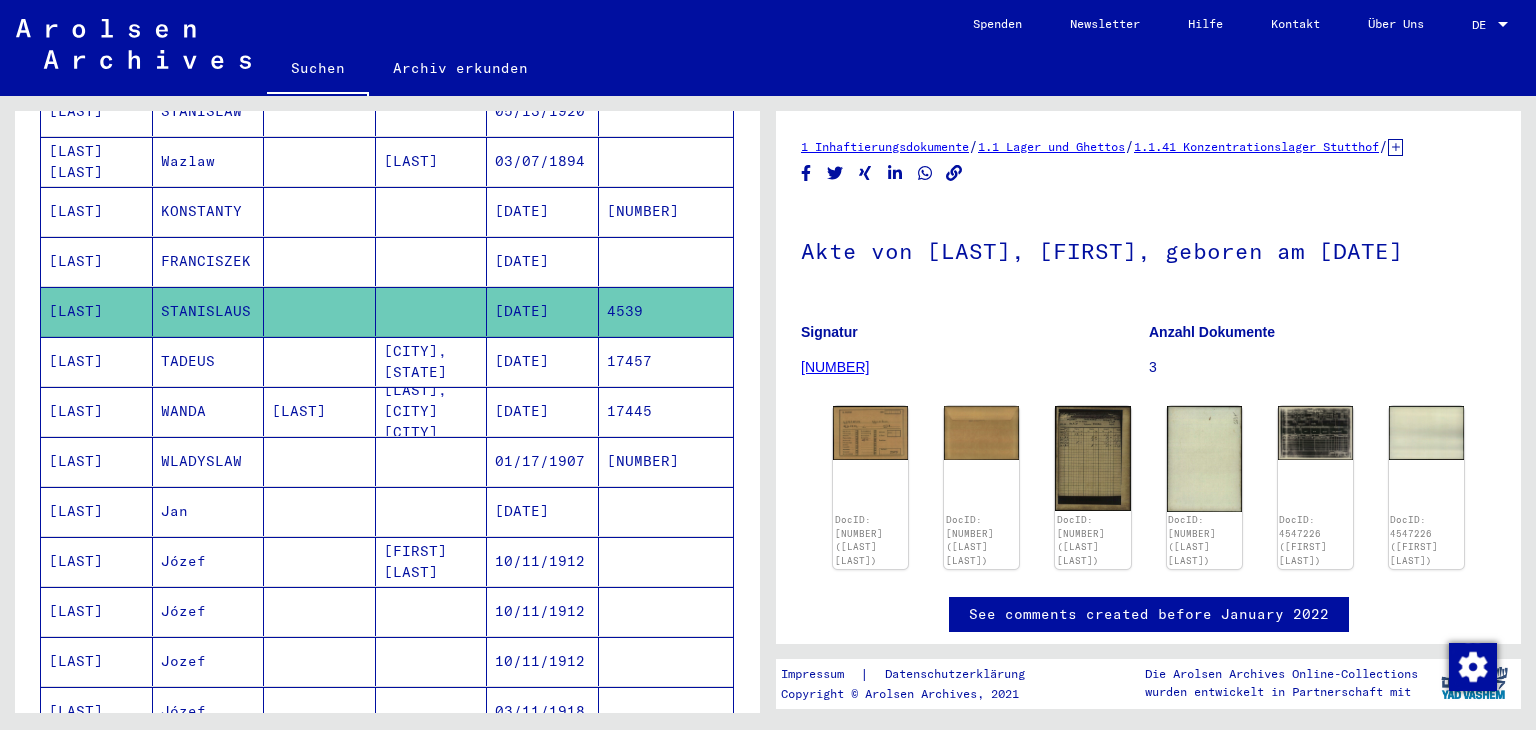 scroll, scrollTop: 0, scrollLeft: 0, axis: both 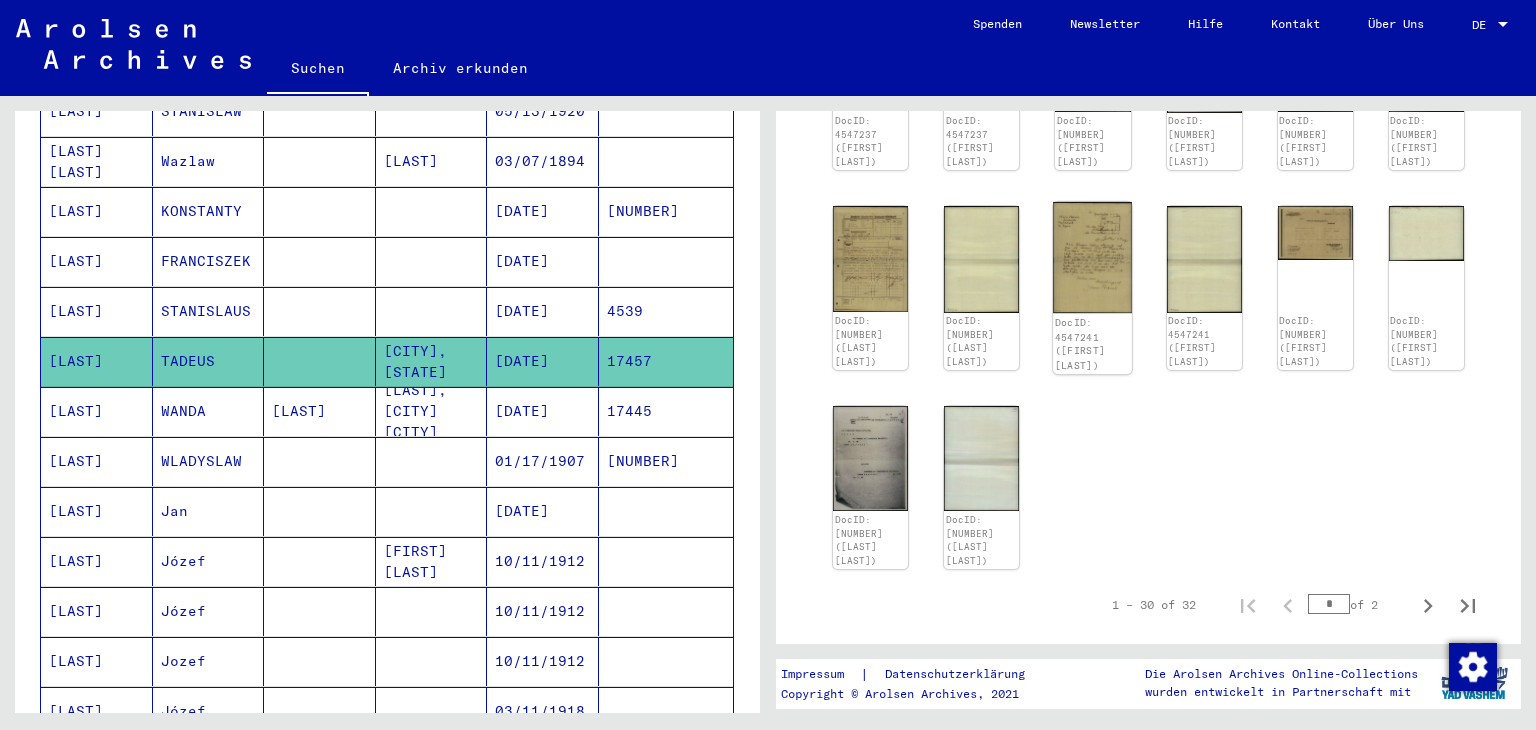click 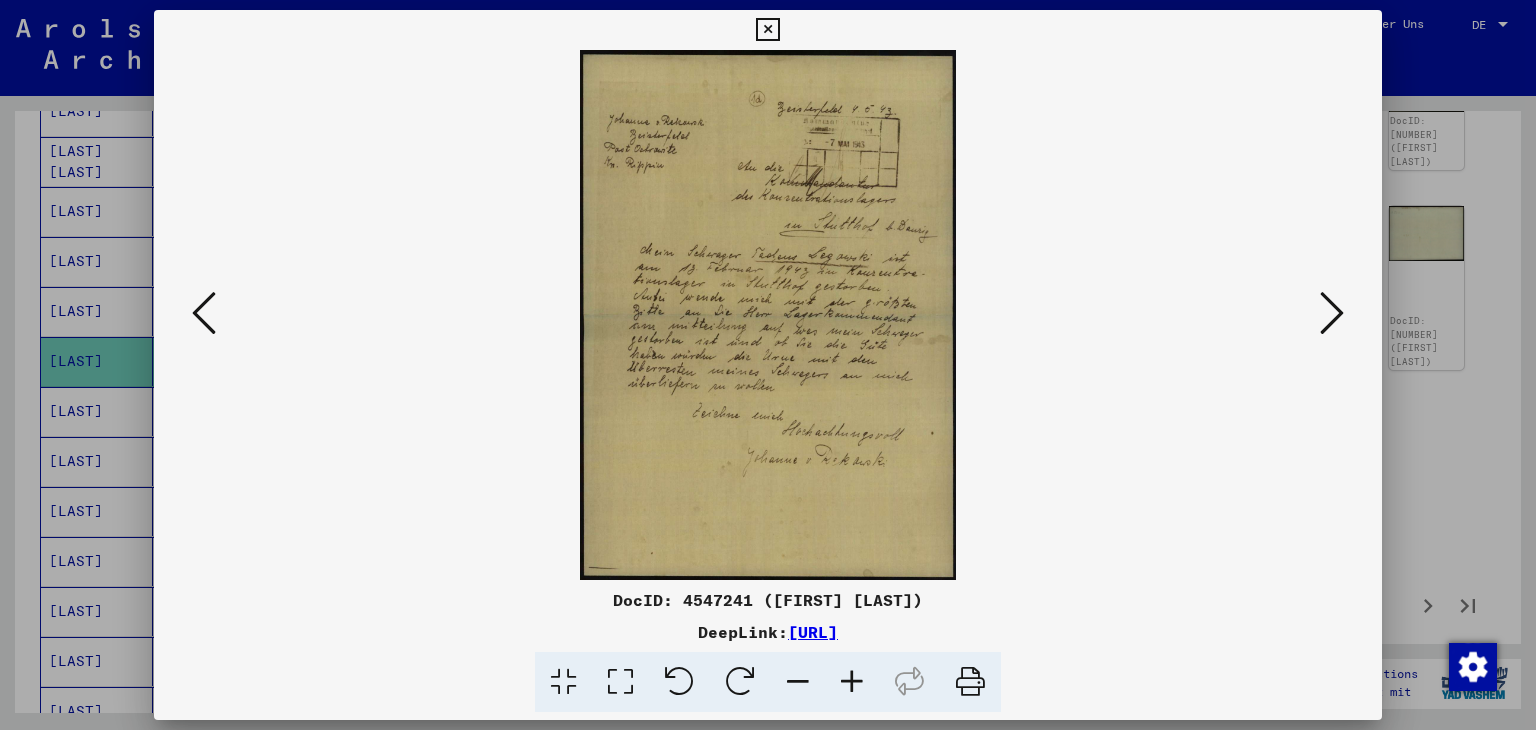 click at bounding box center (767, 30) 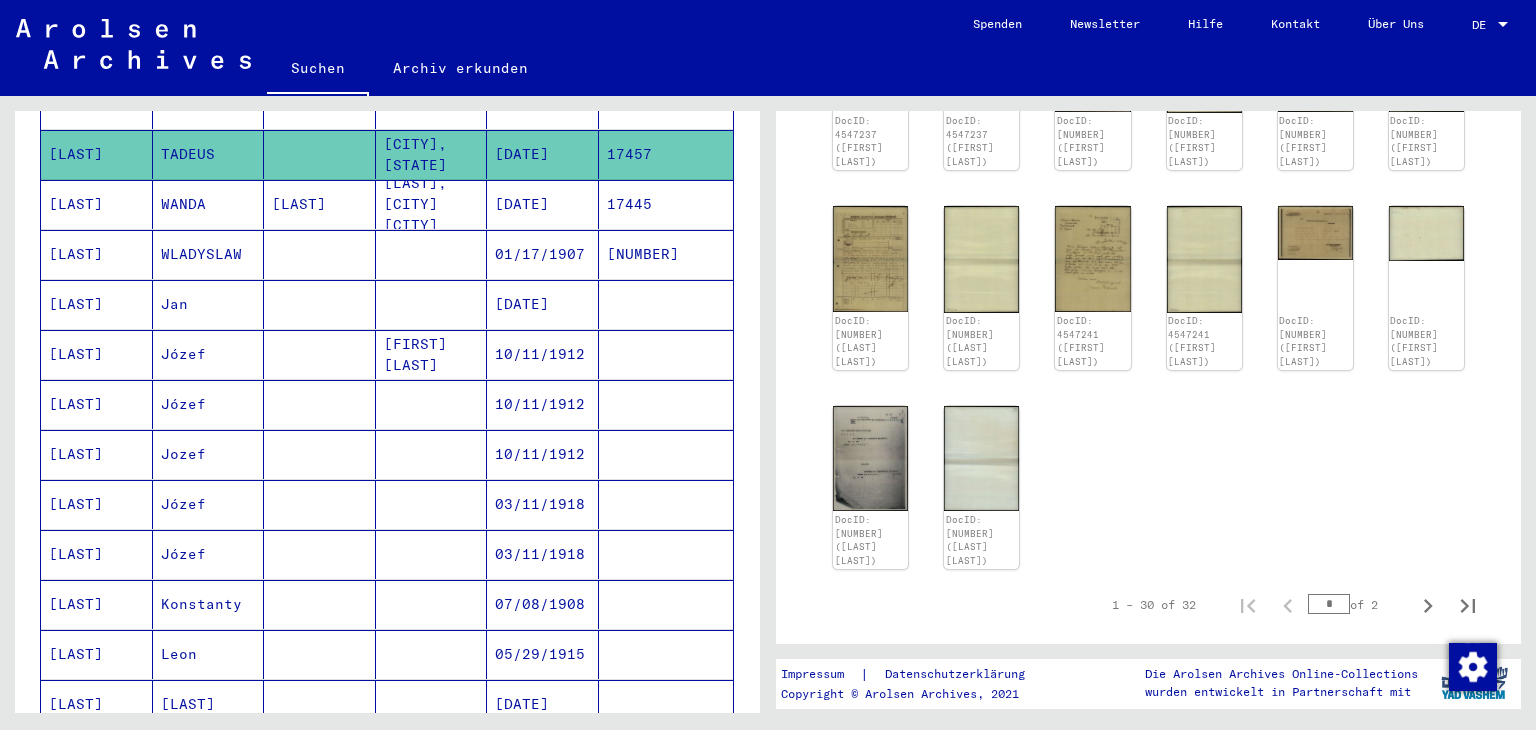scroll, scrollTop: 0, scrollLeft: 0, axis: both 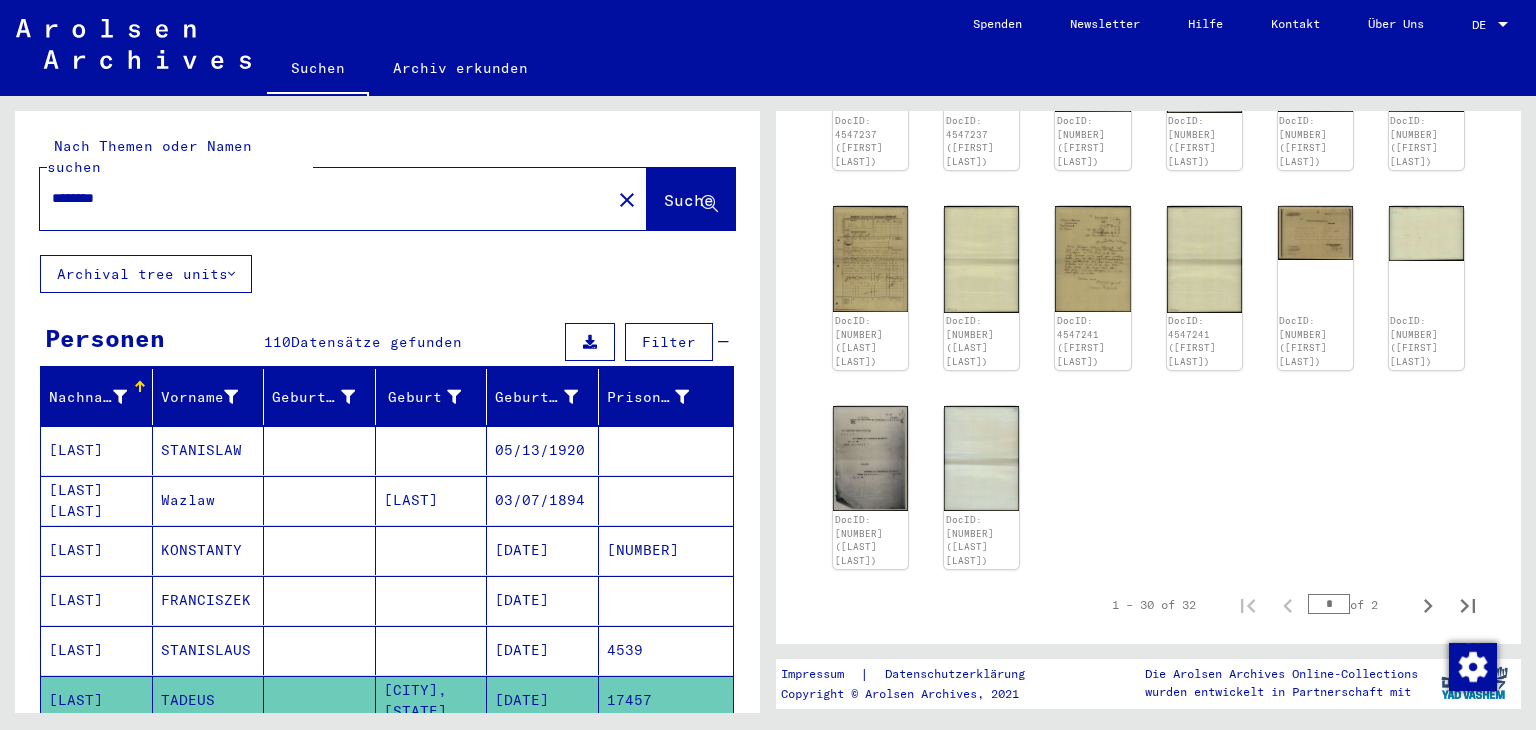 click on "********" at bounding box center [325, 198] 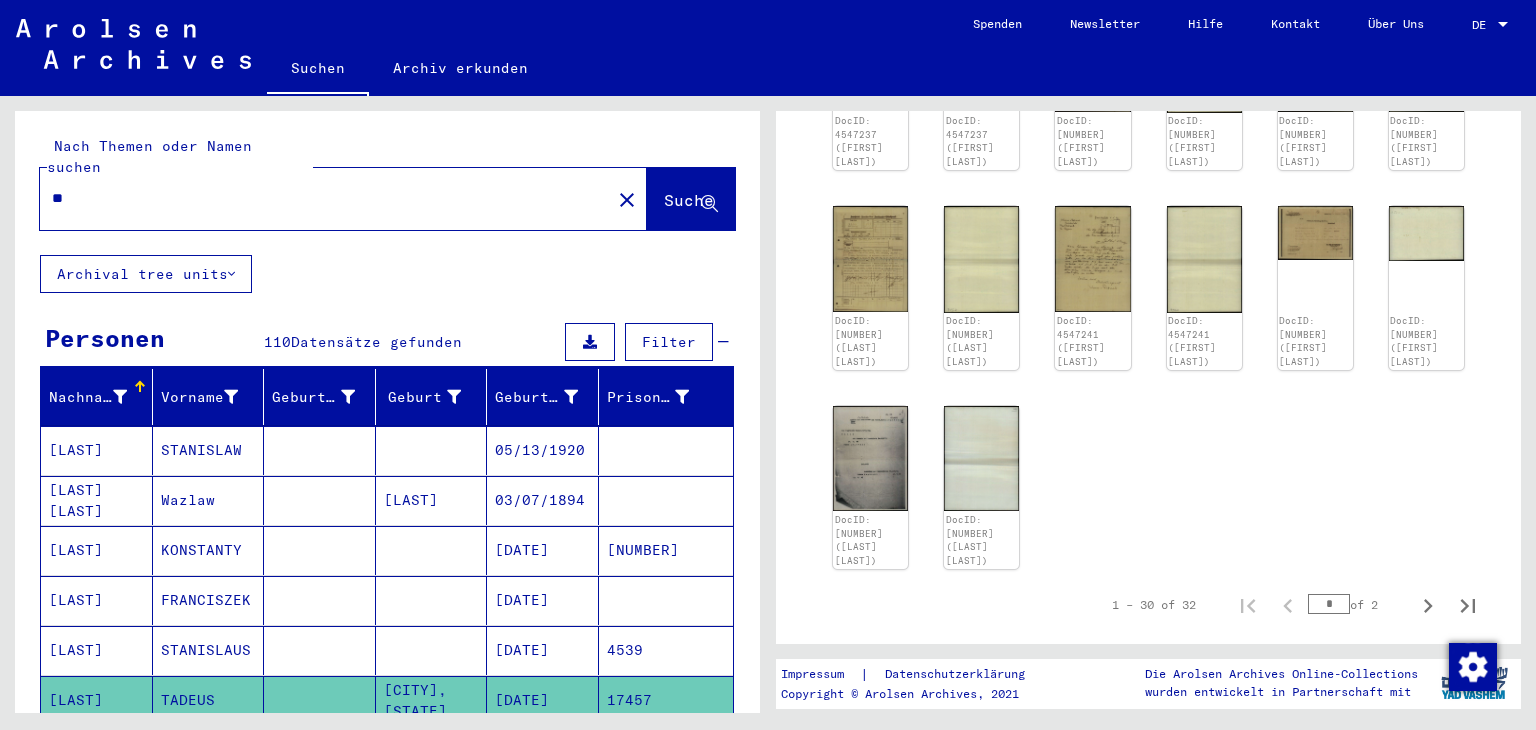 type on "*" 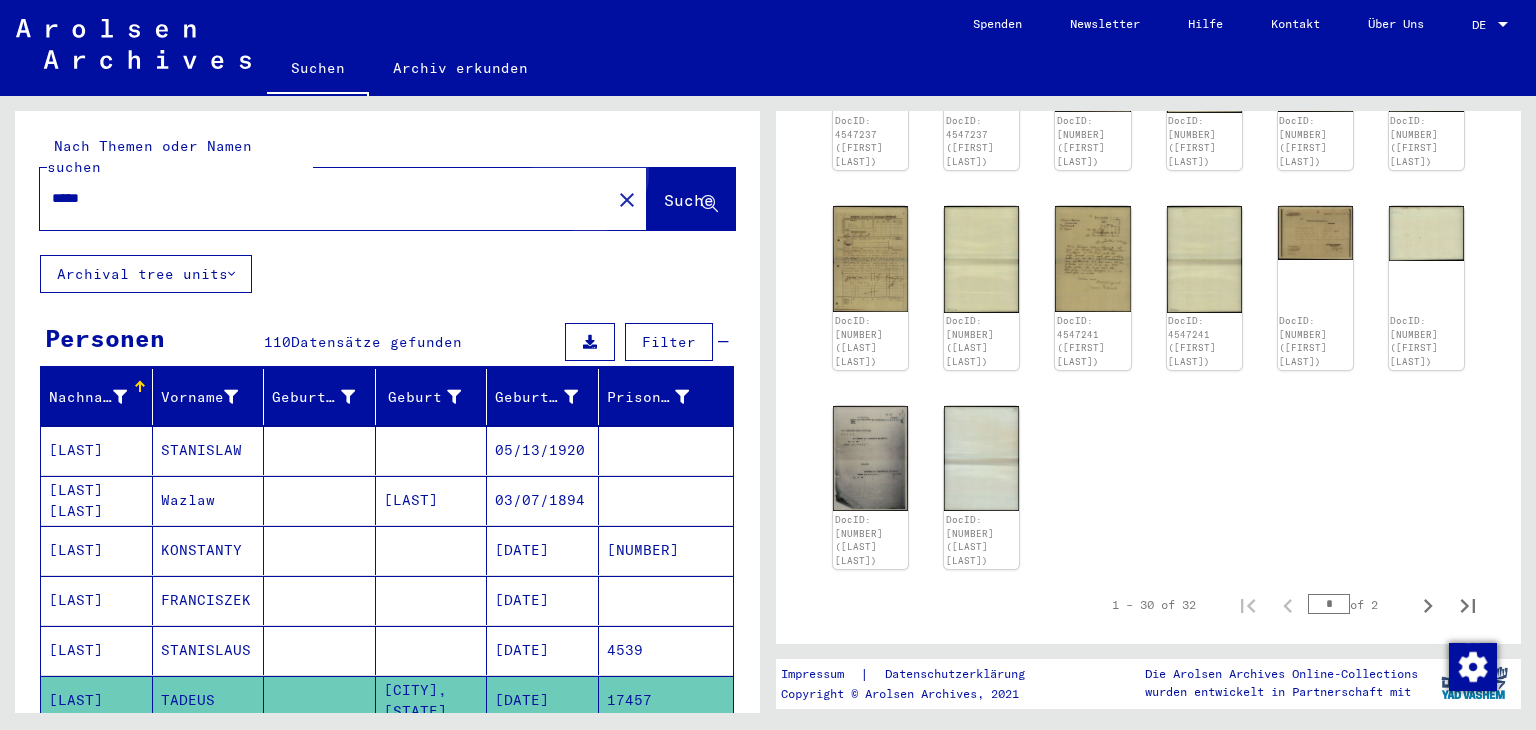 click on "Suche" 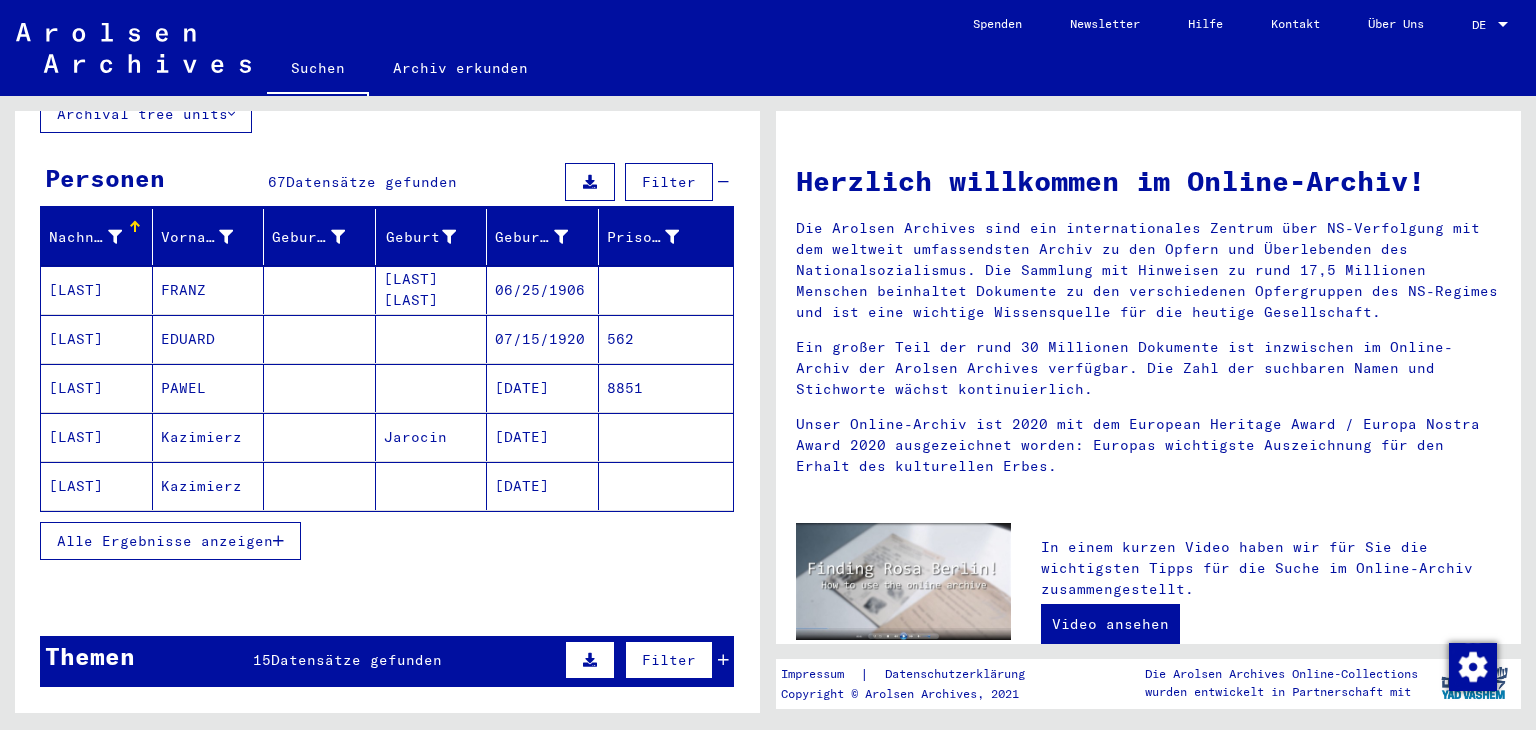 scroll, scrollTop: 200, scrollLeft: 0, axis: vertical 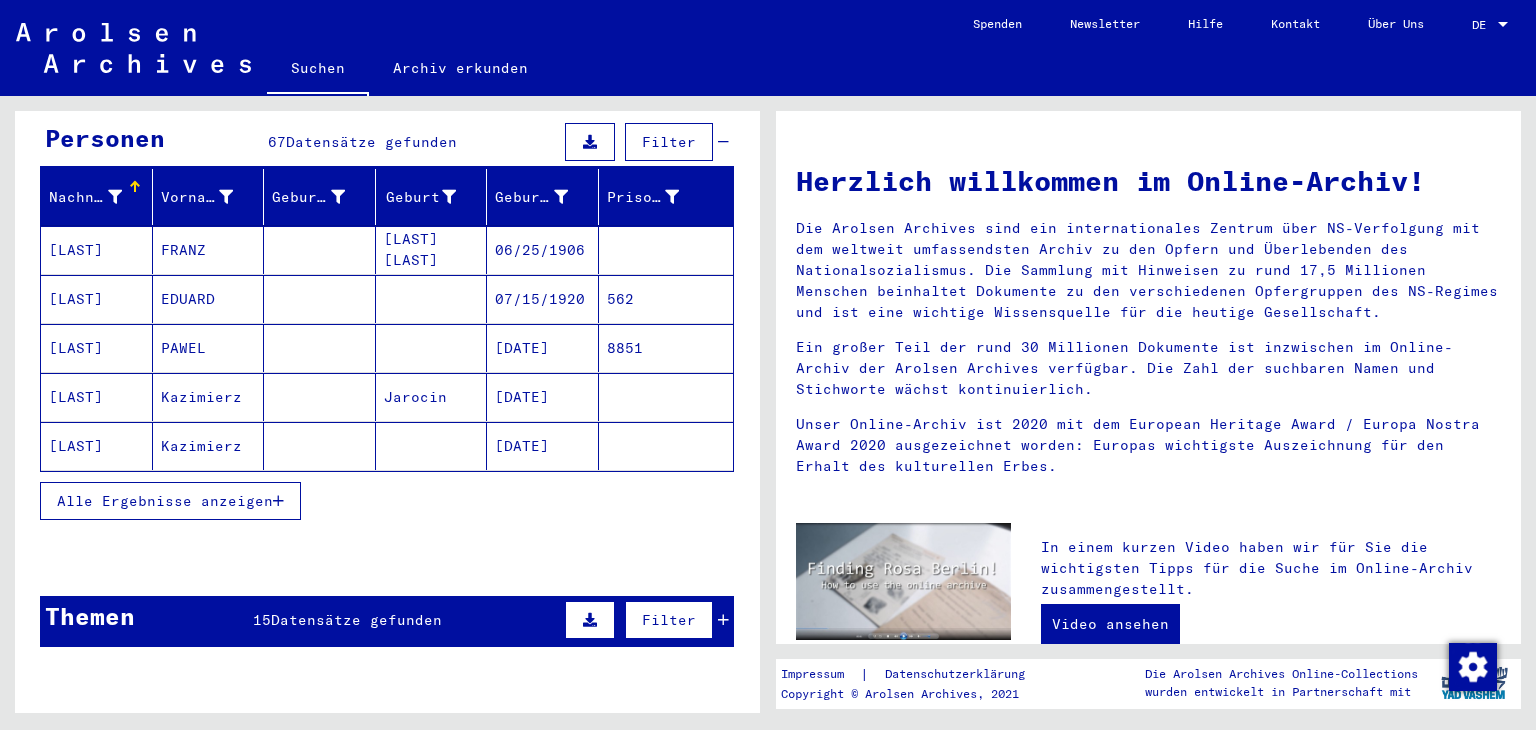 click on "Alle Ergebnisse anzeigen" at bounding box center [165, 501] 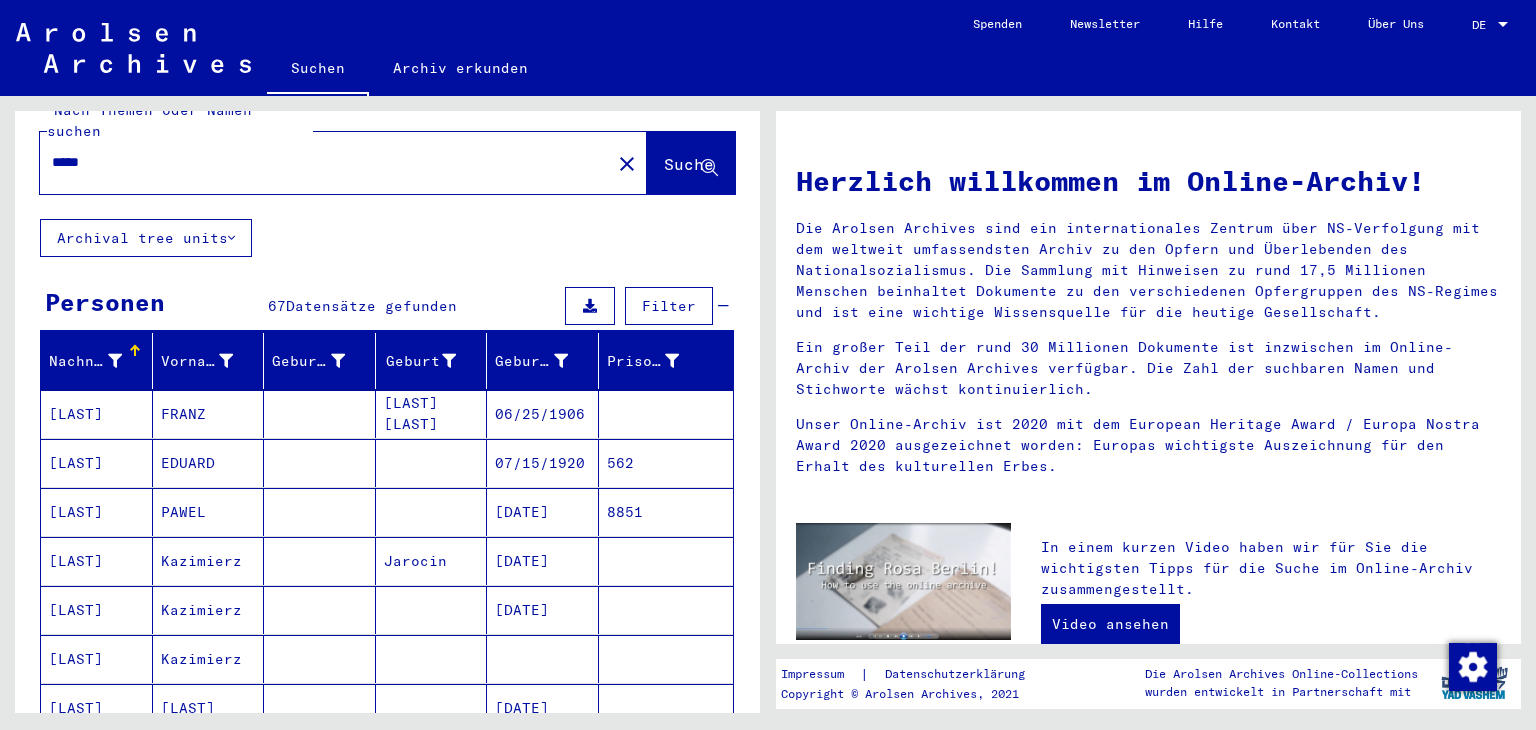 scroll, scrollTop: 0, scrollLeft: 0, axis: both 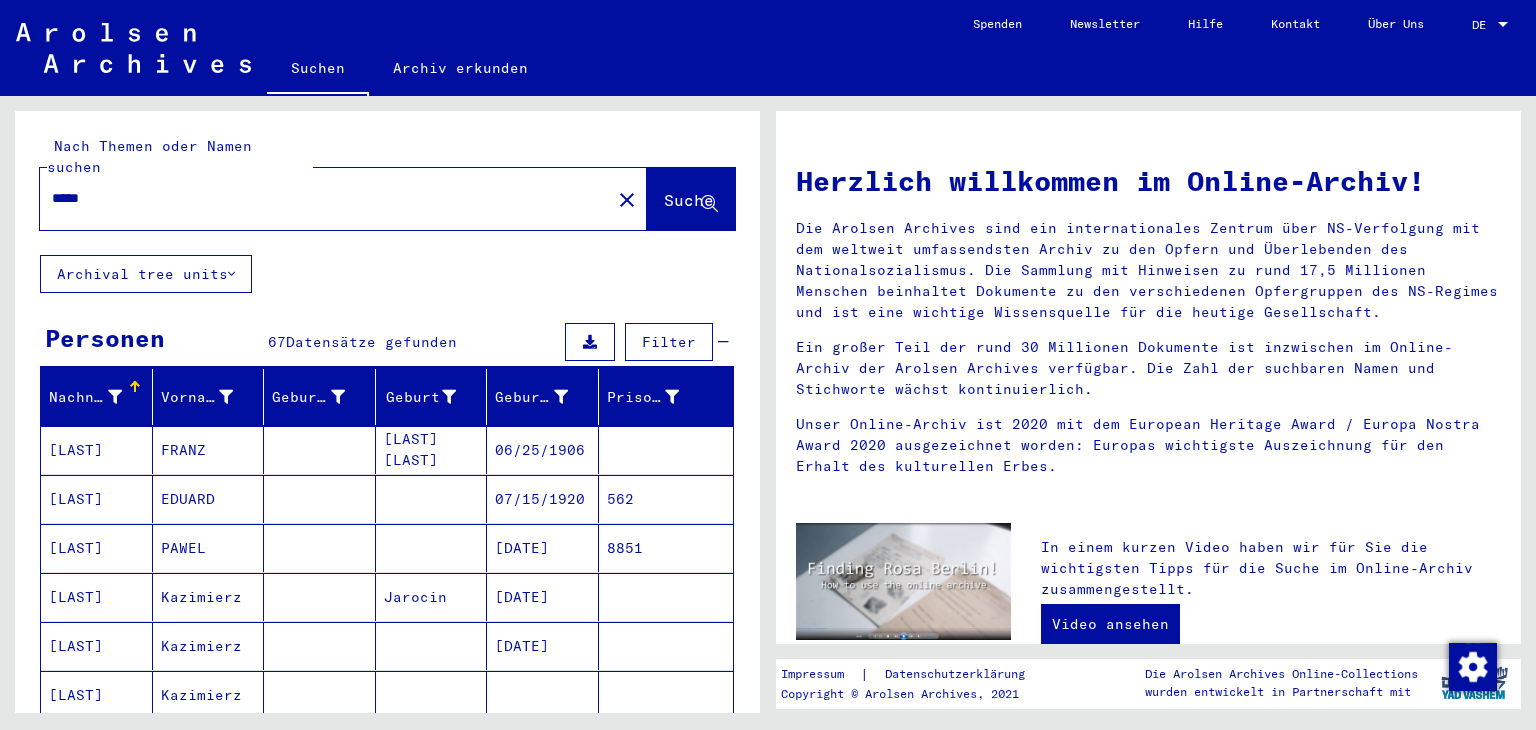 click on "*****" 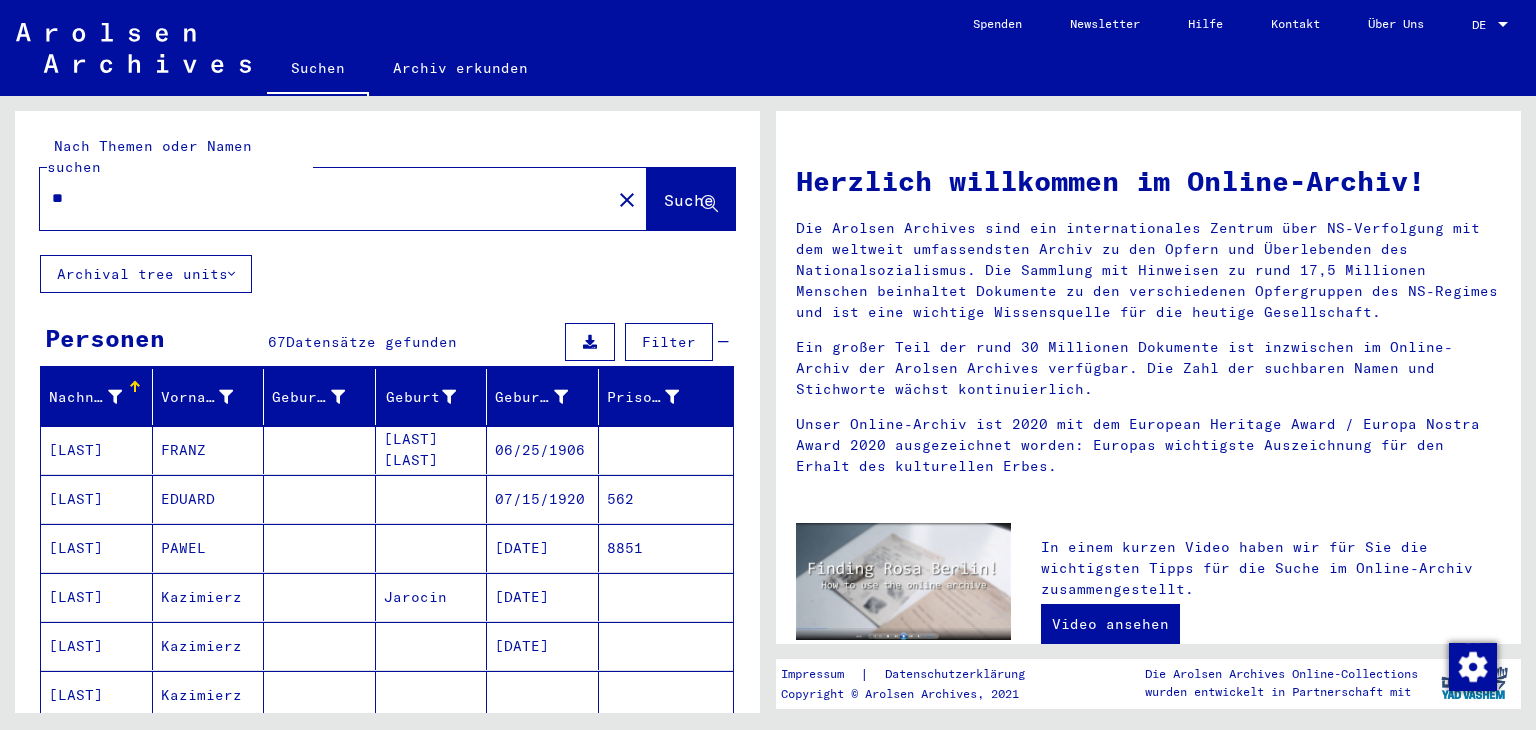 type on "*" 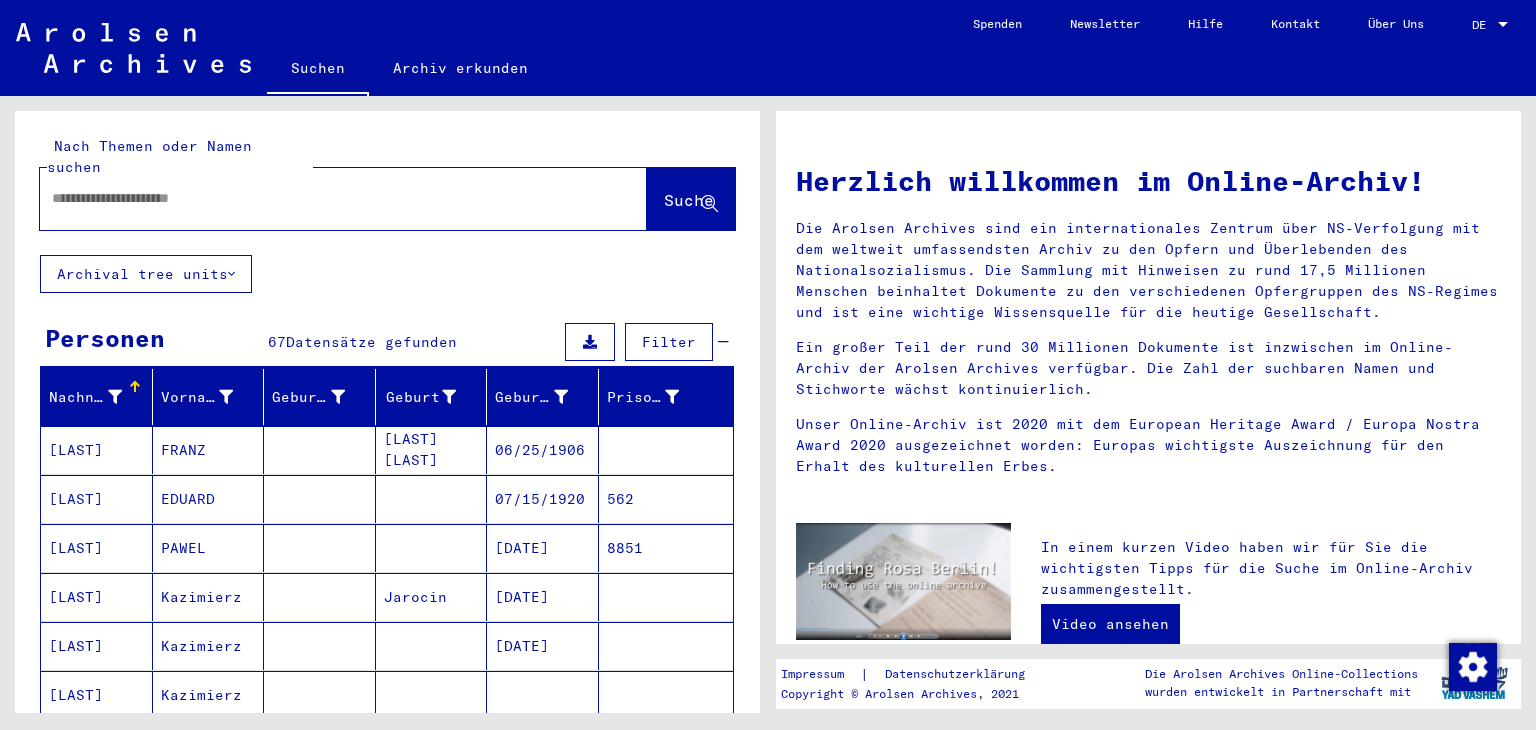 type 